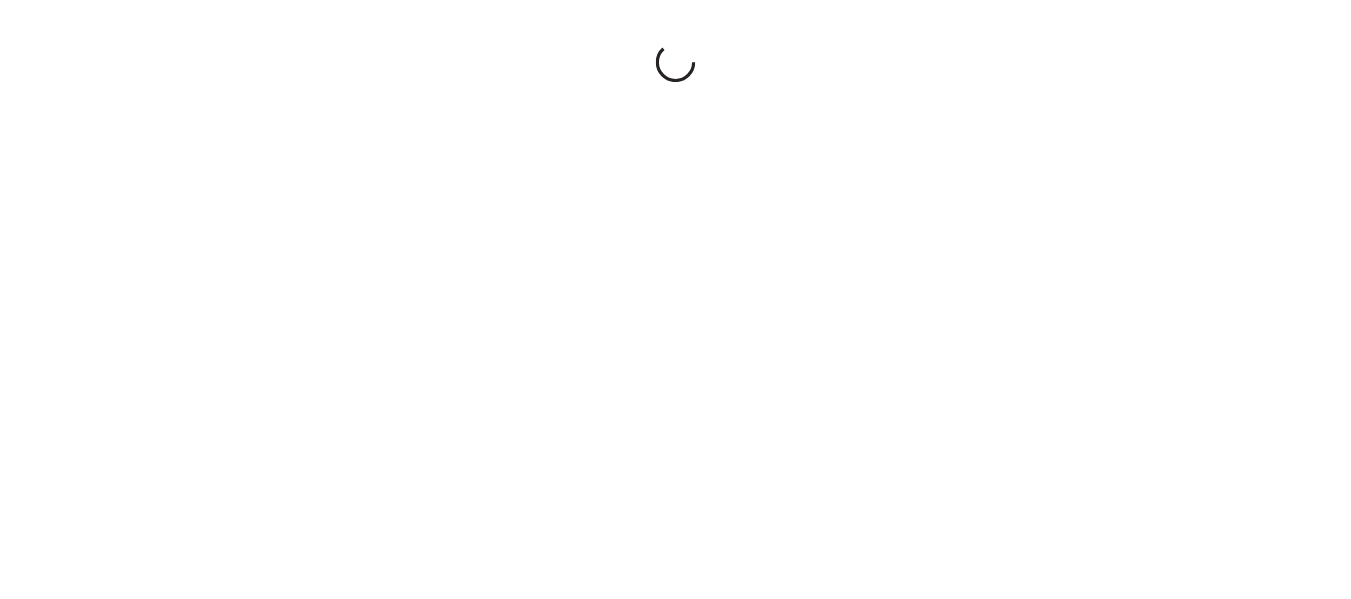 scroll, scrollTop: 0, scrollLeft: 0, axis: both 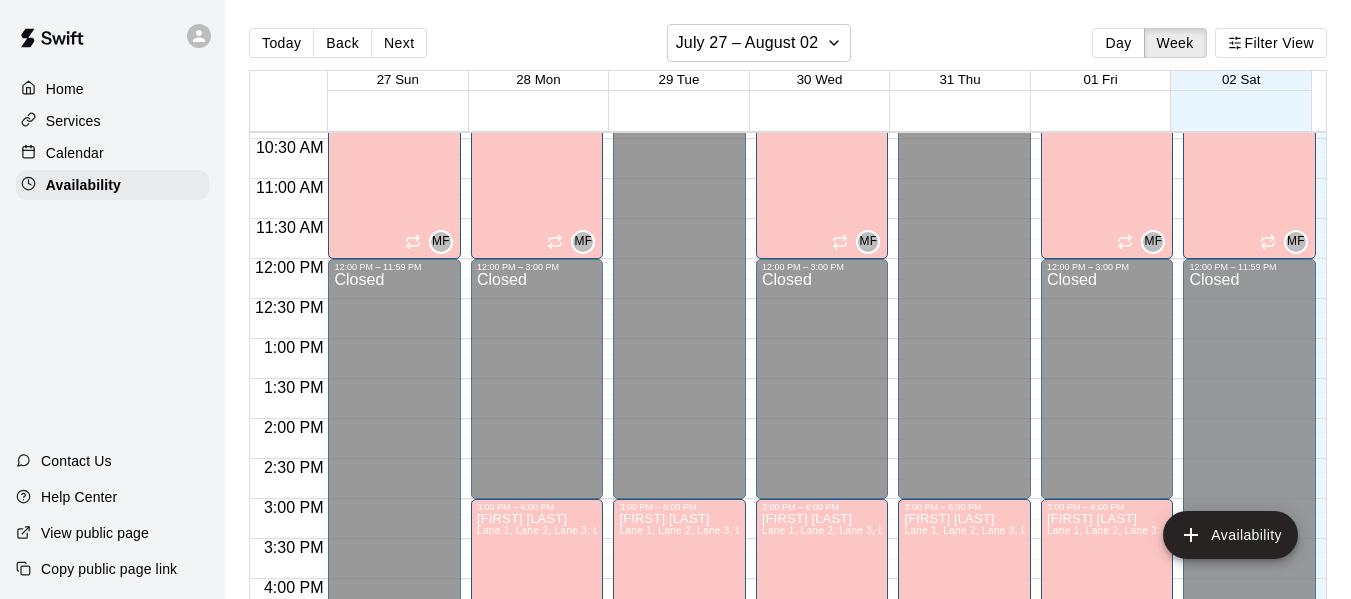 click on "Calendar" at bounding box center [75, 153] 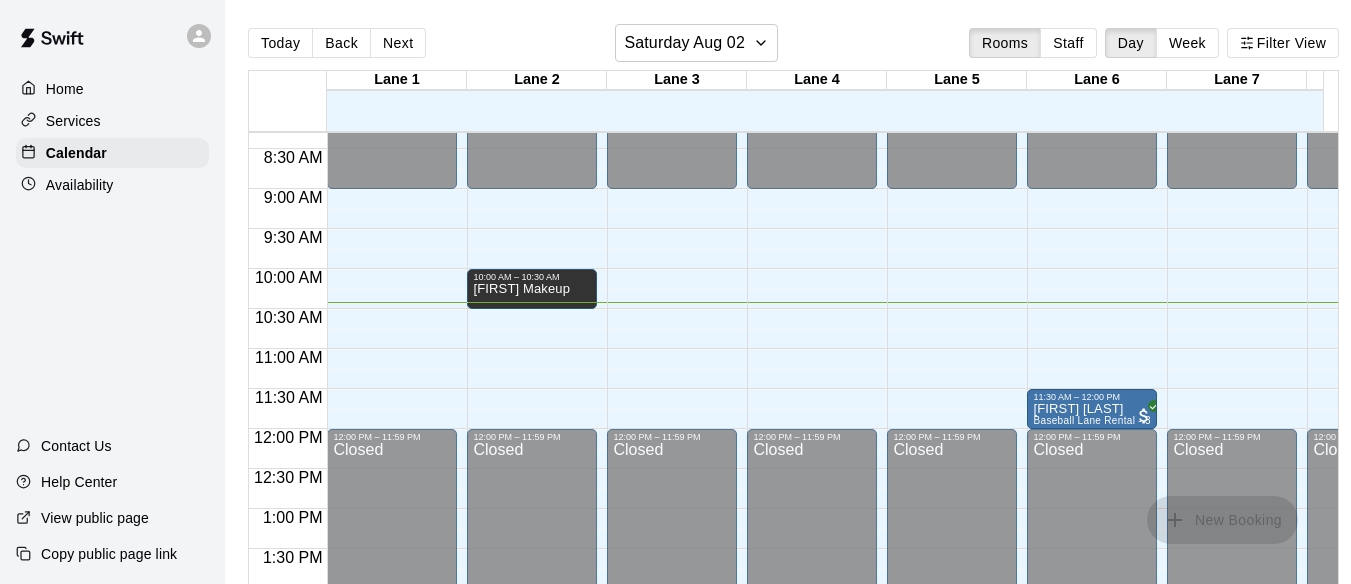 scroll, scrollTop: 662, scrollLeft: 0, axis: vertical 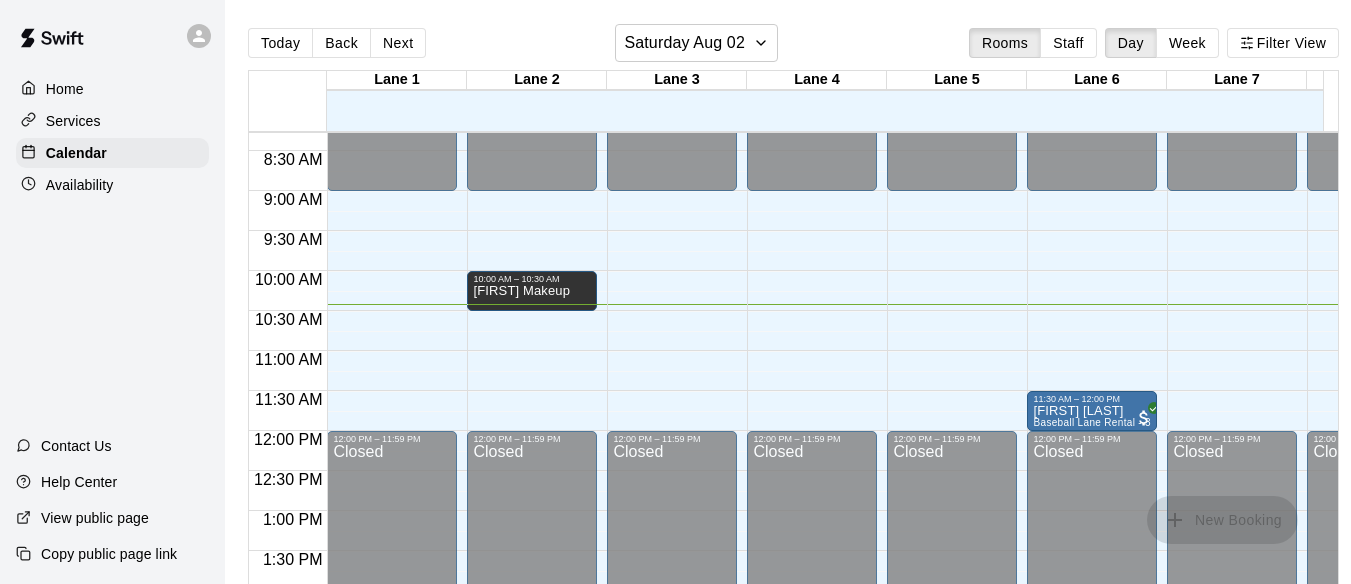drag, startPoint x: 524, startPoint y: 292, endPoint x: 568, endPoint y: 284, distance: 44.72136 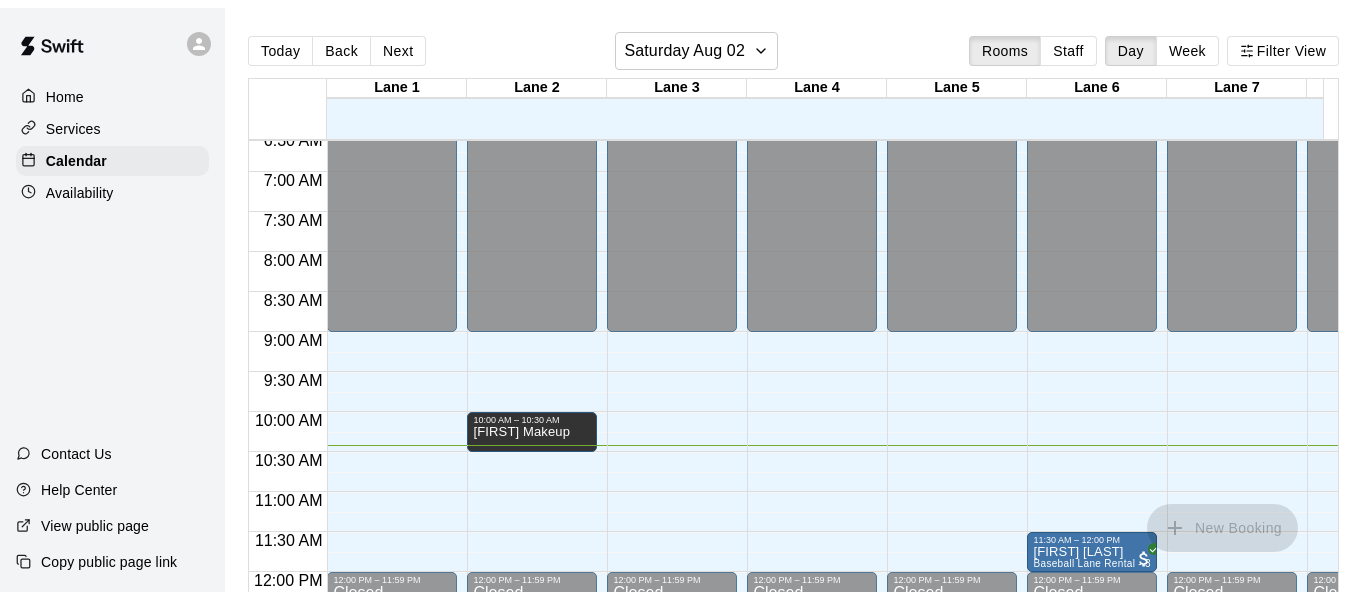 scroll, scrollTop: 527, scrollLeft: 0, axis: vertical 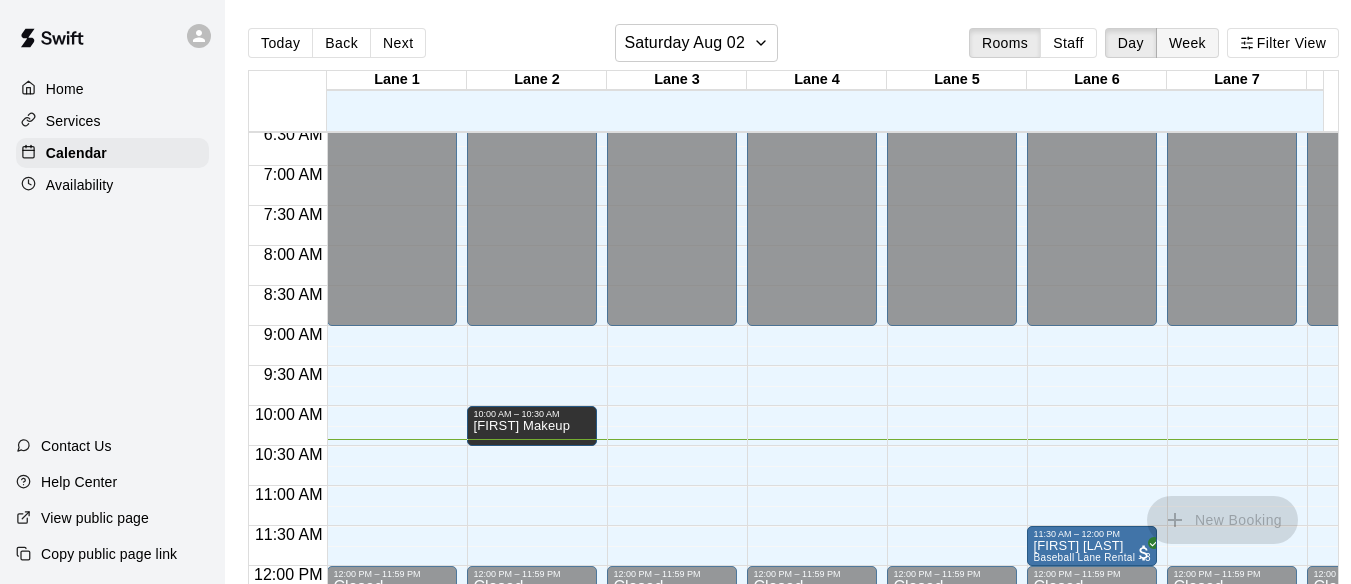 click on "Week" at bounding box center (1187, 43) 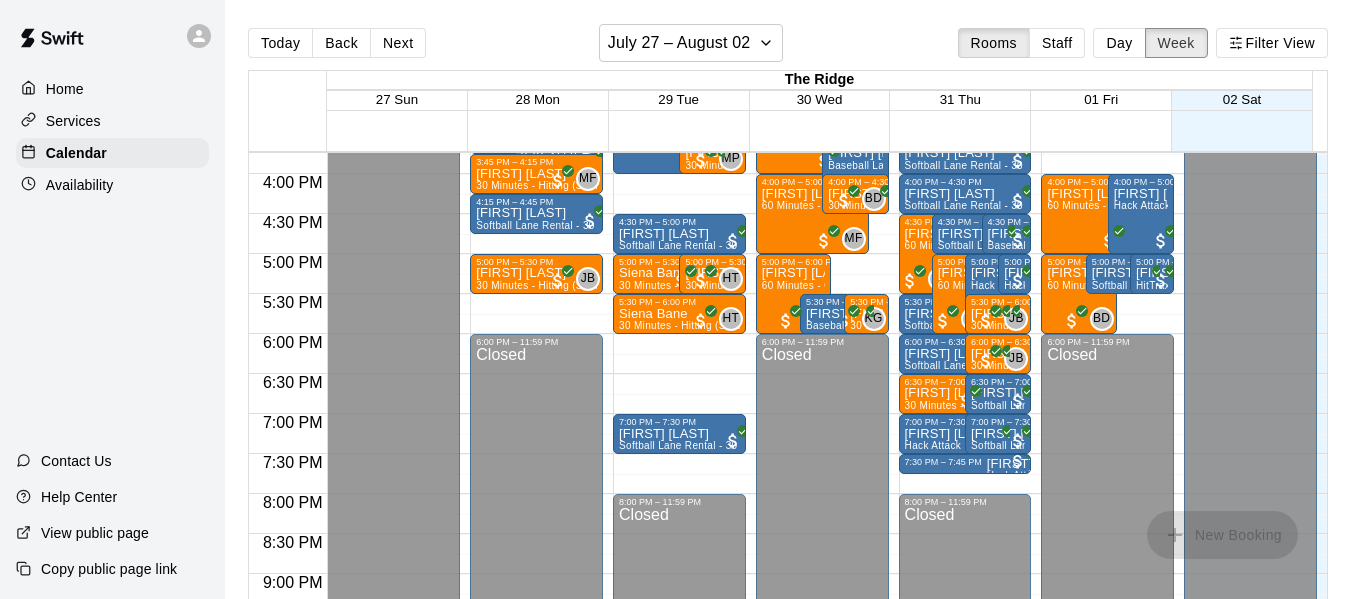 scroll, scrollTop: 1260, scrollLeft: 0, axis: vertical 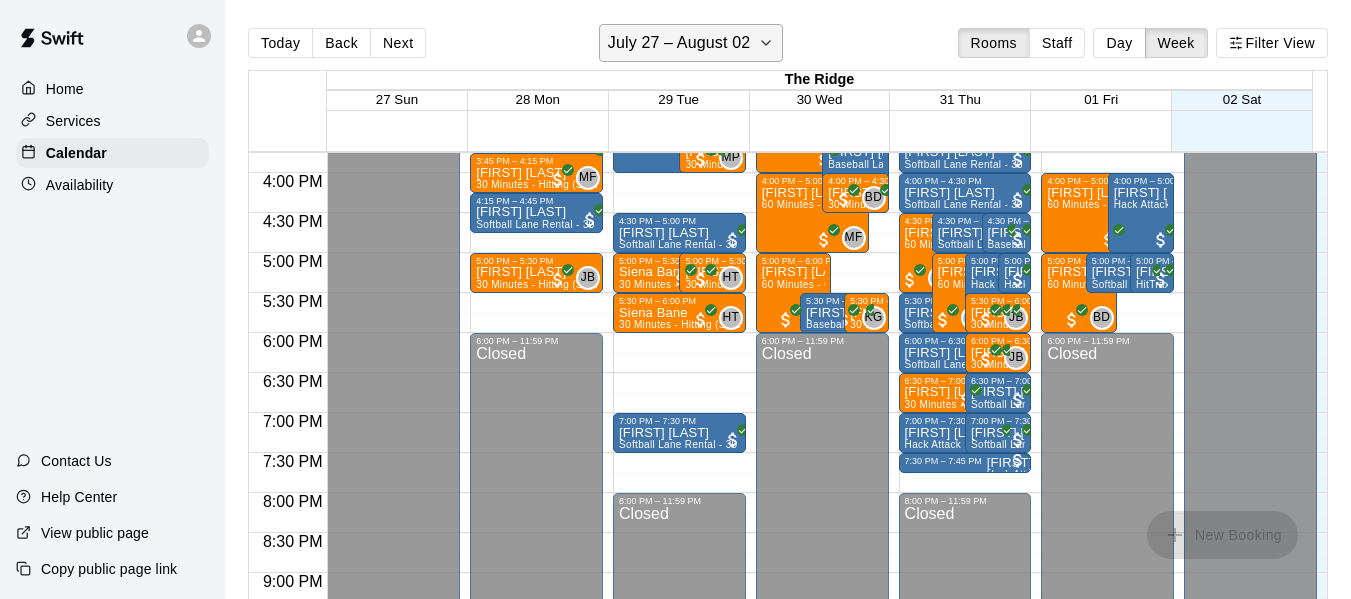 click 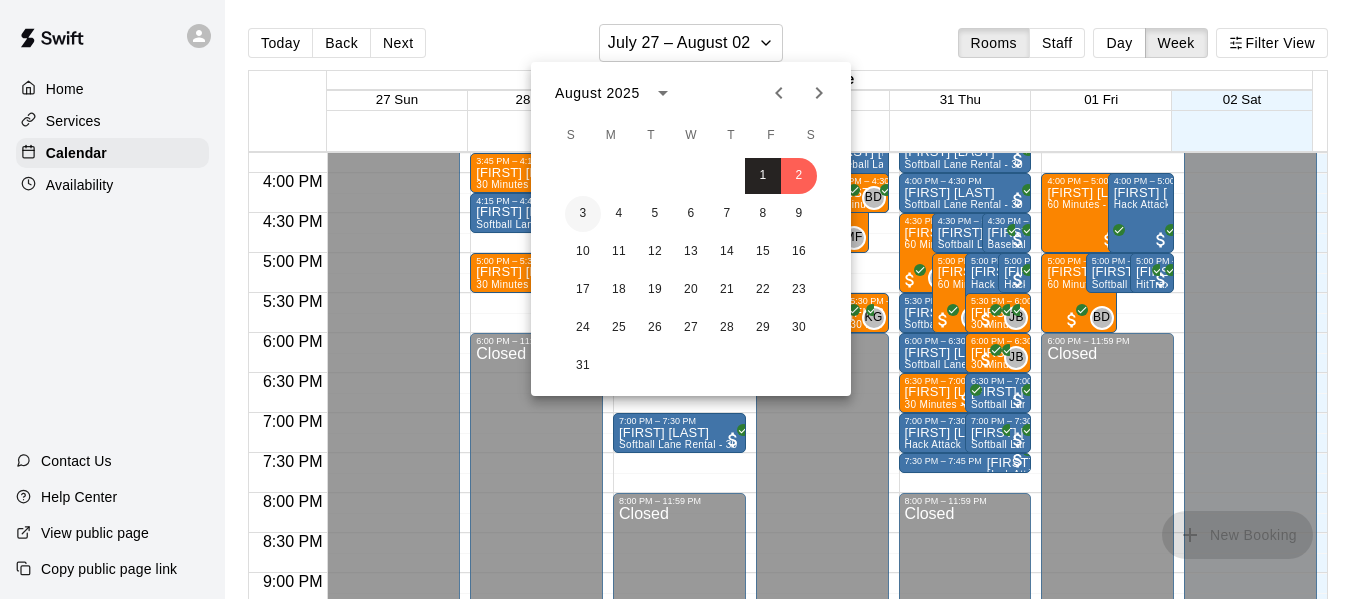 click on "3" at bounding box center (583, 214) 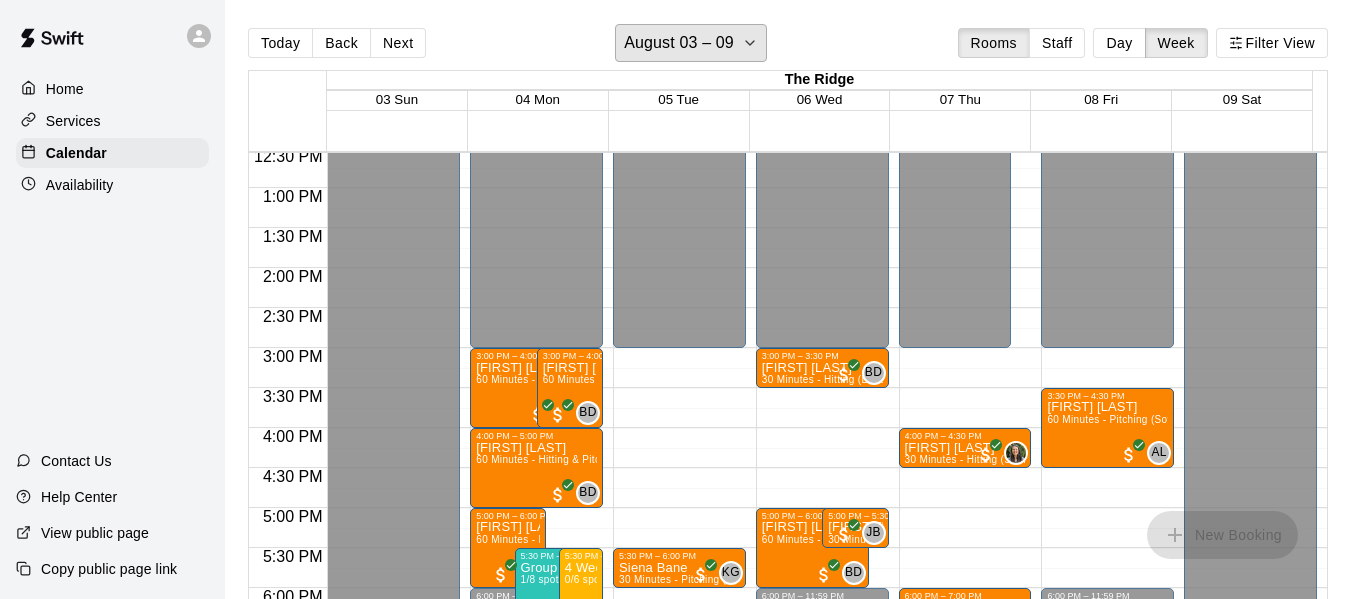 scroll, scrollTop: 1004, scrollLeft: 0, axis: vertical 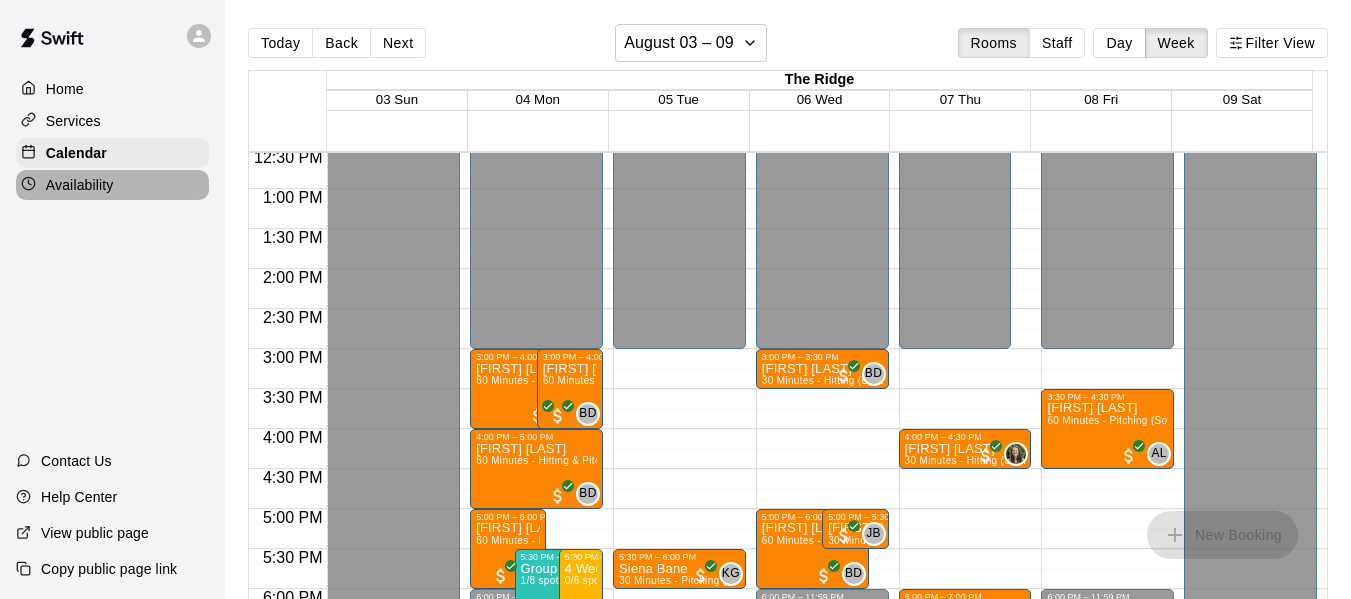 click on "Availability" at bounding box center (80, 185) 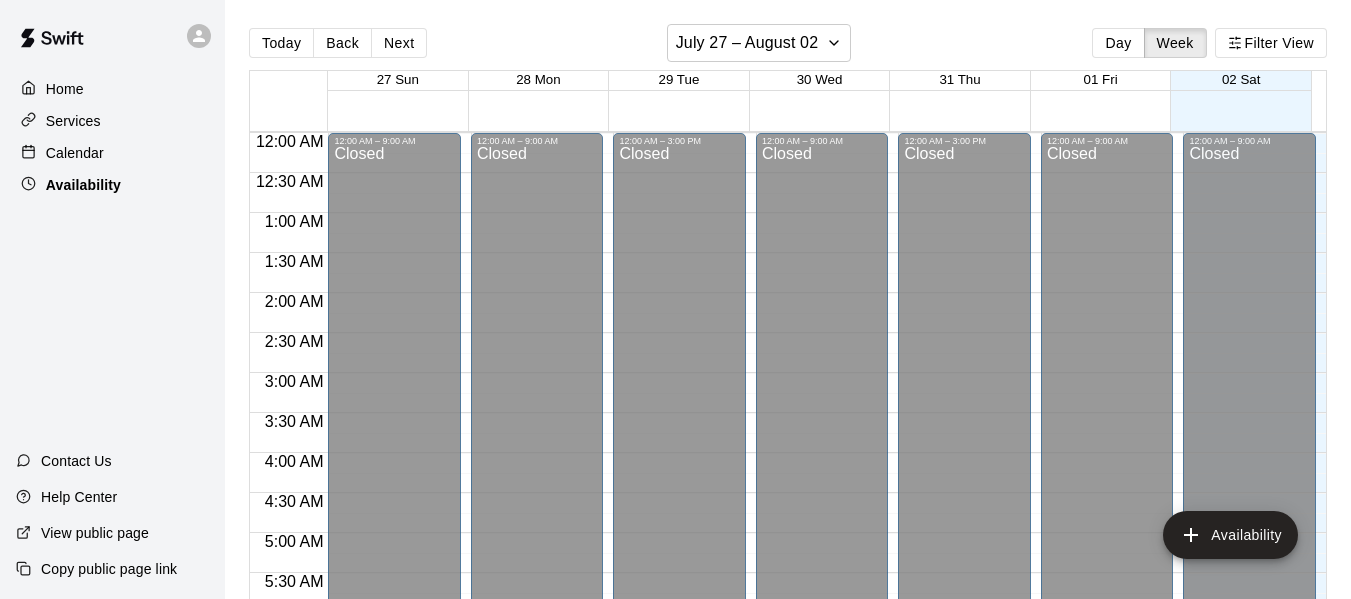 scroll, scrollTop: 836, scrollLeft: 0, axis: vertical 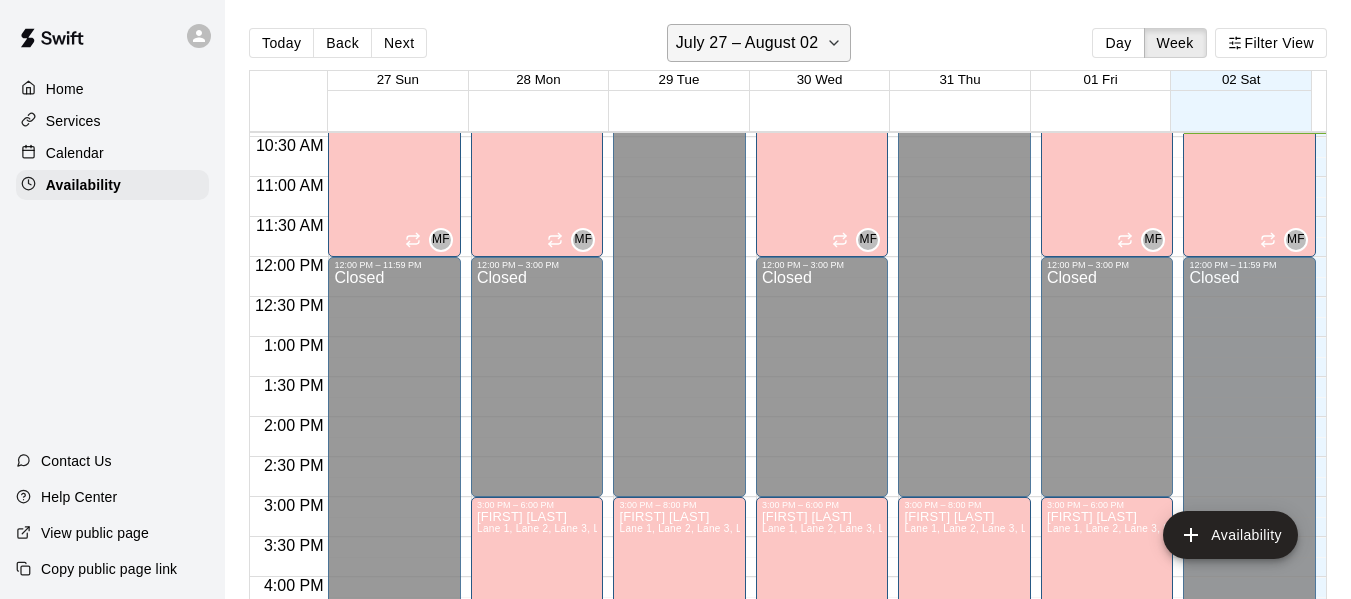 click 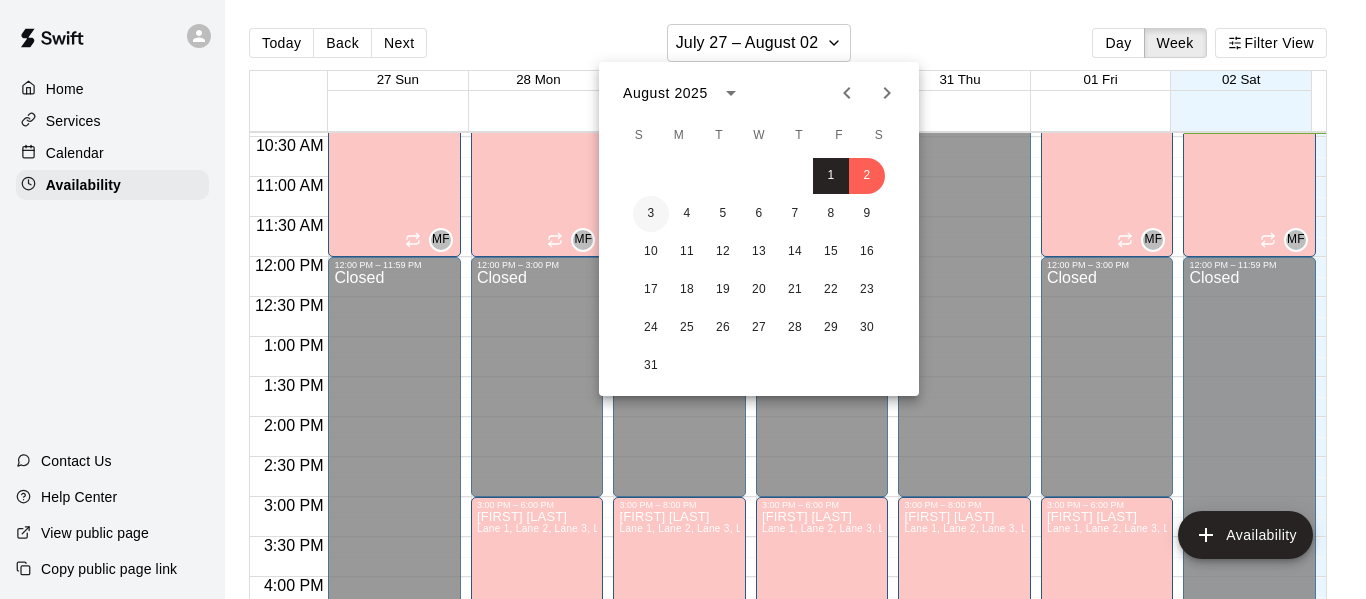 click on "3" at bounding box center (651, 214) 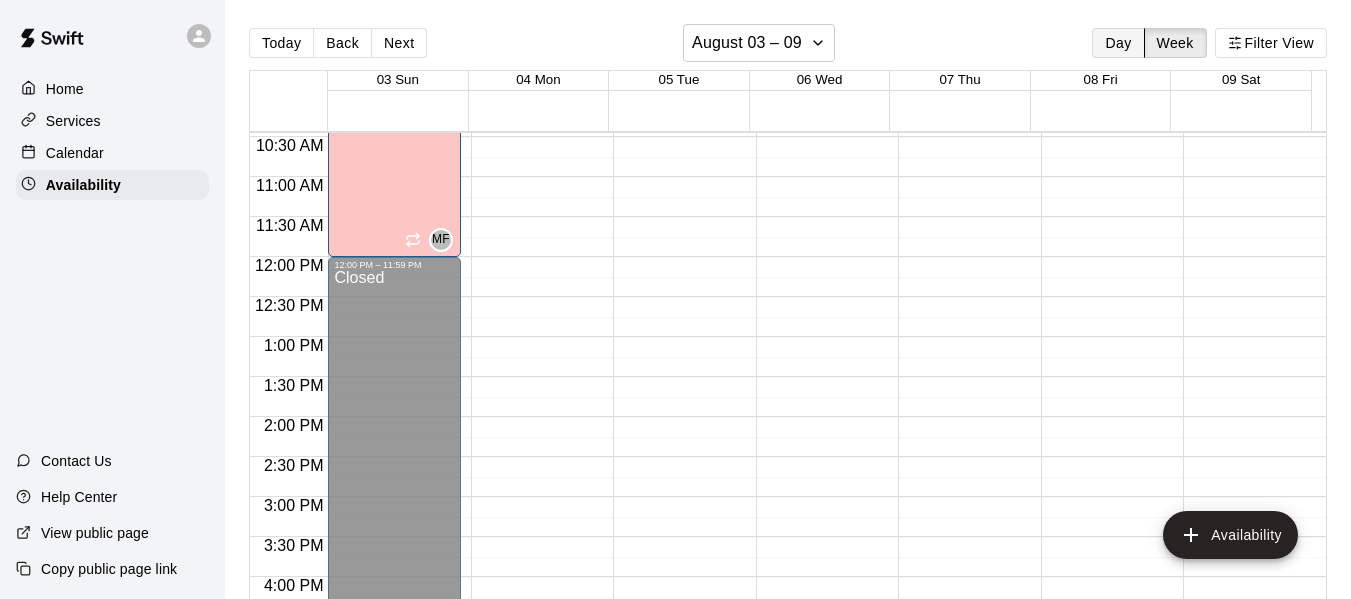 click on "Day" at bounding box center (1118, 43) 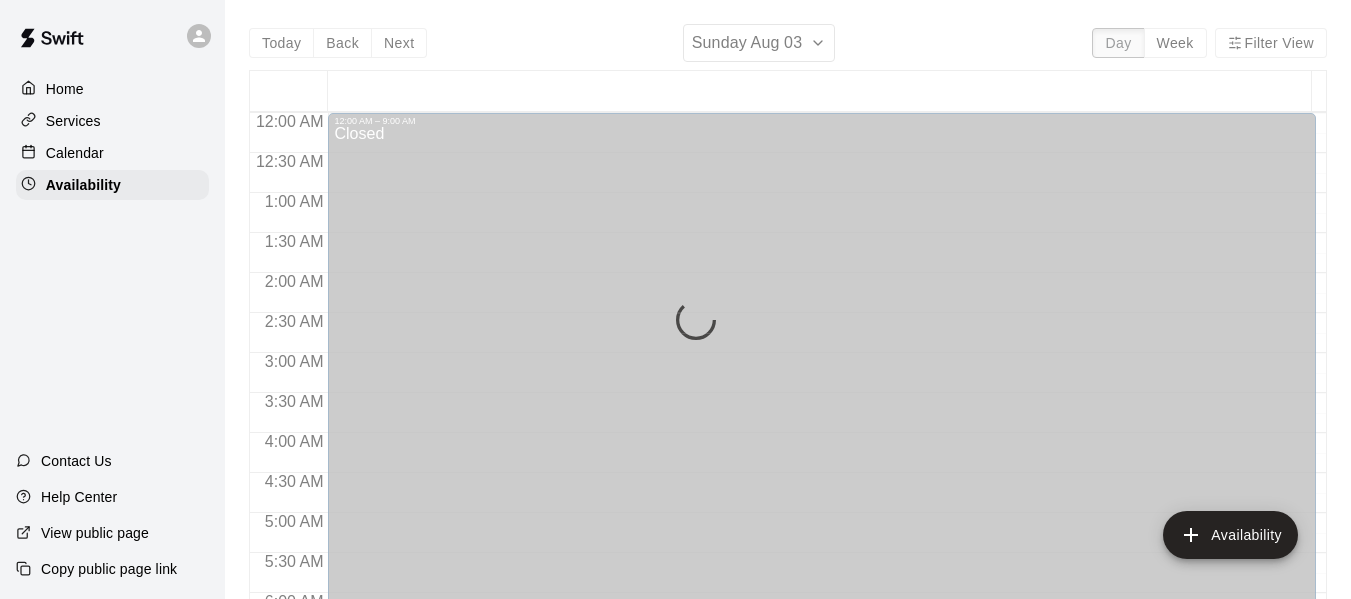 scroll, scrollTop: 836, scrollLeft: 0, axis: vertical 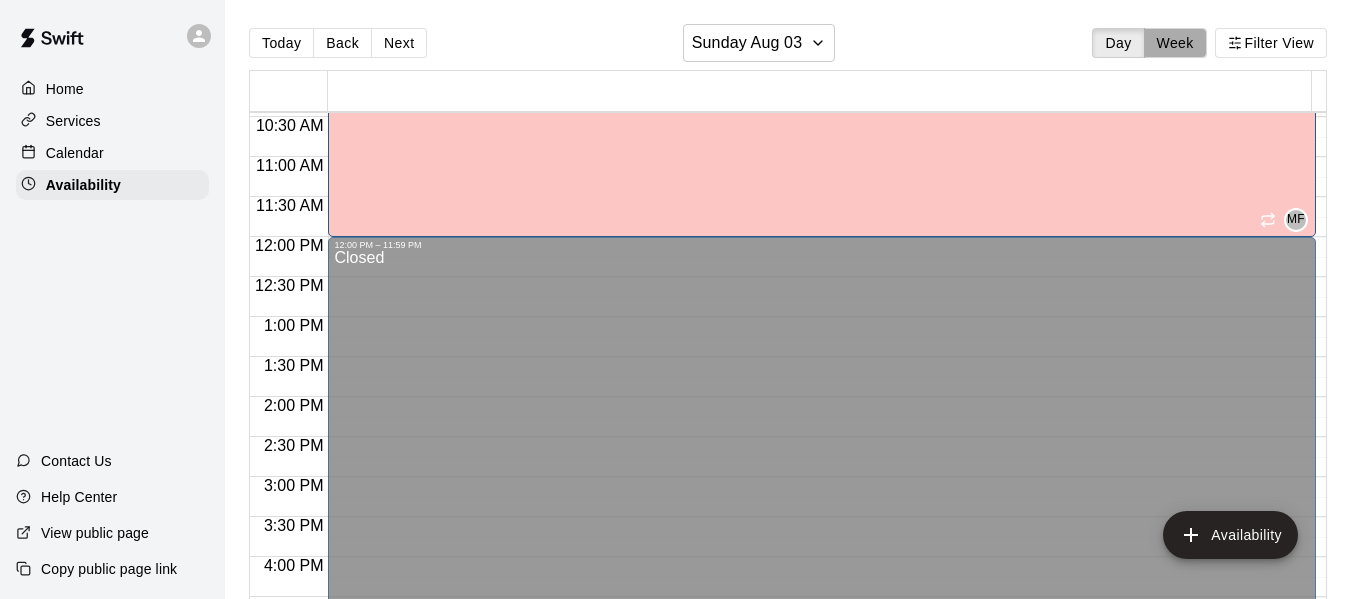 click on "Week" at bounding box center [1175, 43] 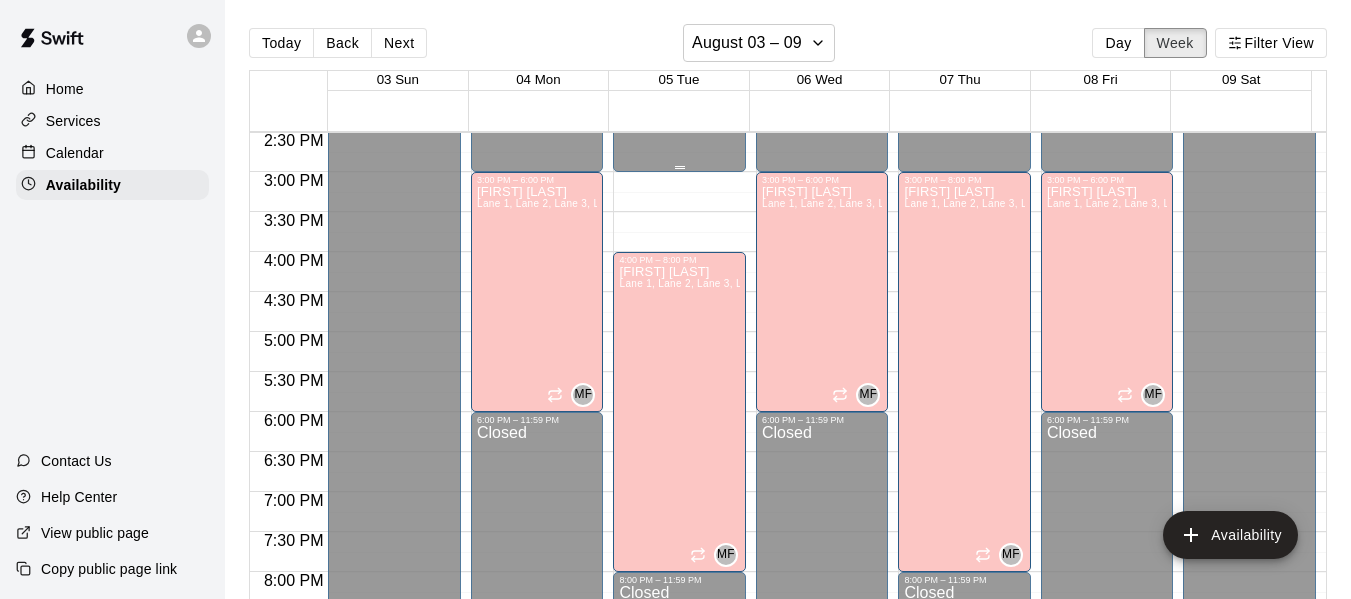 scroll, scrollTop: 1162, scrollLeft: 0, axis: vertical 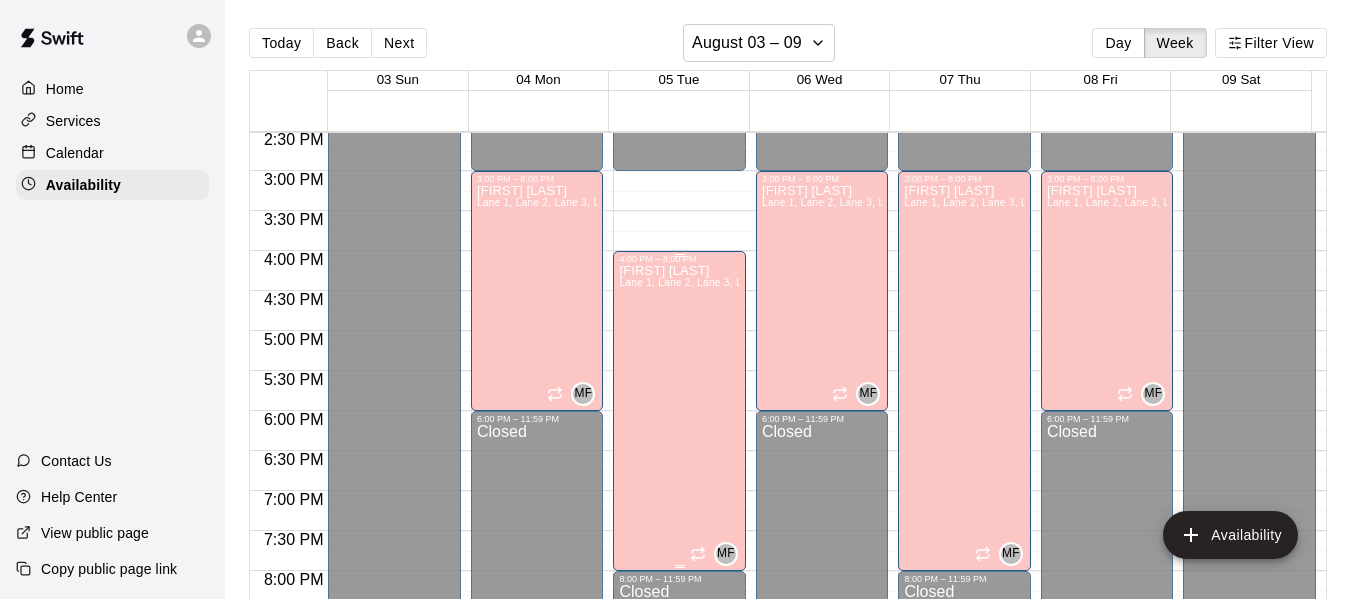 click on "[FIRST] [LAST] Lane 1, Lane 2, Lane 3, Lane 4, Lane 5, Lane 6, Lane 7" at bounding box center (679, 563) 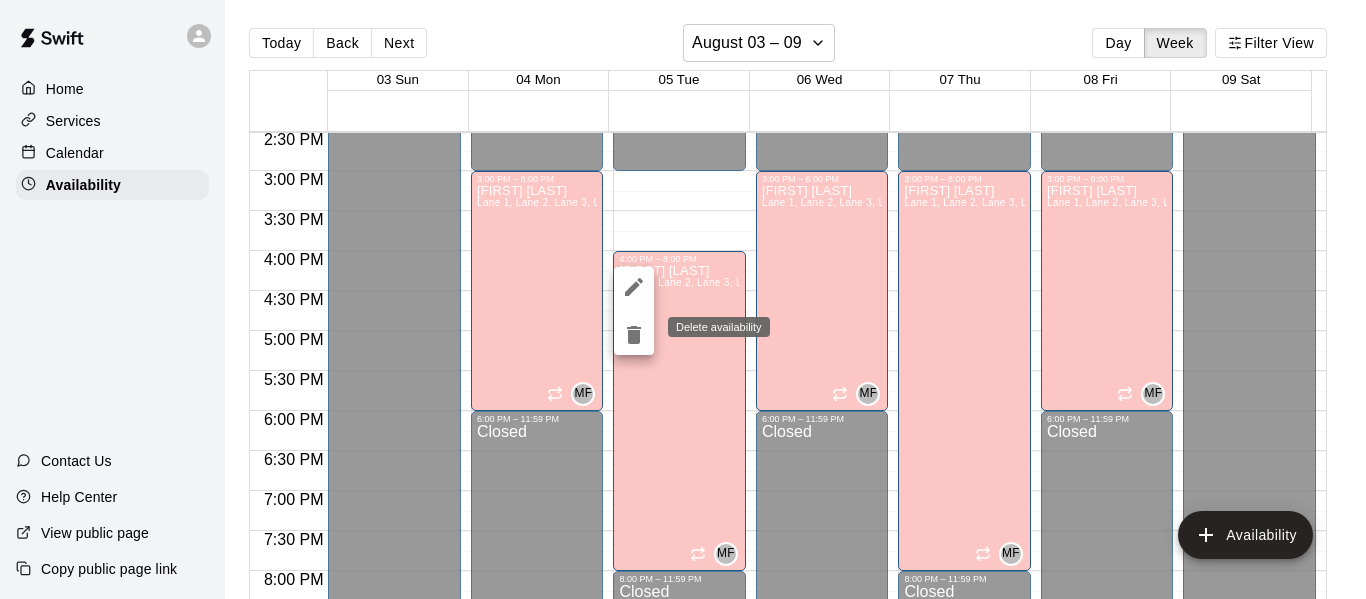 click 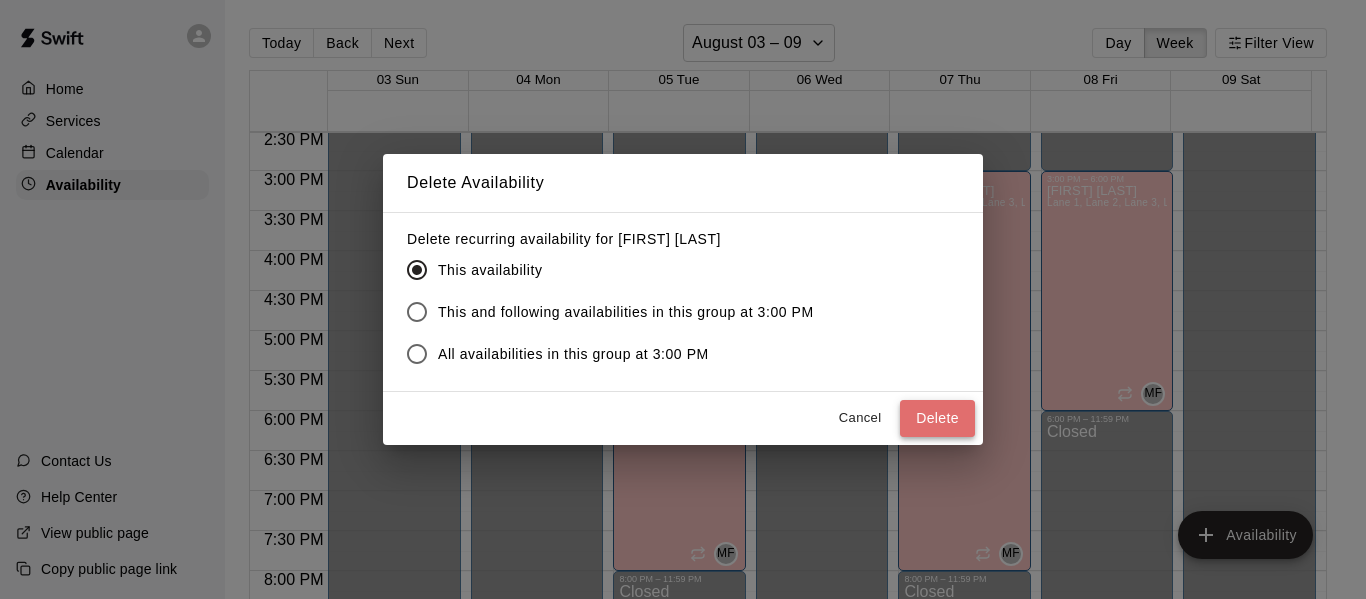 click on "Delete" at bounding box center (937, 418) 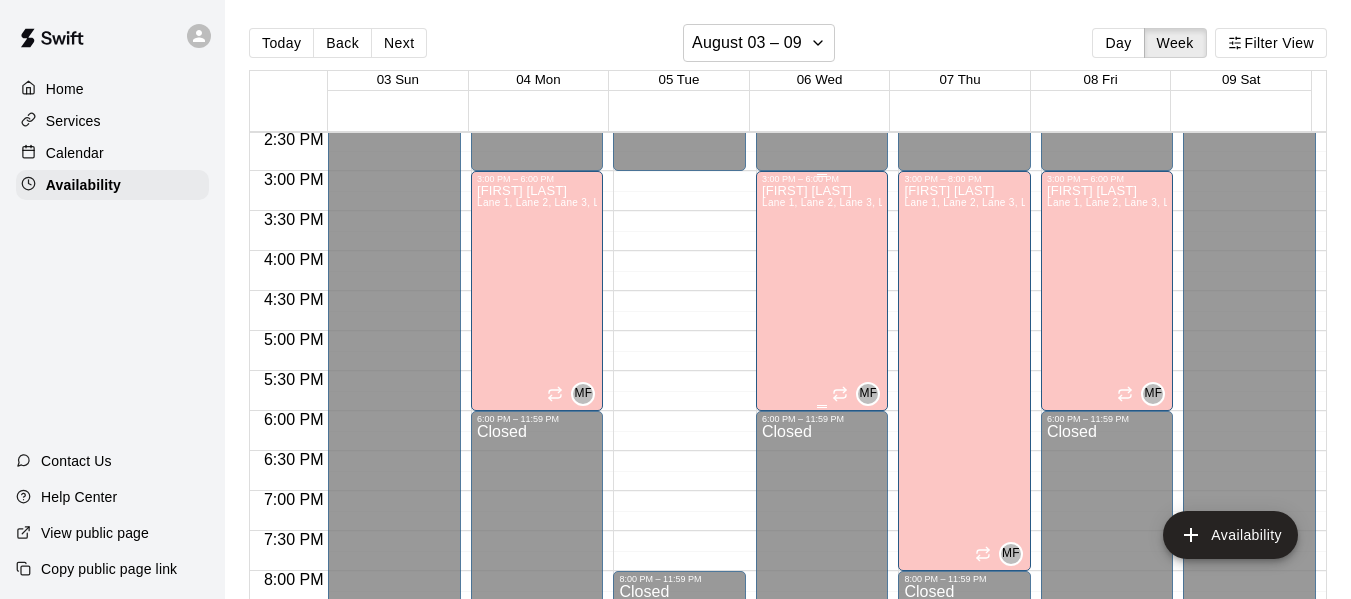 click on "[FIRST] [LAST] Lane 1, Lane 2, Lane 3, Lane 4, Lane 5, Lane 6, Lane 7" at bounding box center (822, 483) 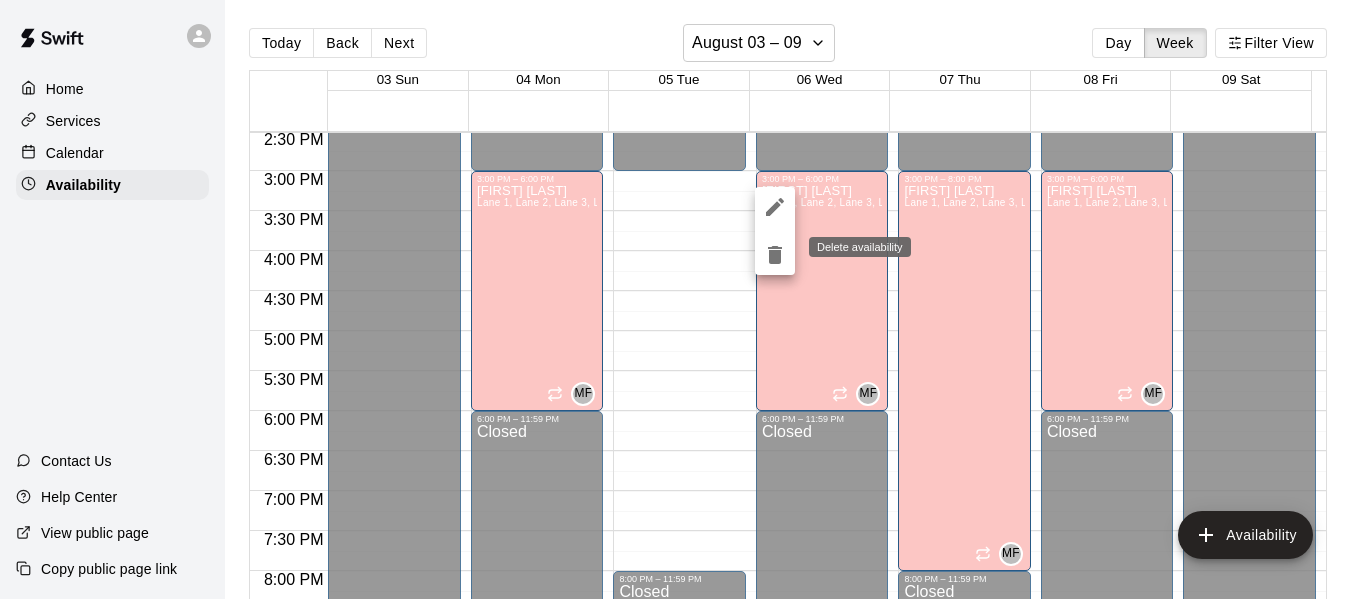 click 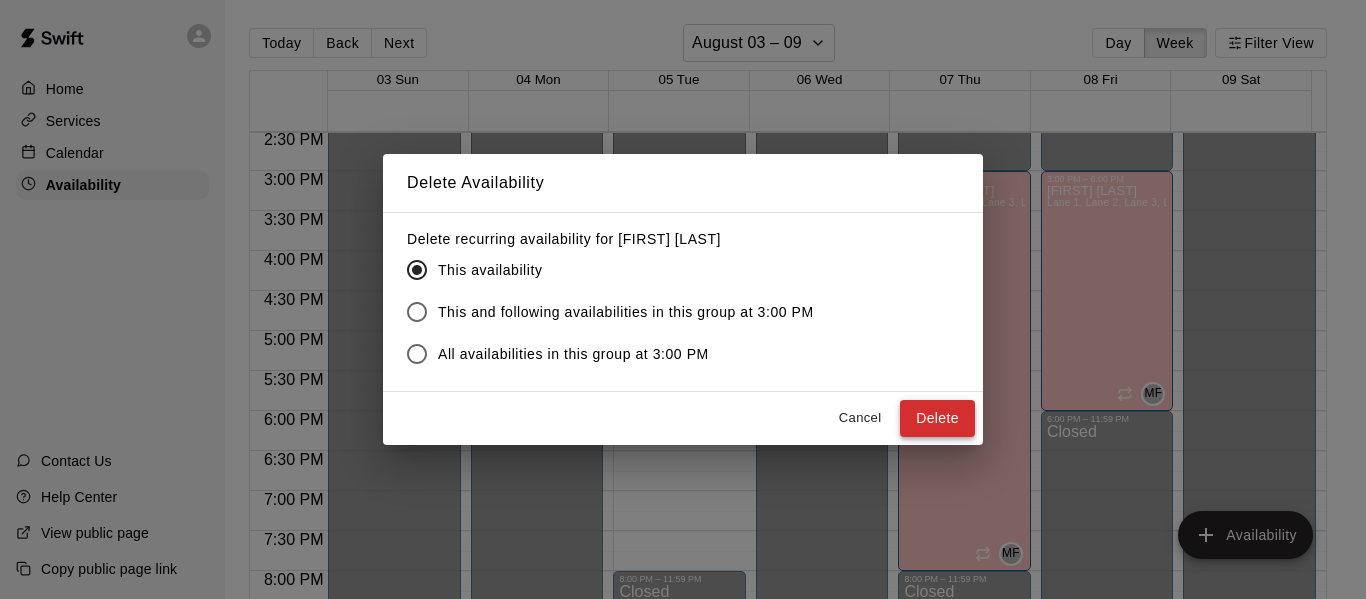click on "Delete" at bounding box center [937, 418] 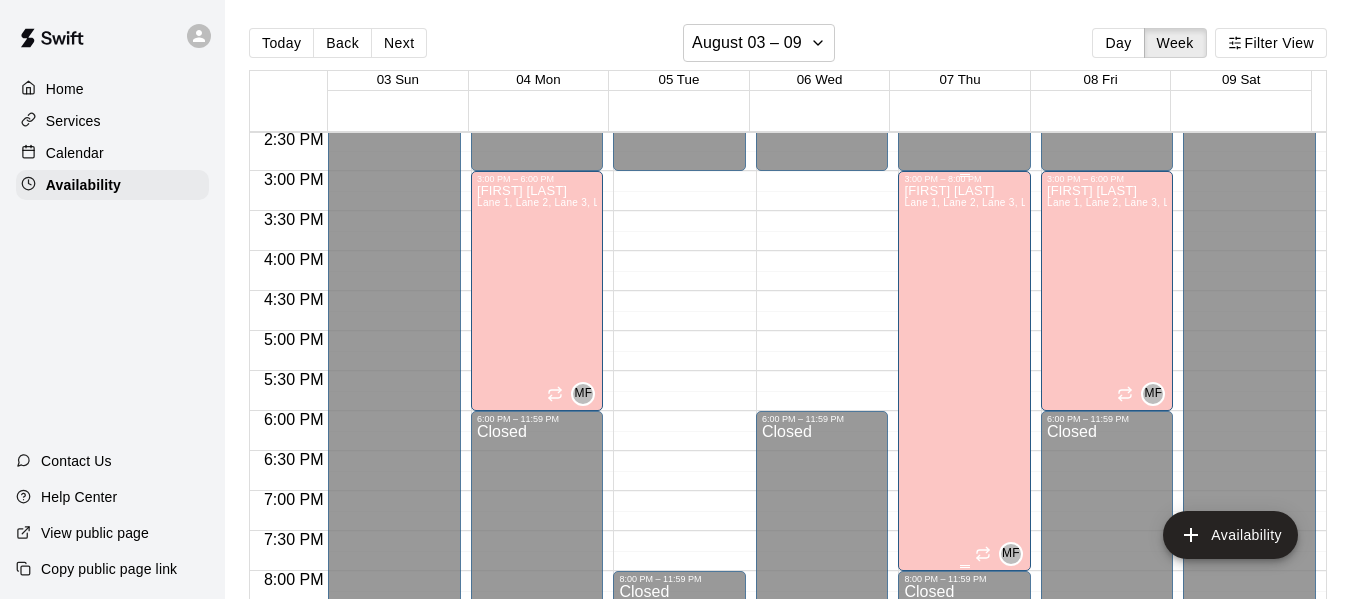 click on "[FIRST] [LAST] Lane 1, Lane 2, Lane 3, Lane 4, Lane 5, Lane 6, Lane 7" at bounding box center [964, 483] 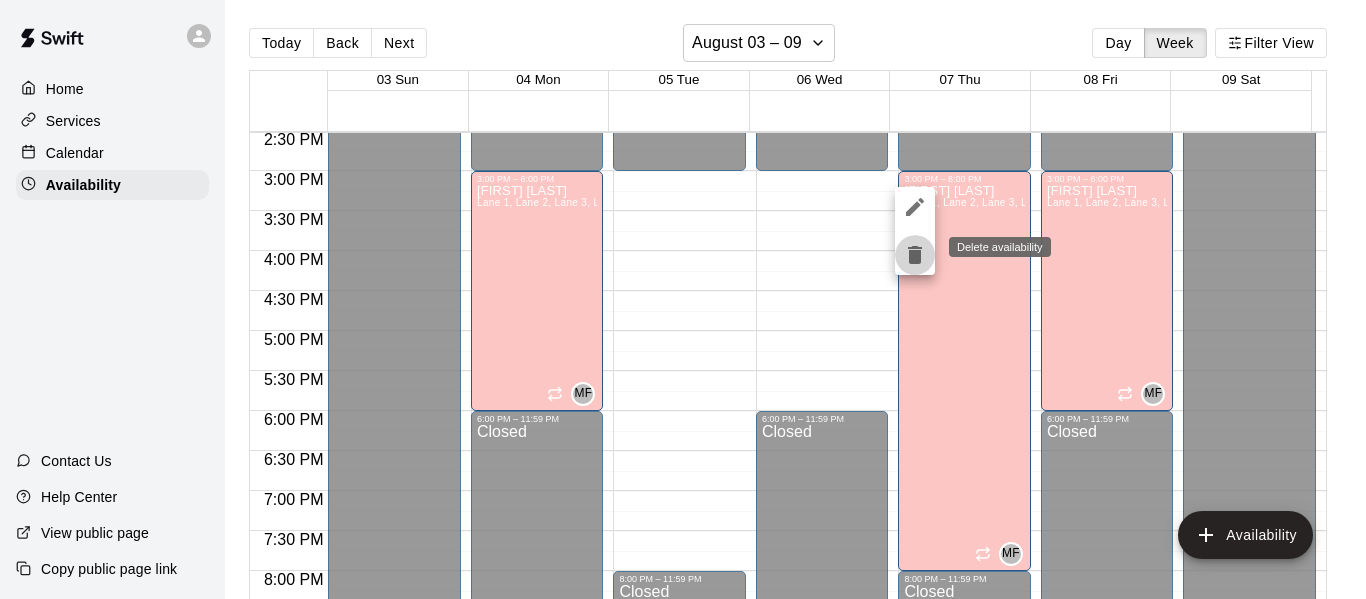 click 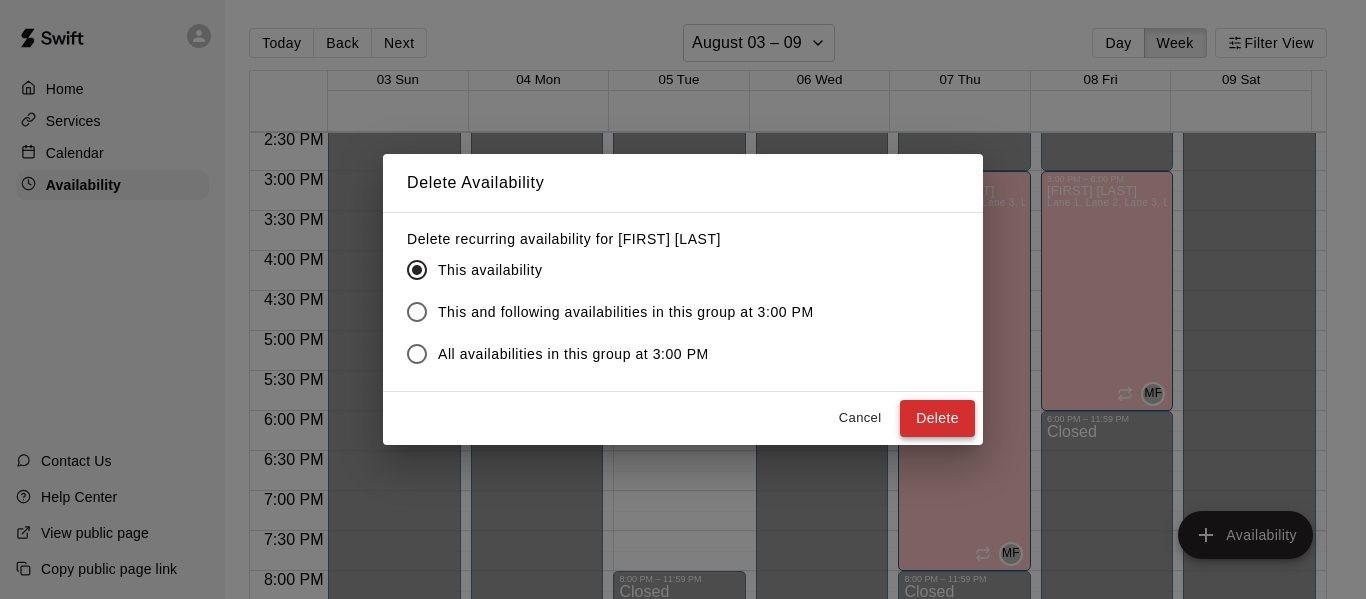 click on "Delete" at bounding box center [937, 418] 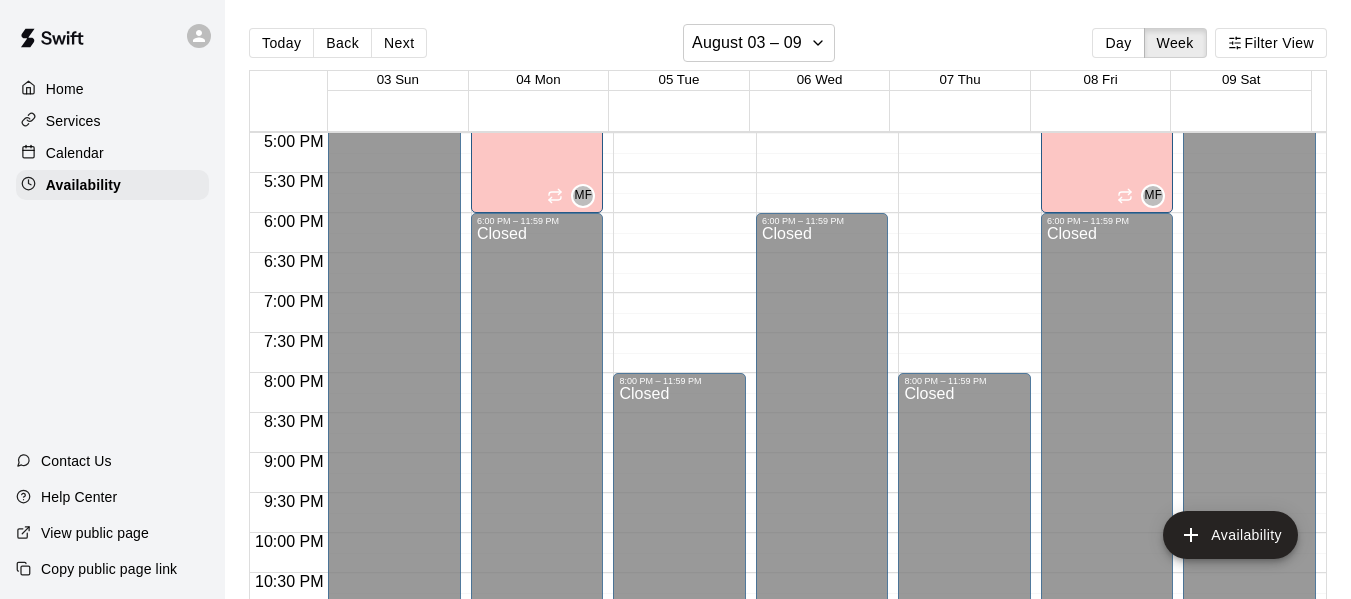 scroll, scrollTop: 1432, scrollLeft: 0, axis: vertical 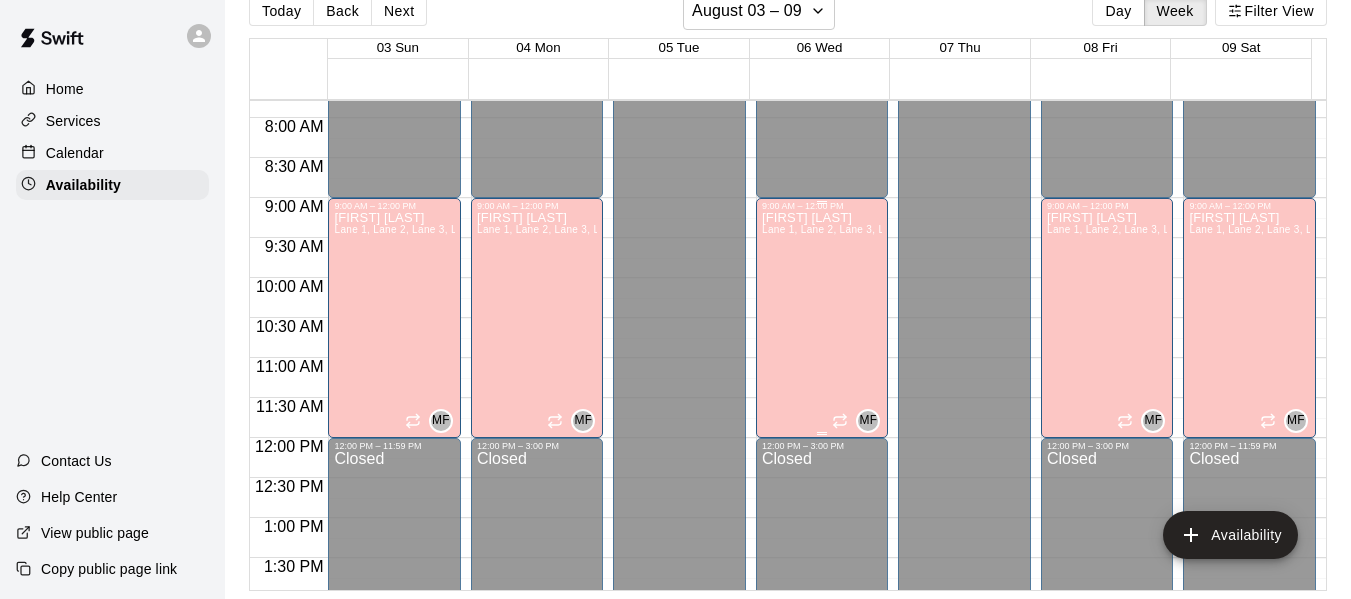 click on "[FIRST] [LAST] Lane 1, Lane 2, Lane 3, Lane 4, Lane 5, Lane 6, Lane 7" at bounding box center [822, 510] 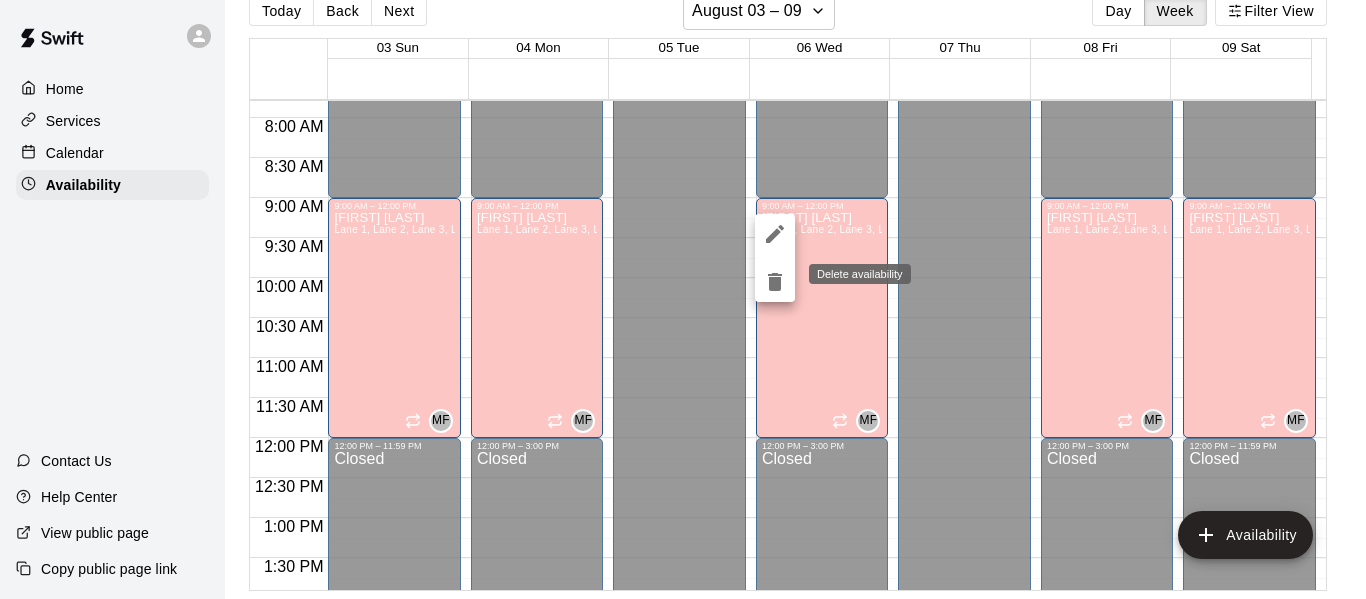 click 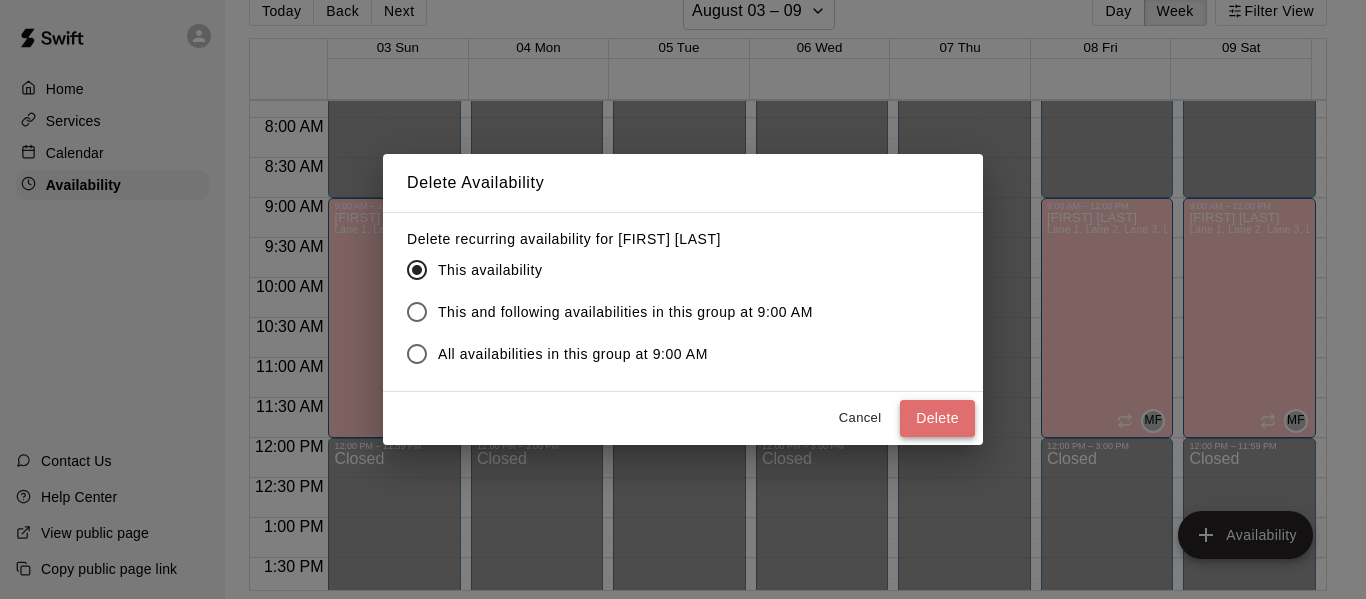 click on "Delete" at bounding box center (937, 418) 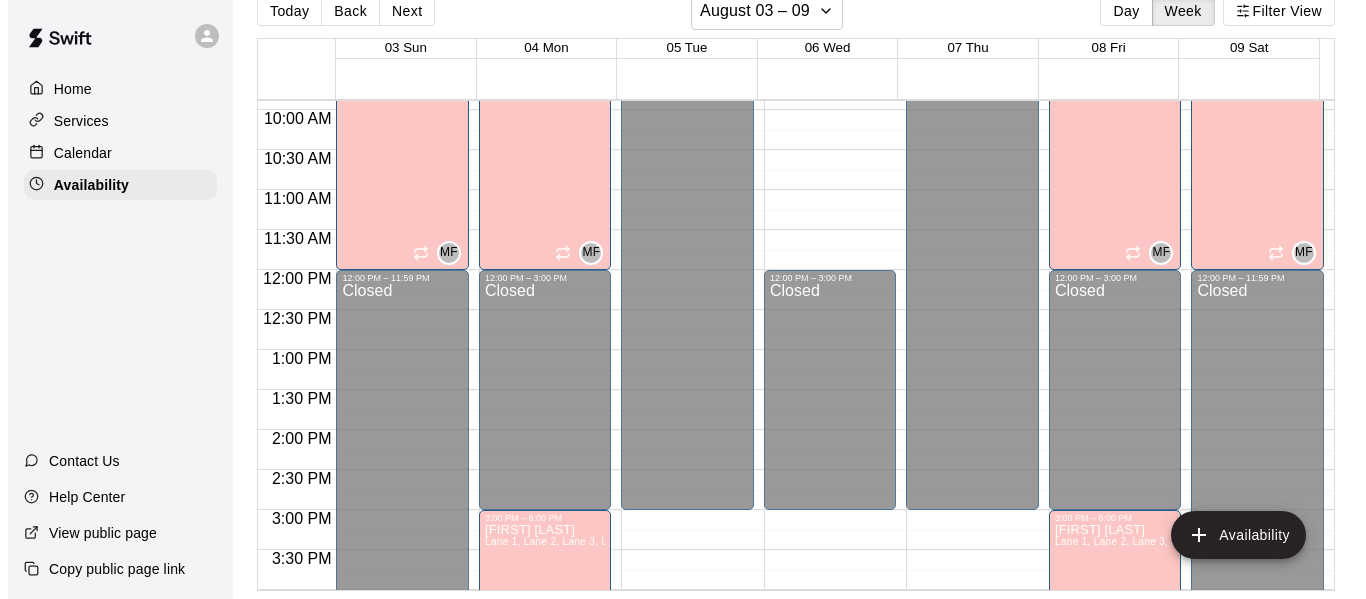 scroll, scrollTop: 790, scrollLeft: 0, axis: vertical 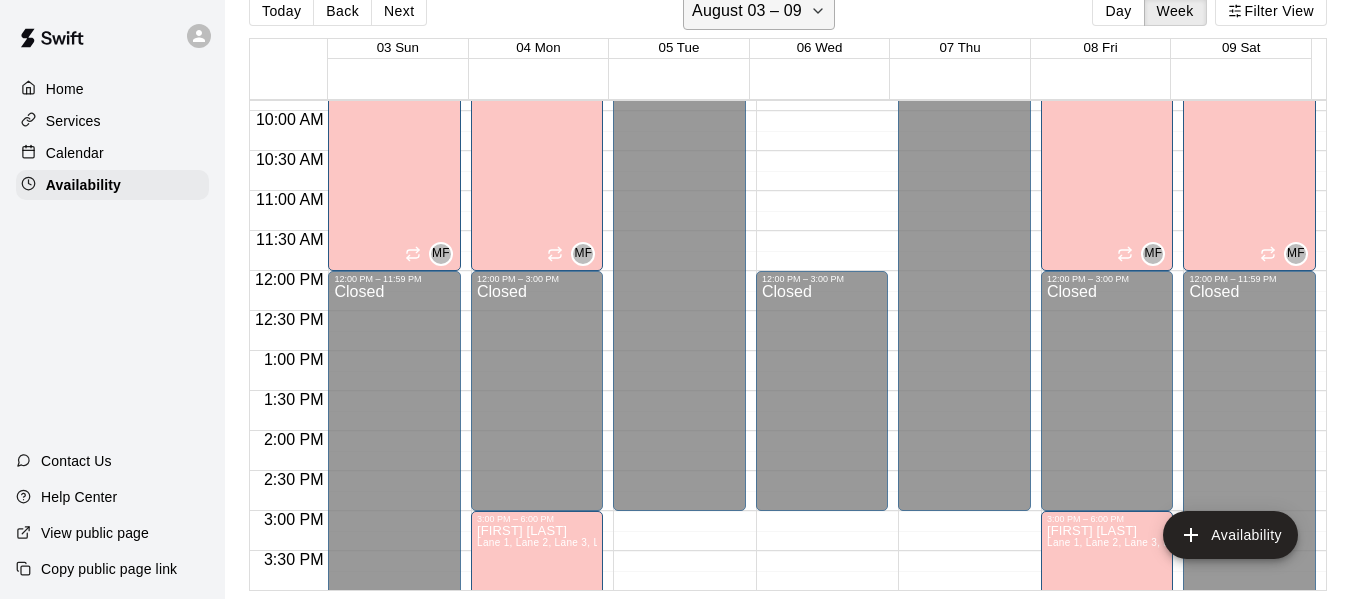 click 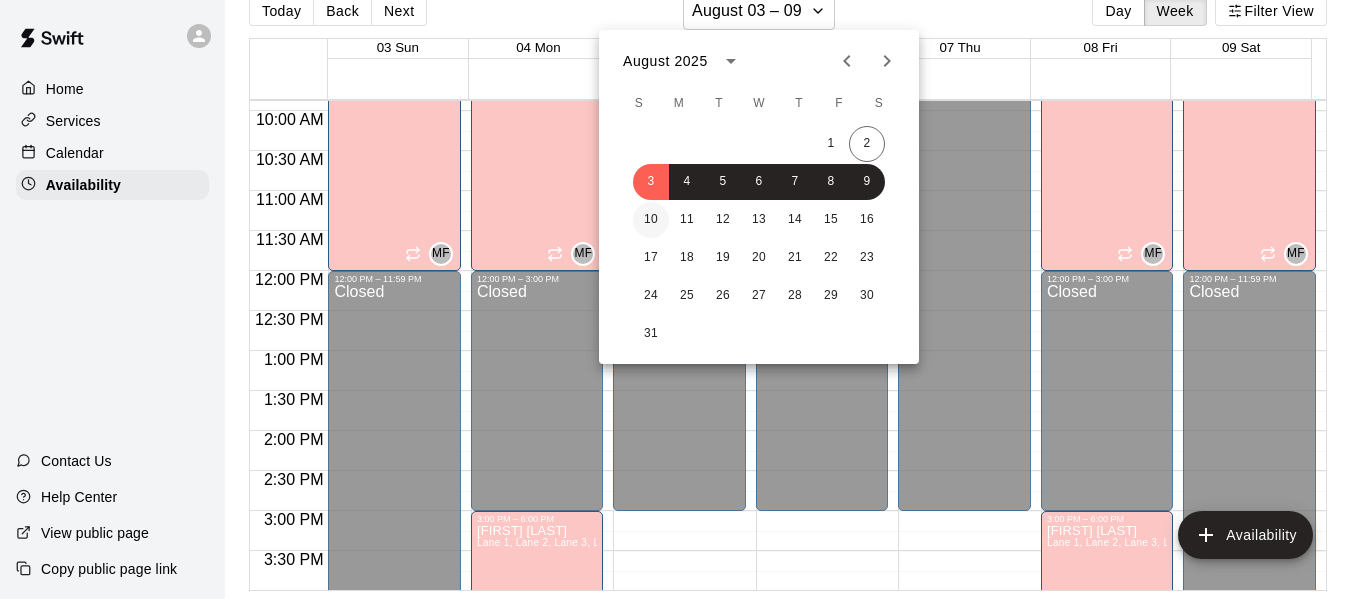 click on "10" at bounding box center (651, 220) 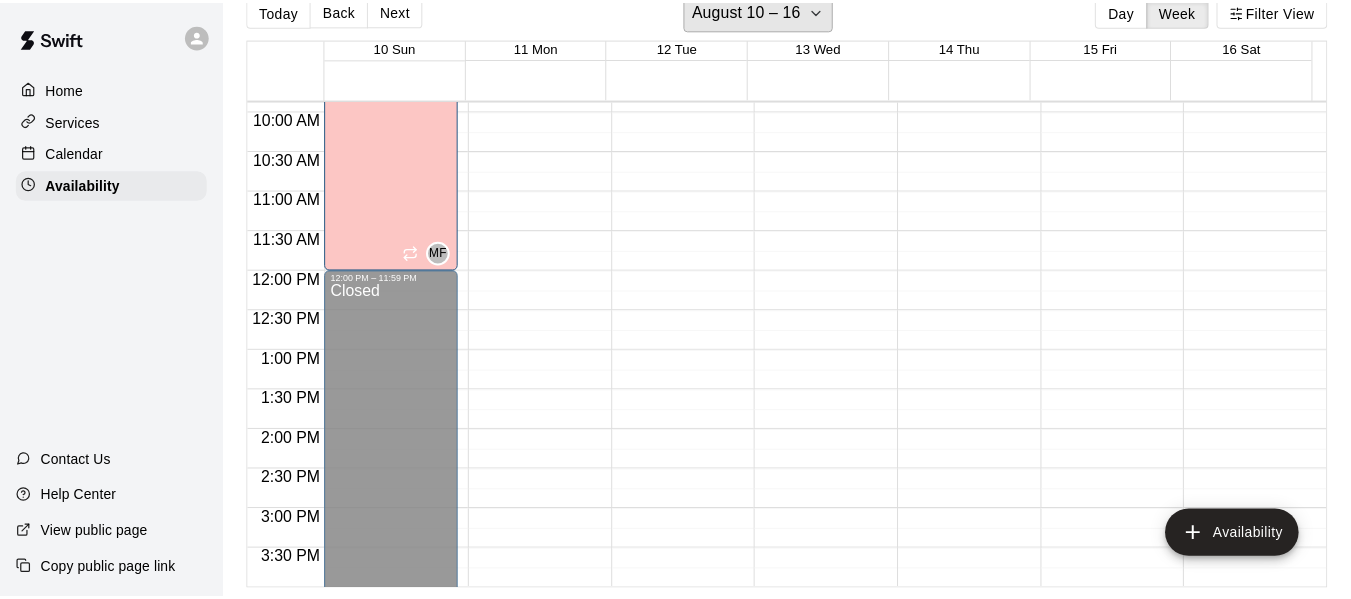 scroll, scrollTop: 24, scrollLeft: 0, axis: vertical 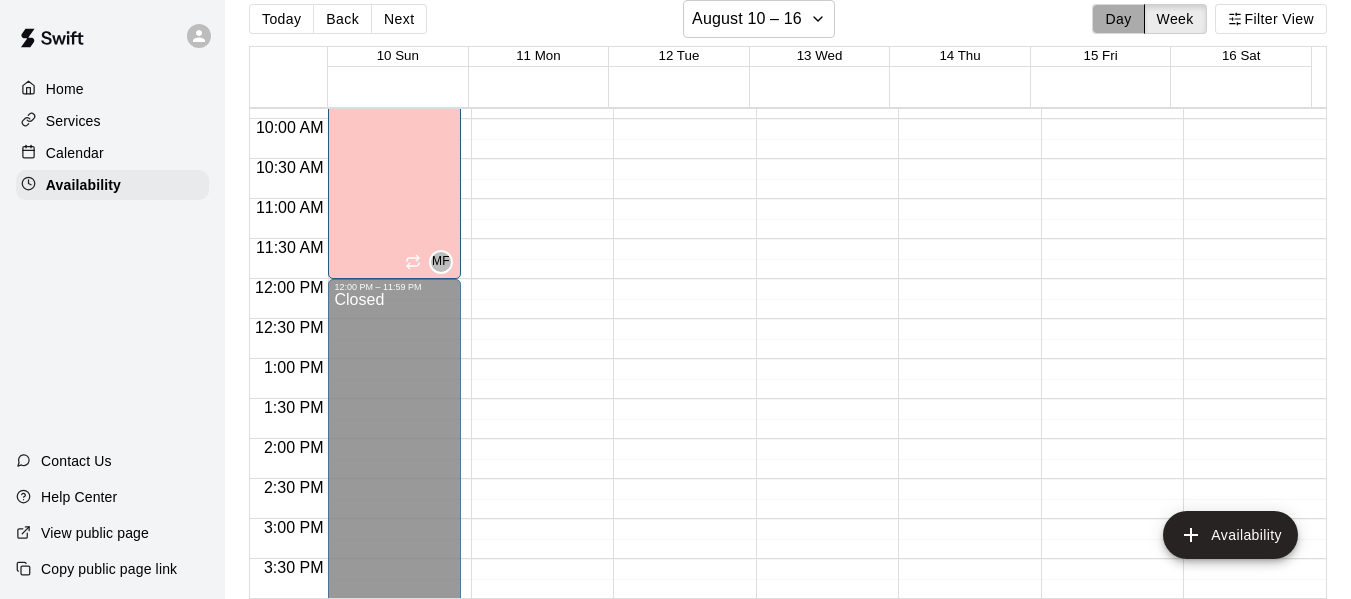 click on "Day" at bounding box center (1118, 19) 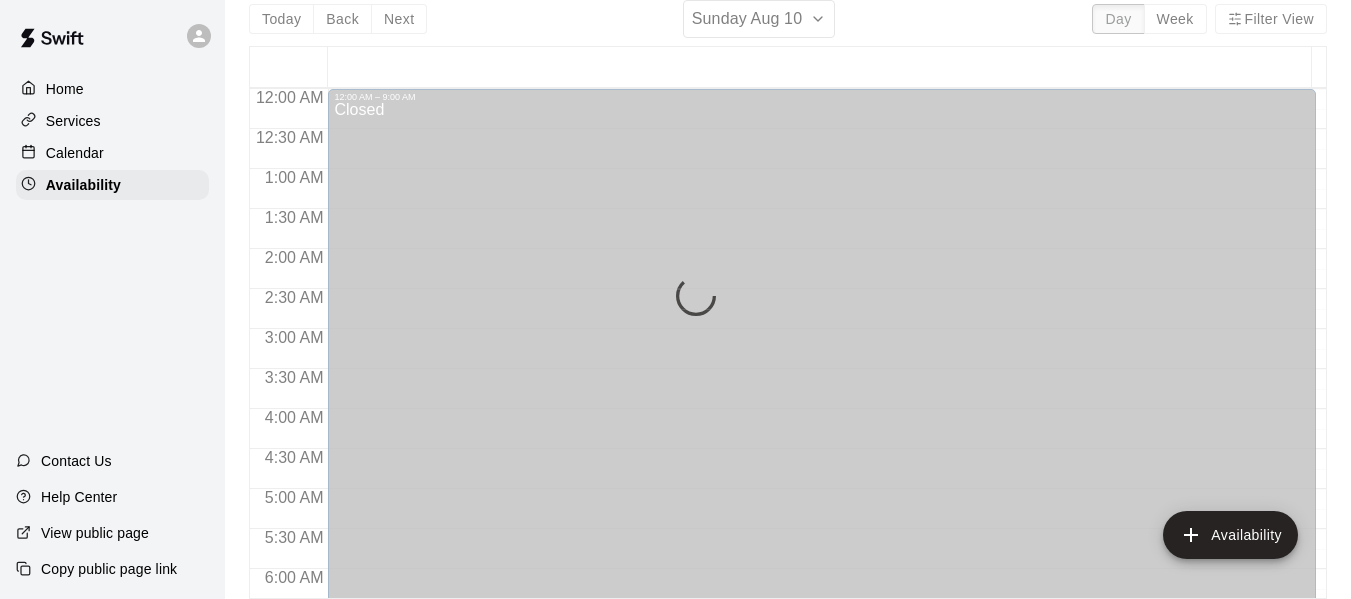scroll, scrollTop: 838, scrollLeft: 0, axis: vertical 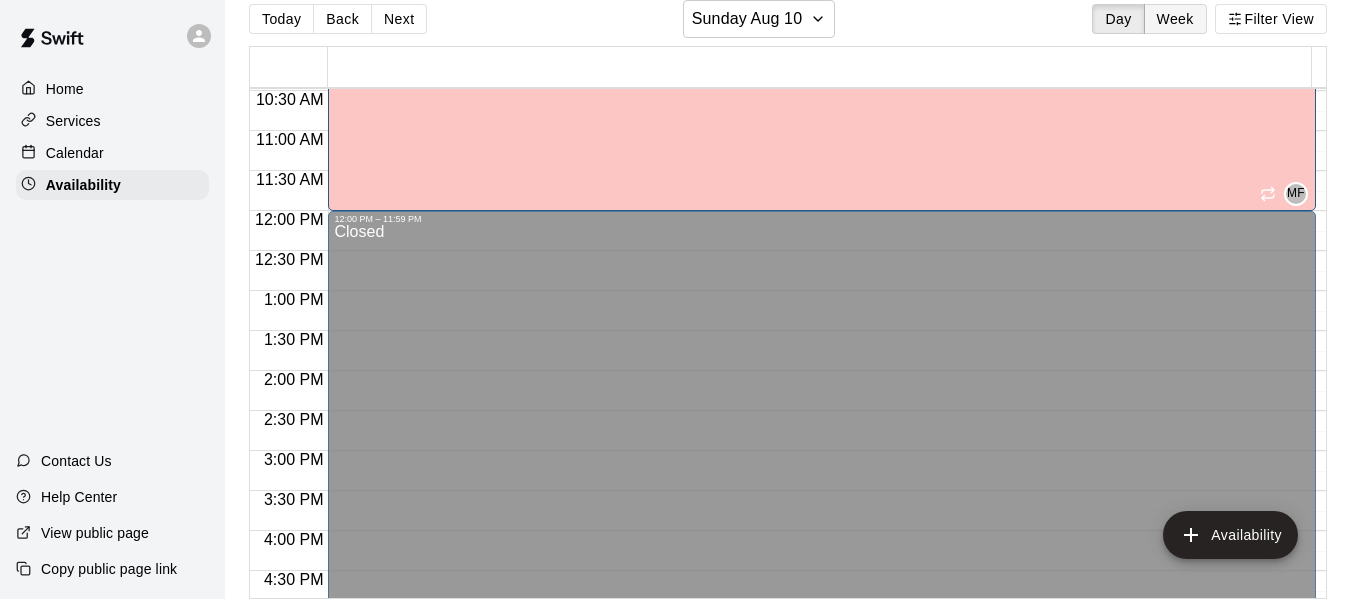 click on "Week" at bounding box center (1175, 19) 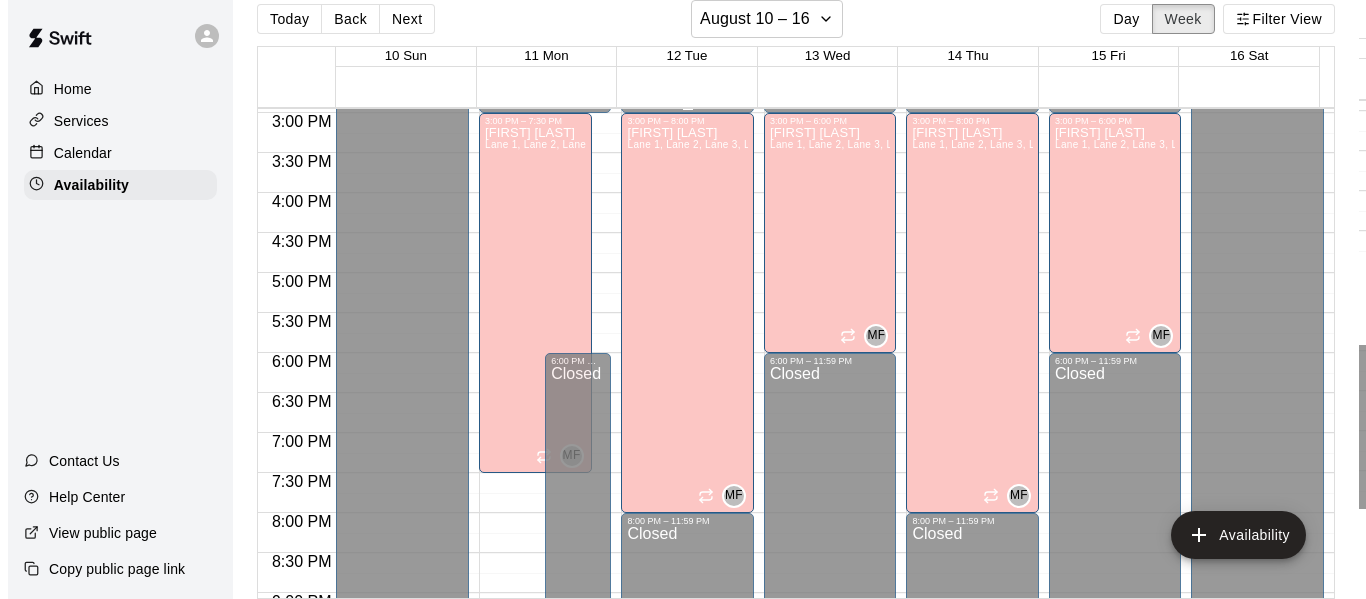 scroll, scrollTop: 1198, scrollLeft: 0, axis: vertical 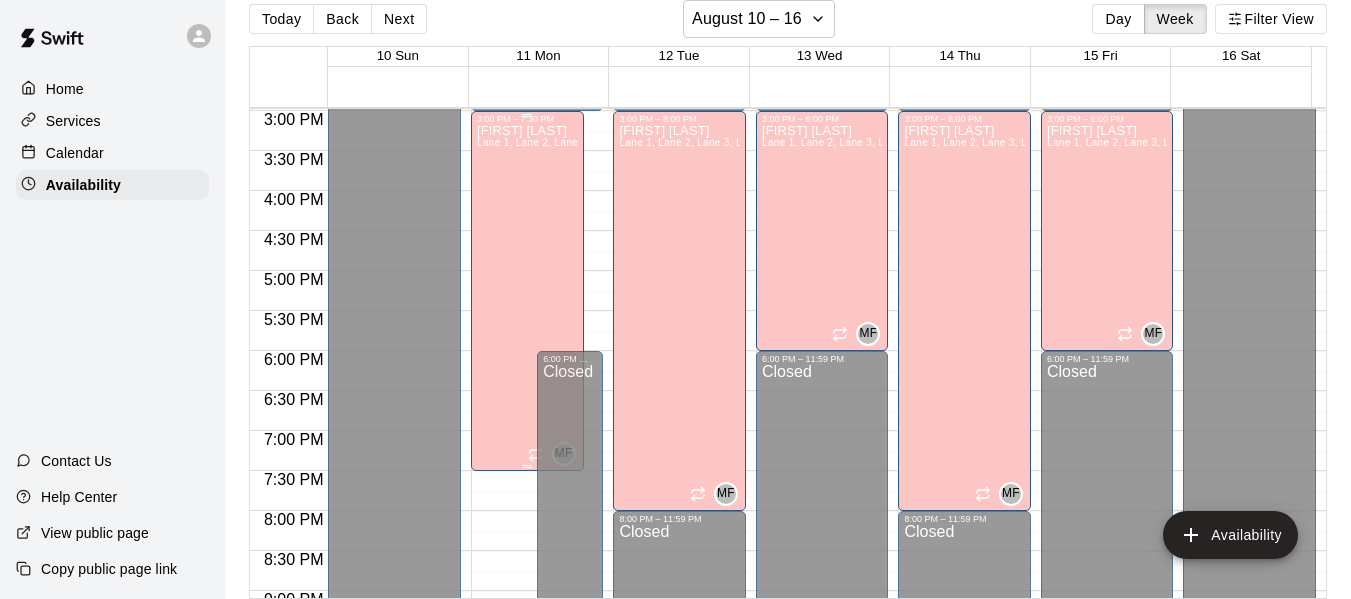 click on "[FIRST] [LAST] Lane 1, Lane 2, Lane 3, Lane 4, Lane 5, Lane 6, Lane 7" at bounding box center (527, 423) 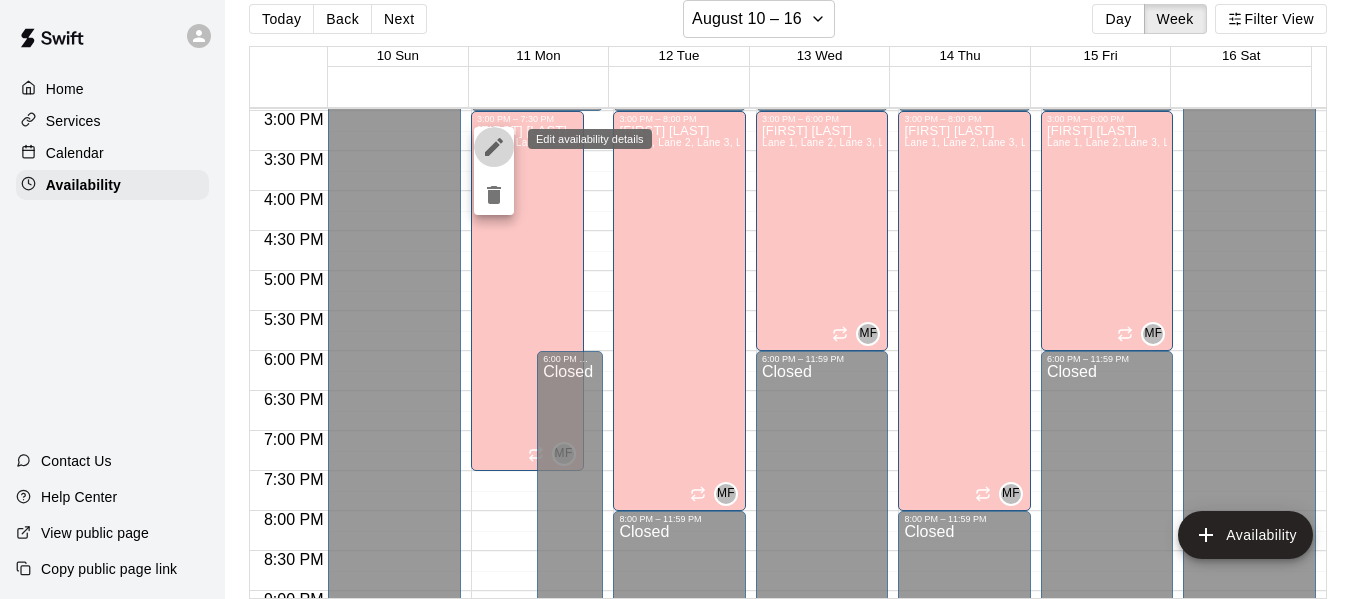 click 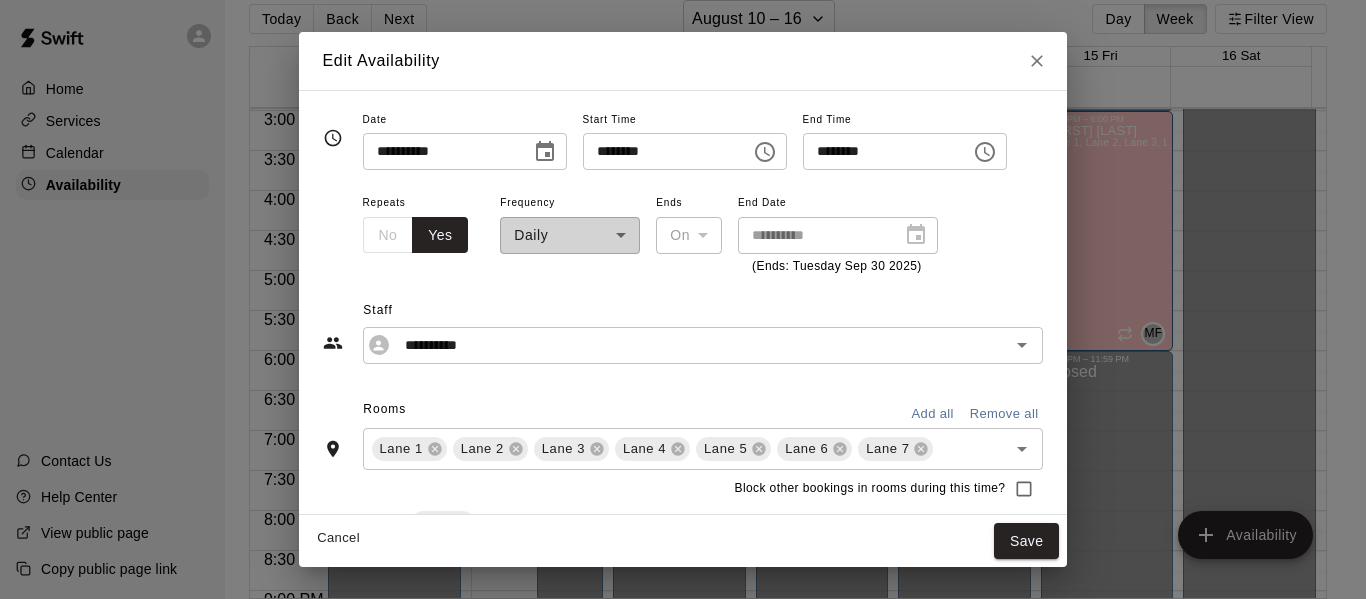 click 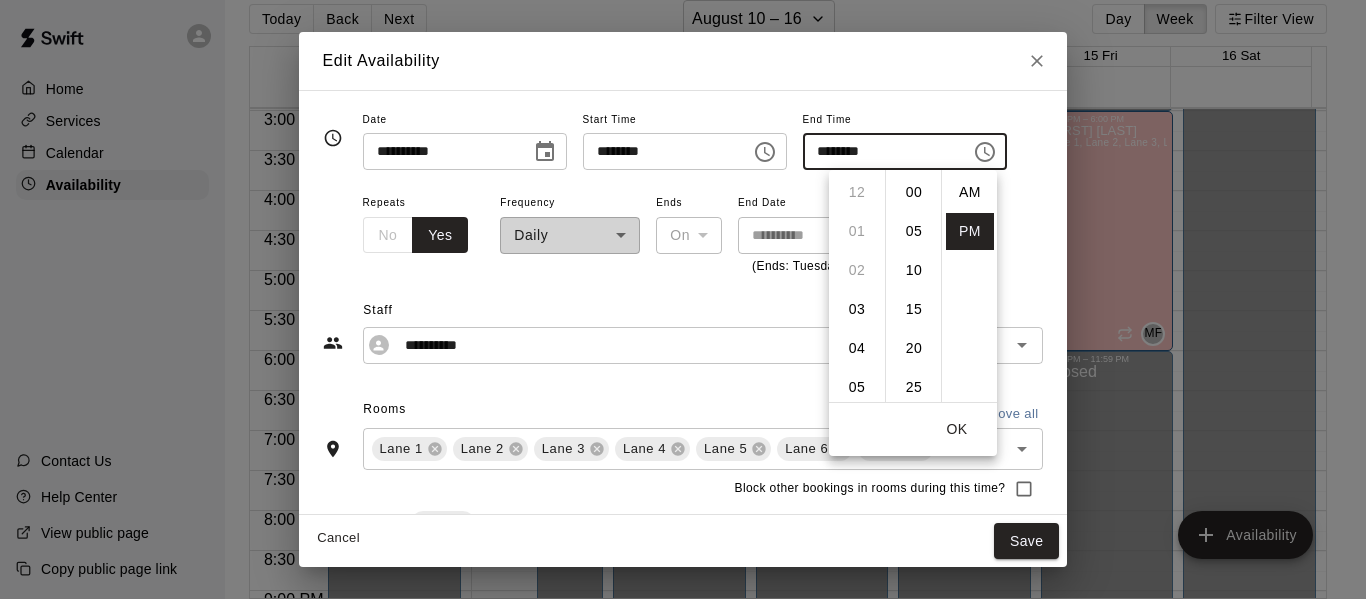scroll, scrollTop: 273, scrollLeft: 0, axis: vertical 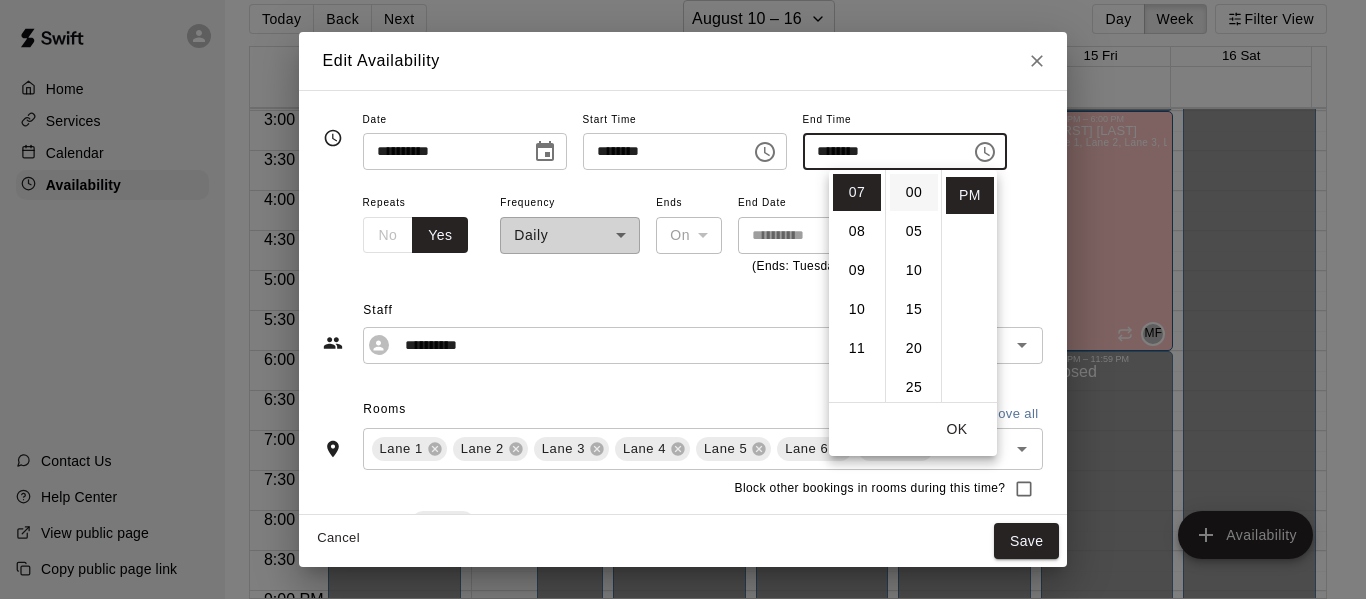 click on "00" at bounding box center (914, 192) 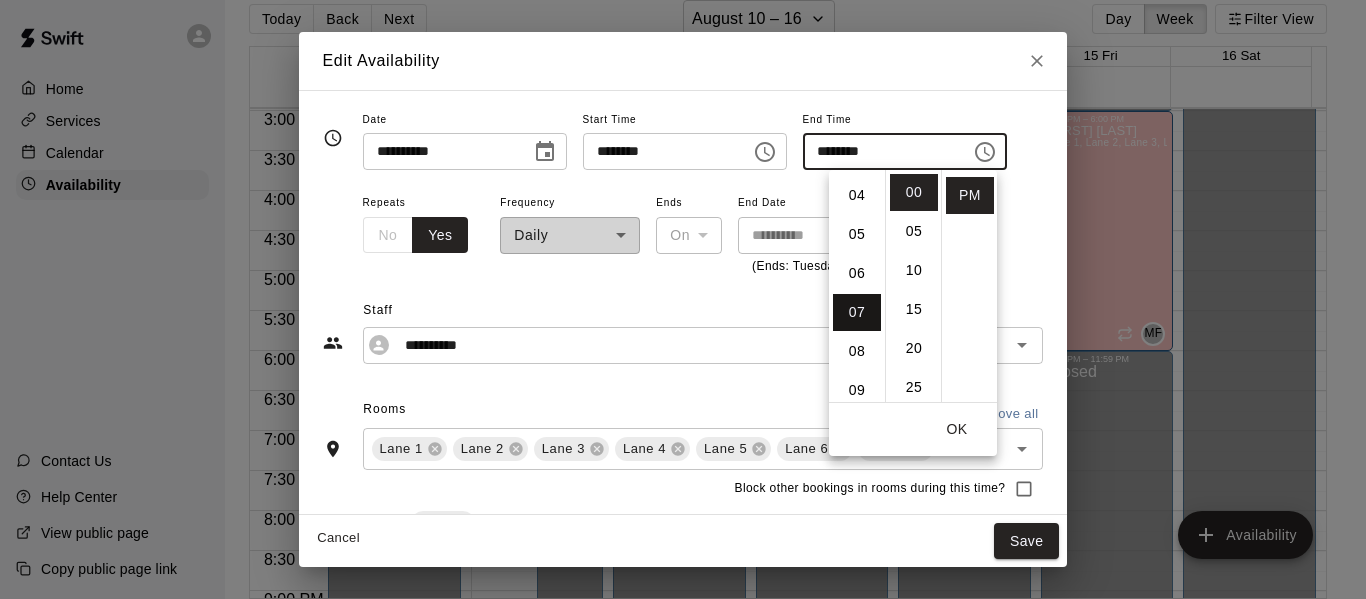 scroll, scrollTop: 152, scrollLeft: 0, axis: vertical 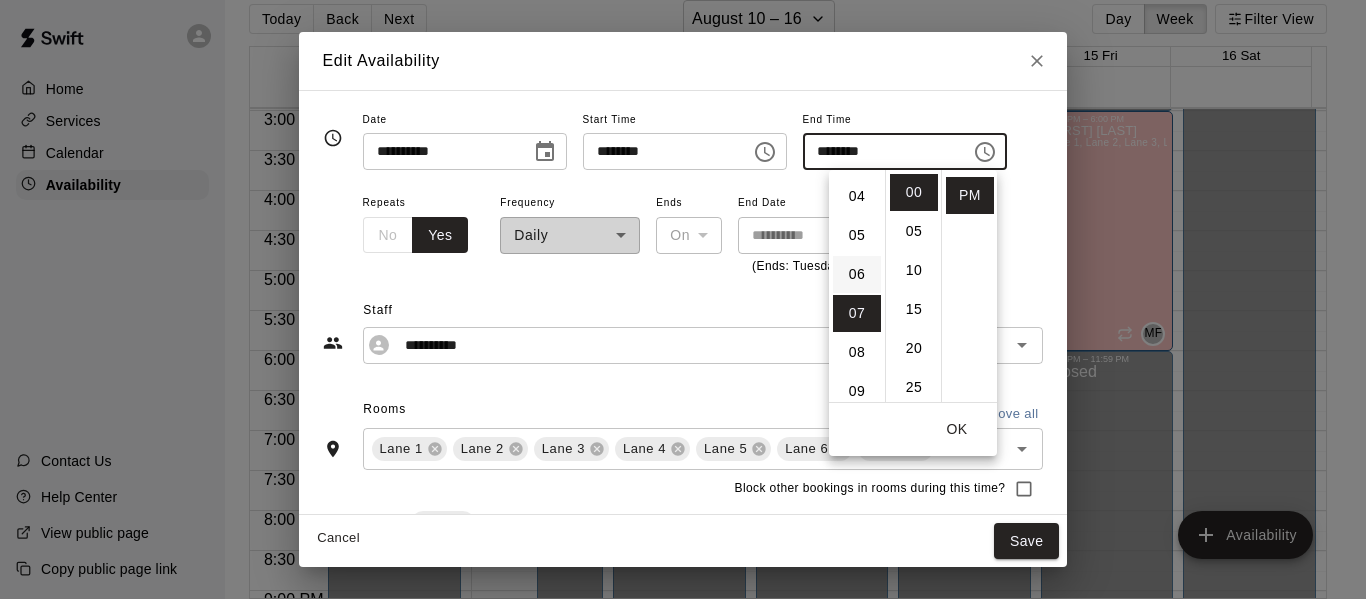 click on "06" at bounding box center [857, 274] 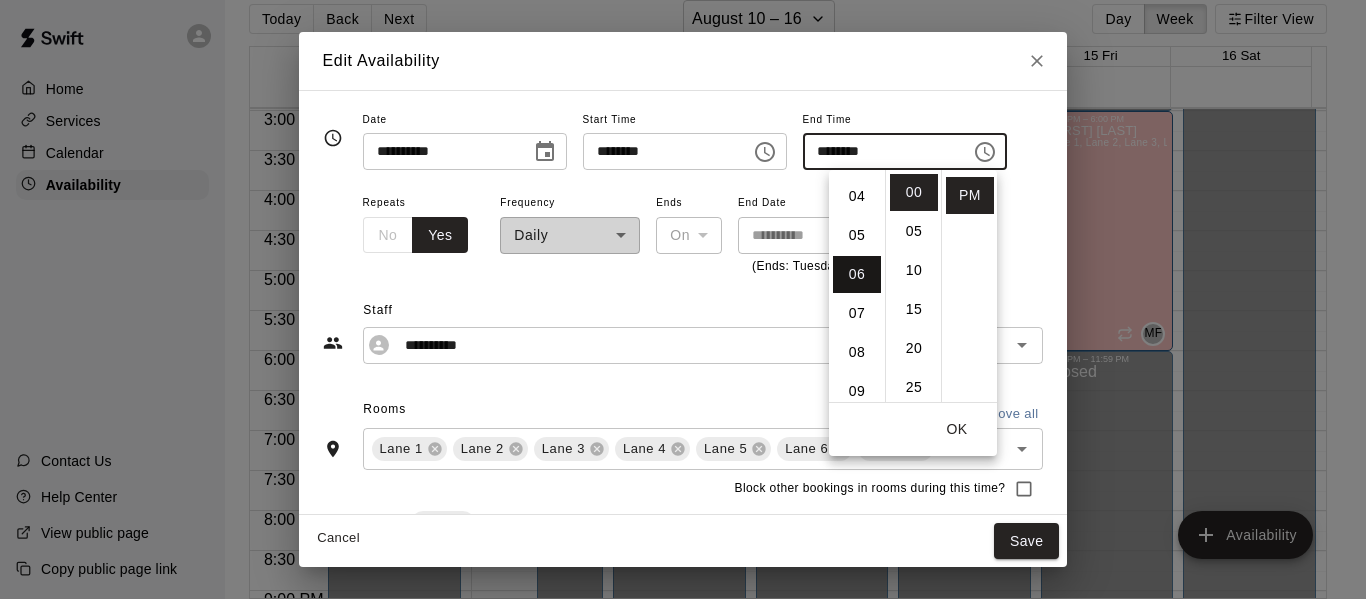 type on "********" 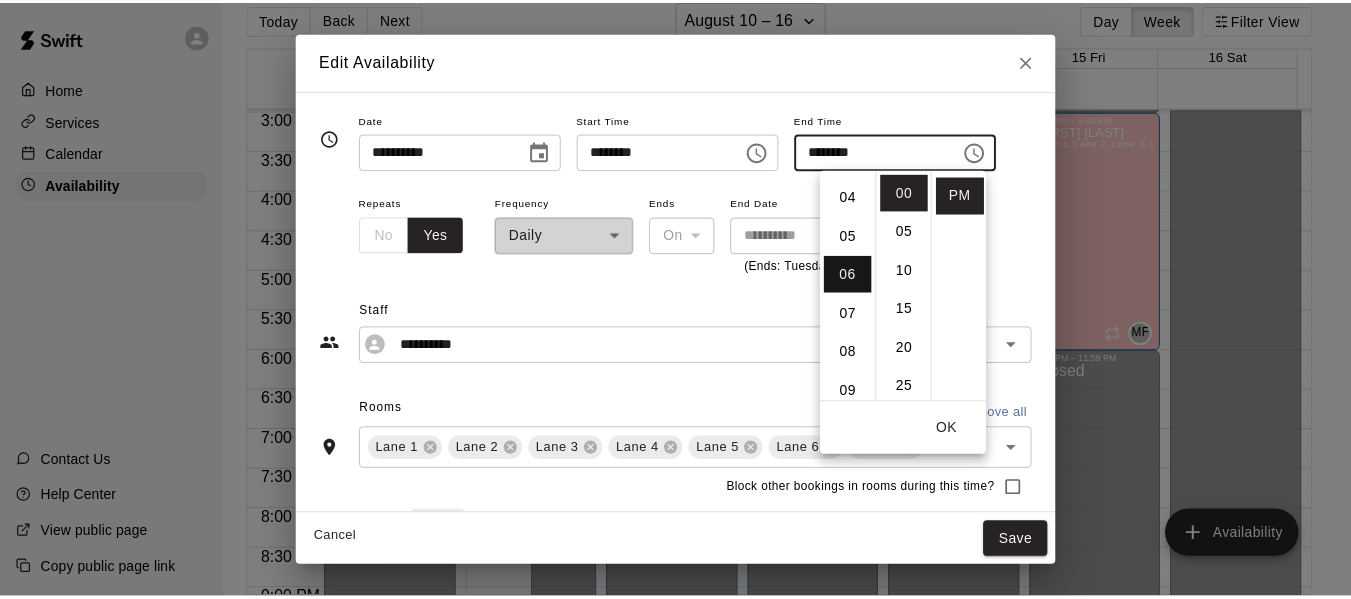 scroll, scrollTop: 234, scrollLeft: 0, axis: vertical 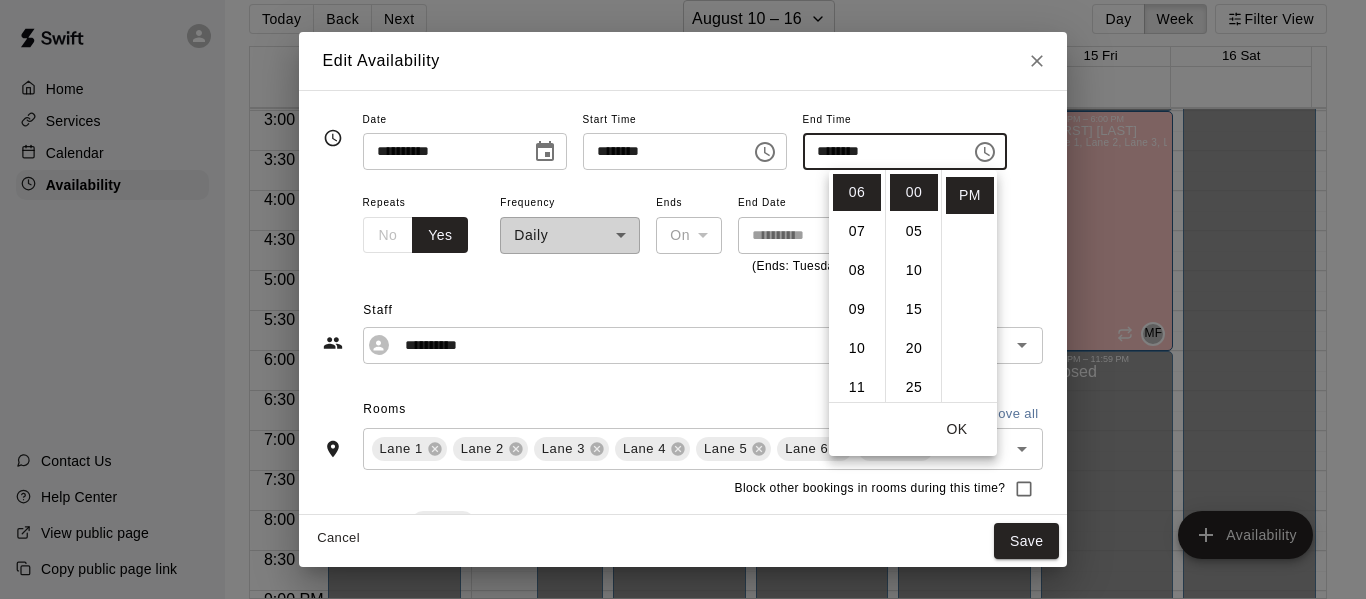 click on "OK" at bounding box center (957, 429) 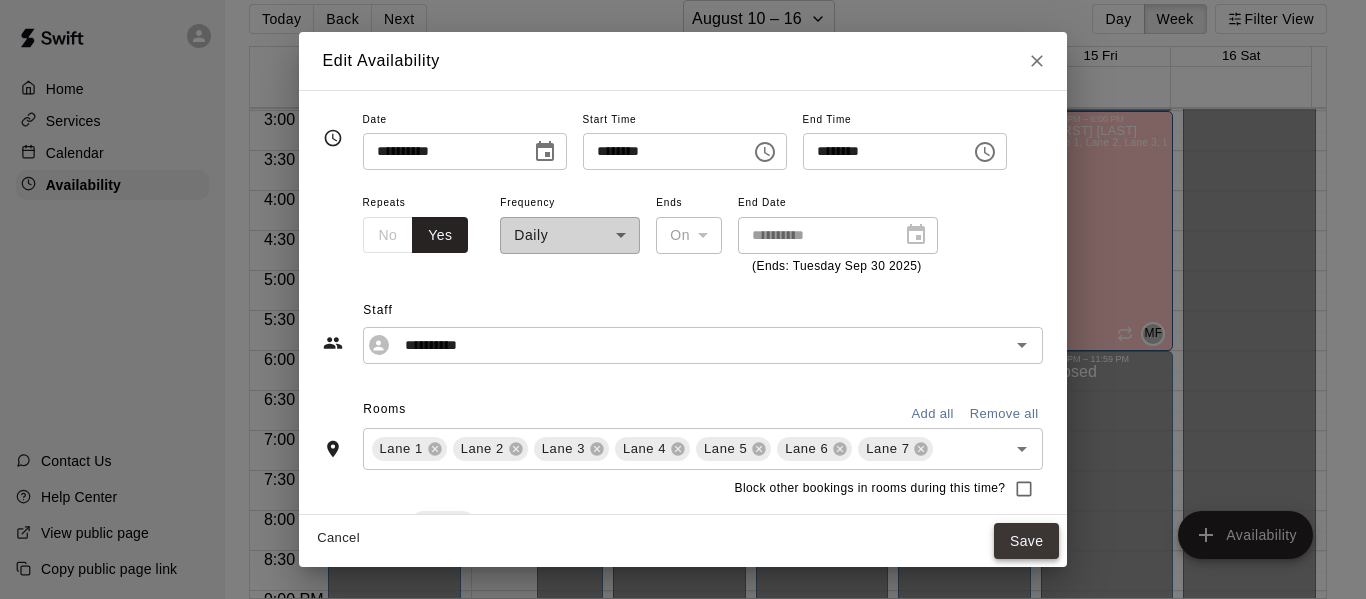 click on "Save" at bounding box center [1027, 541] 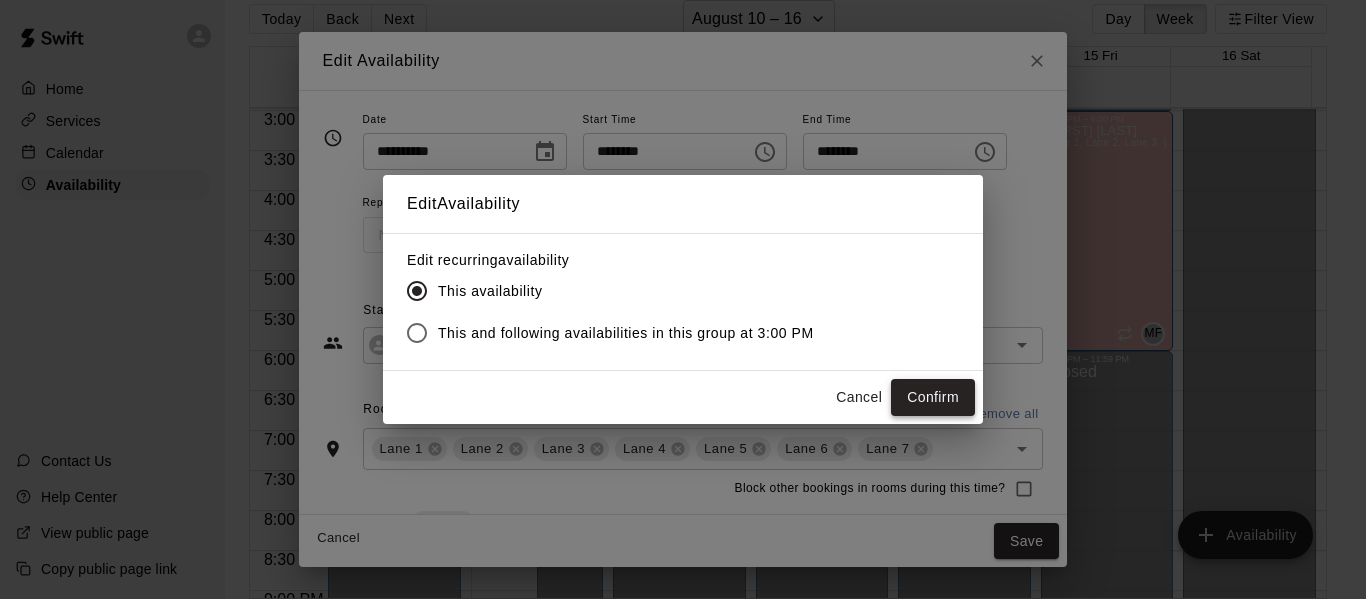 click on "Confirm" at bounding box center (933, 397) 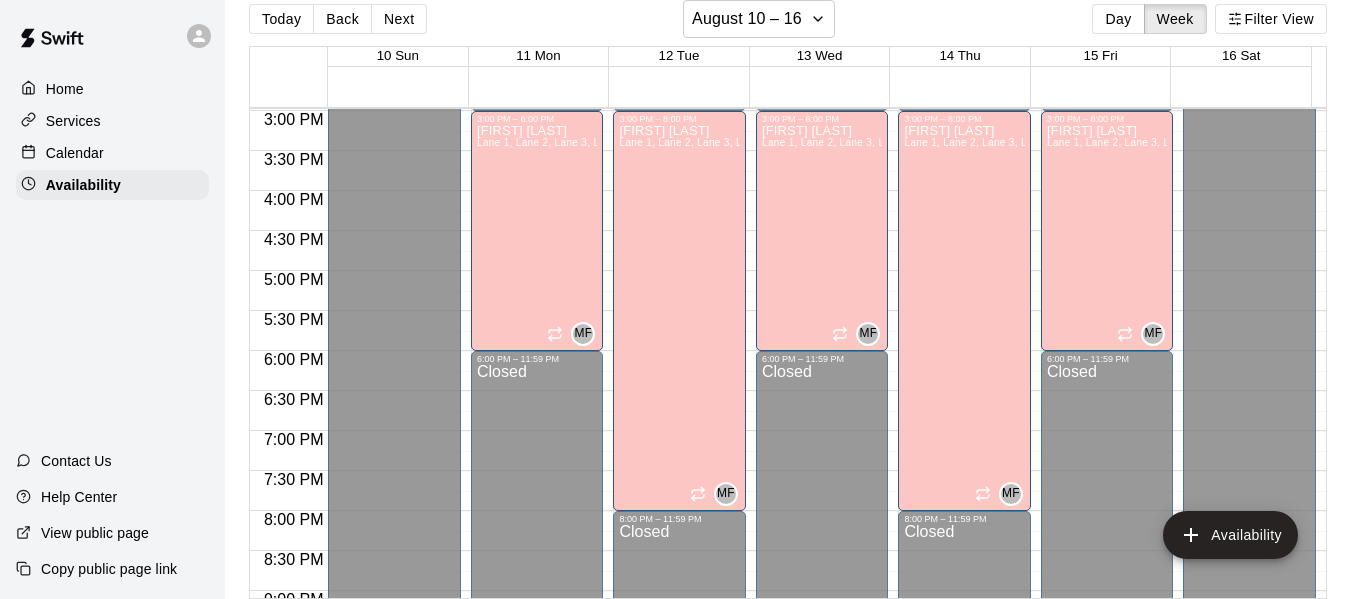 scroll, scrollTop: 1432, scrollLeft: 0, axis: vertical 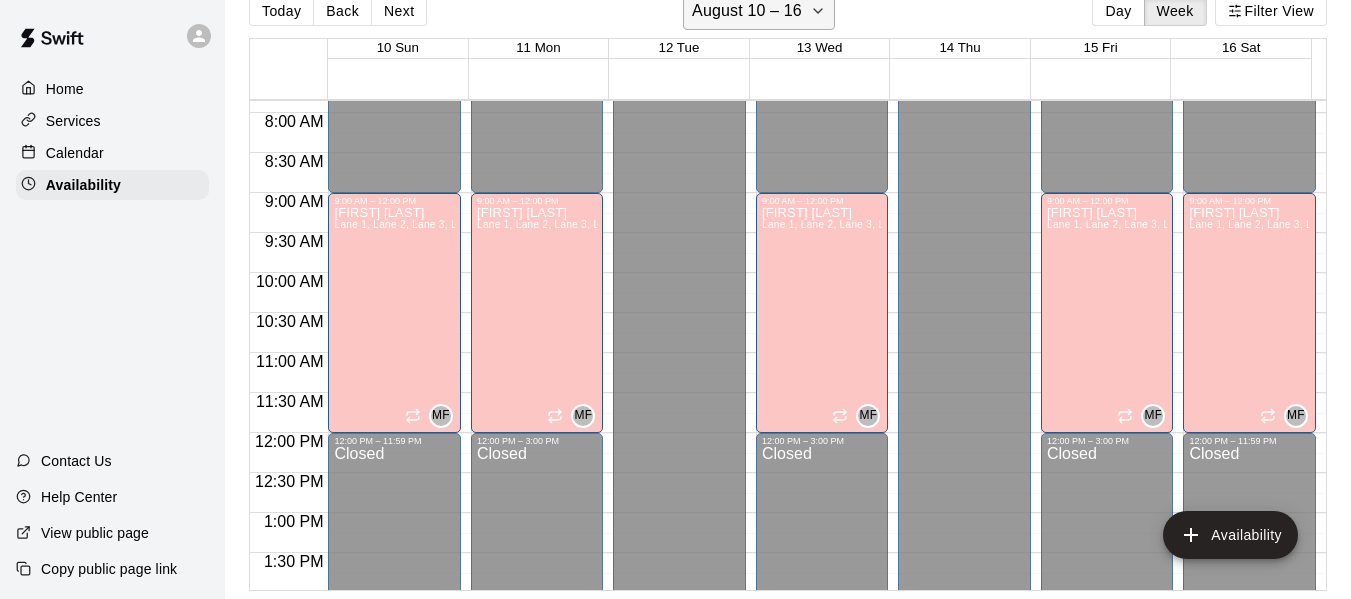 click 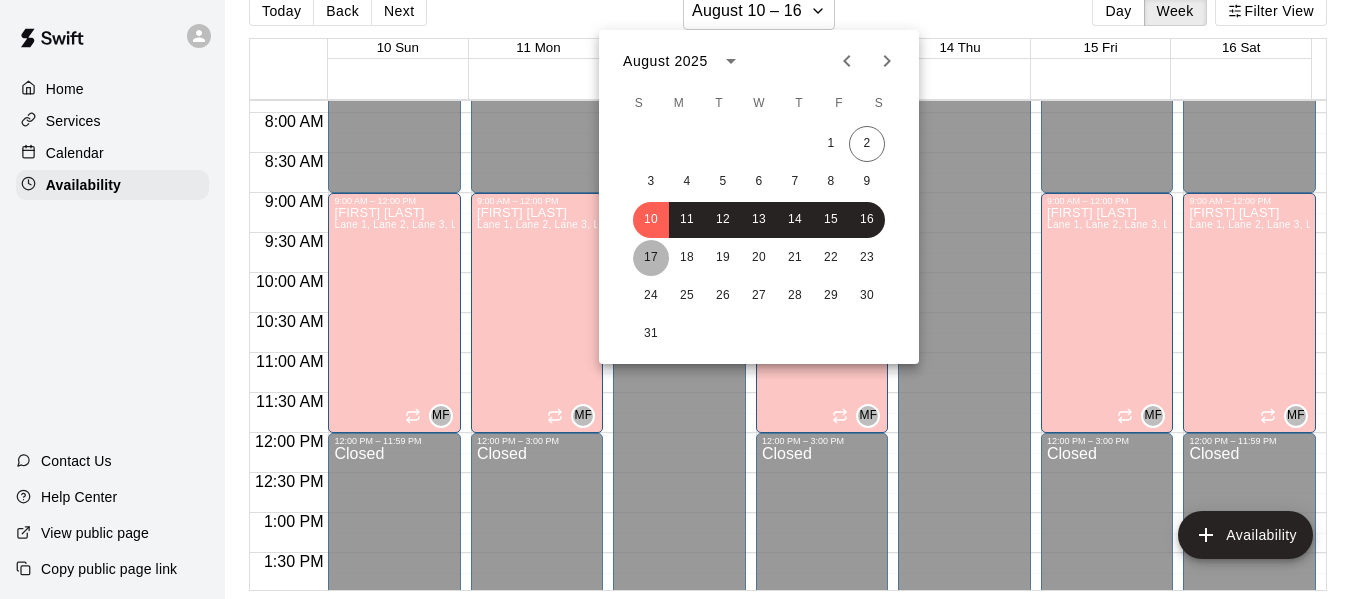 click on "17" at bounding box center [651, 258] 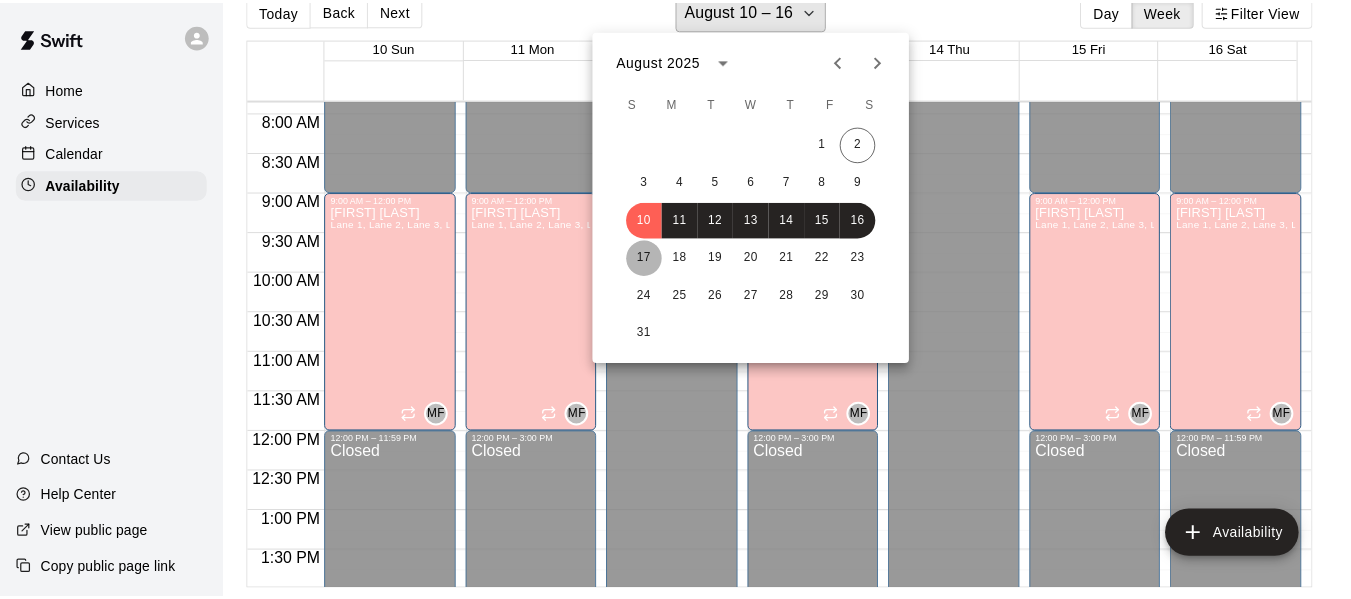 scroll, scrollTop: 24, scrollLeft: 0, axis: vertical 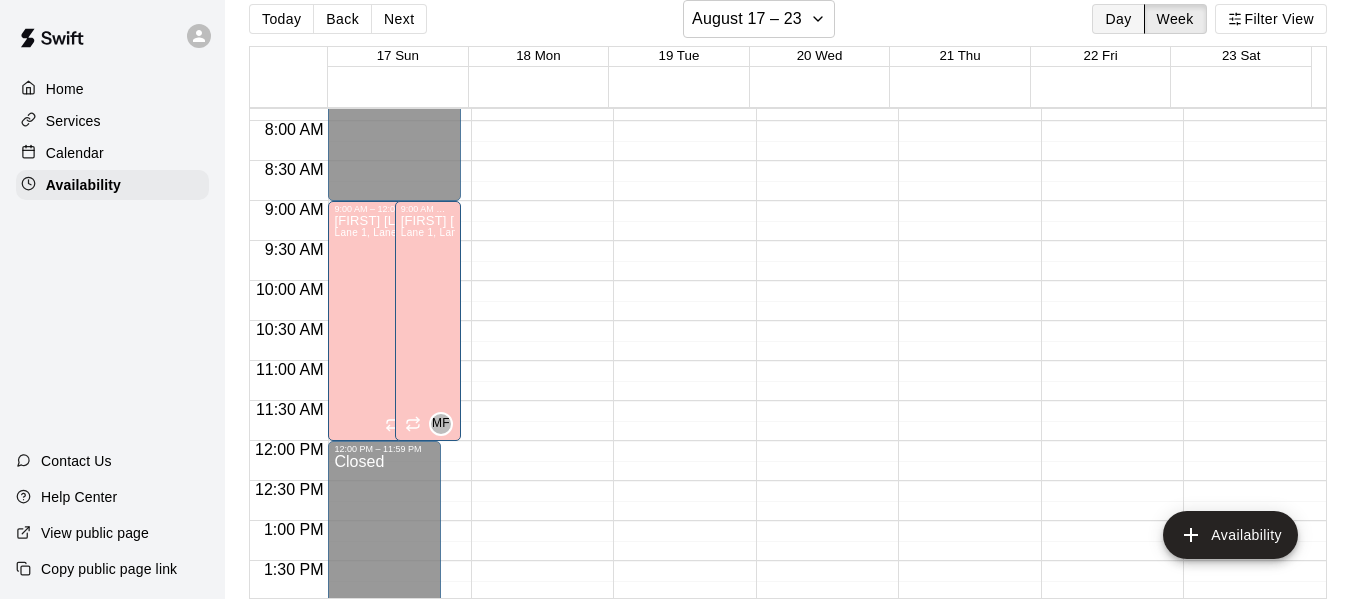 click on "Day" at bounding box center [1118, 19] 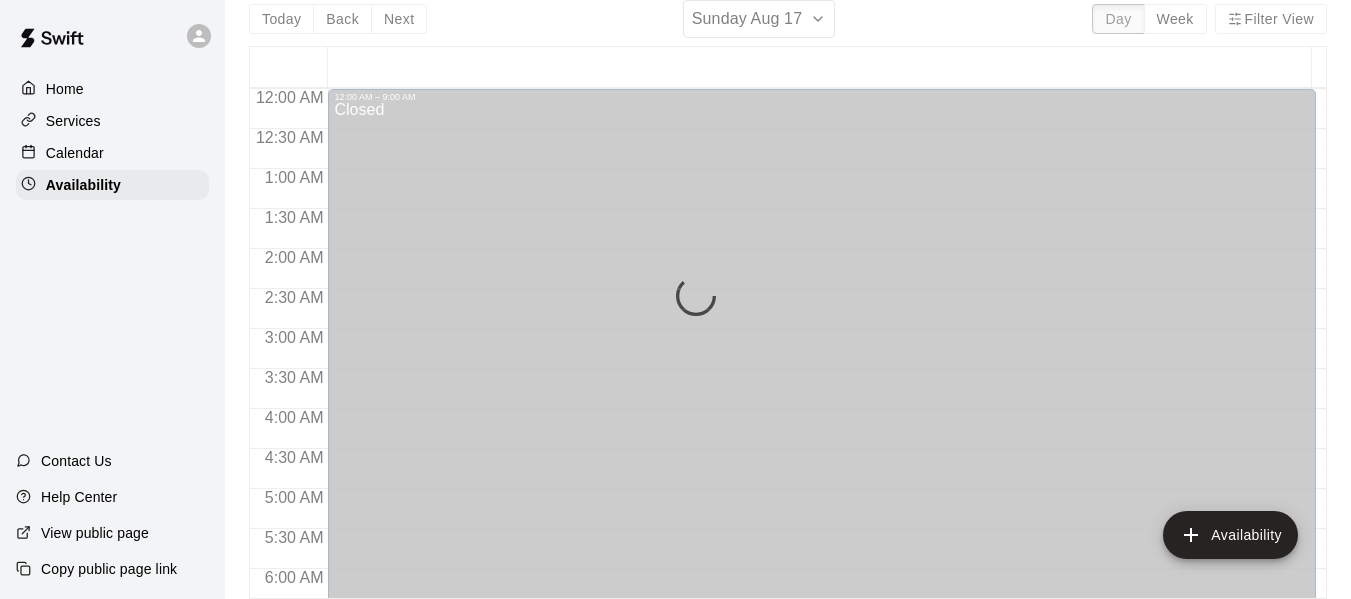 scroll, scrollTop: 839, scrollLeft: 0, axis: vertical 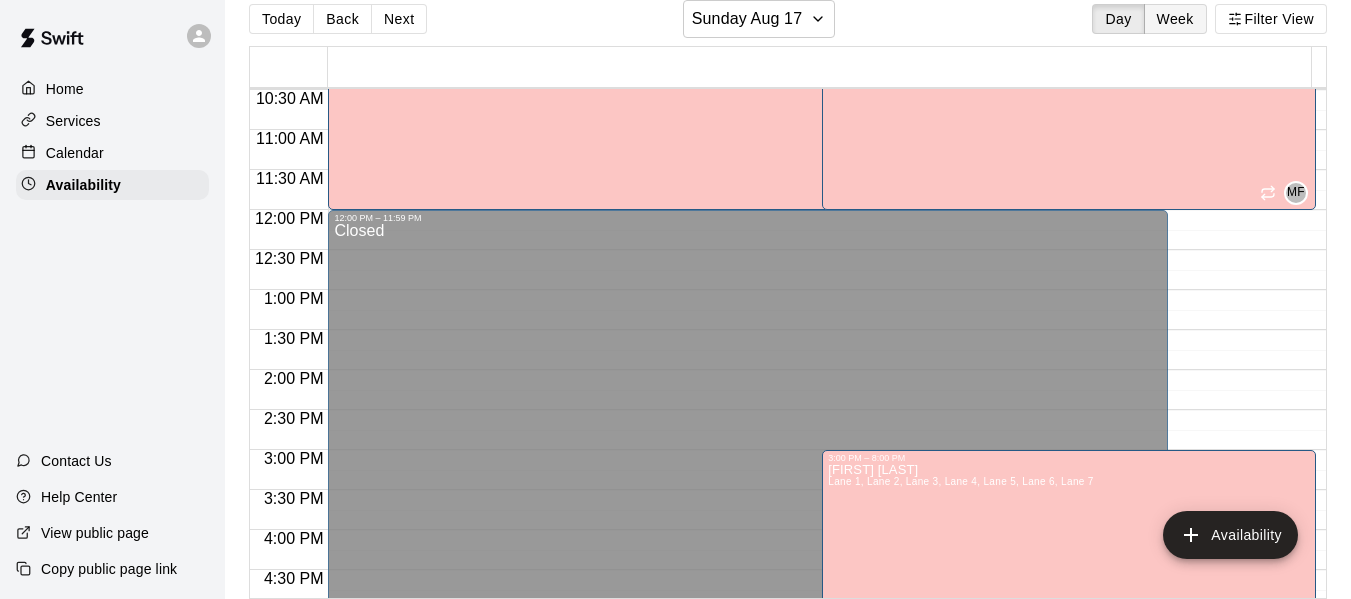 click on "Week" at bounding box center (1175, 19) 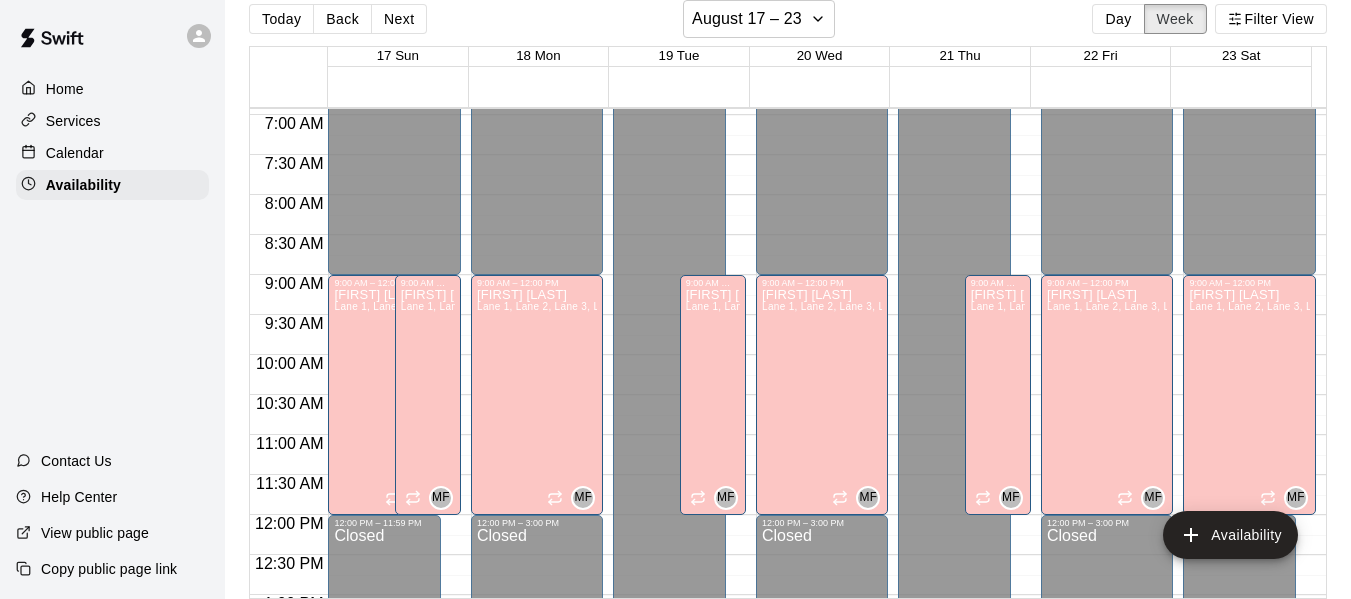 scroll, scrollTop: 553, scrollLeft: 0, axis: vertical 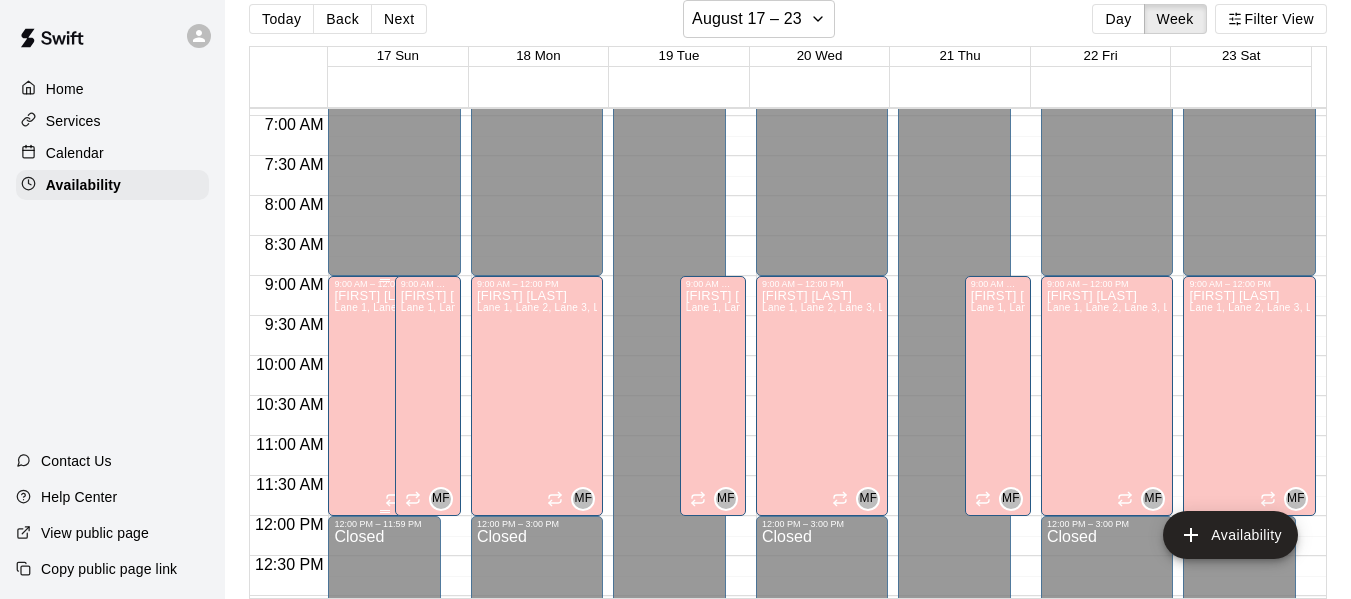 click on "[FIRST] [LAST] Lane 1, Lane 2, Lane 3, Lane 4, Lane 5, Lane 6, Lane 7" at bounding box center (384, 588) 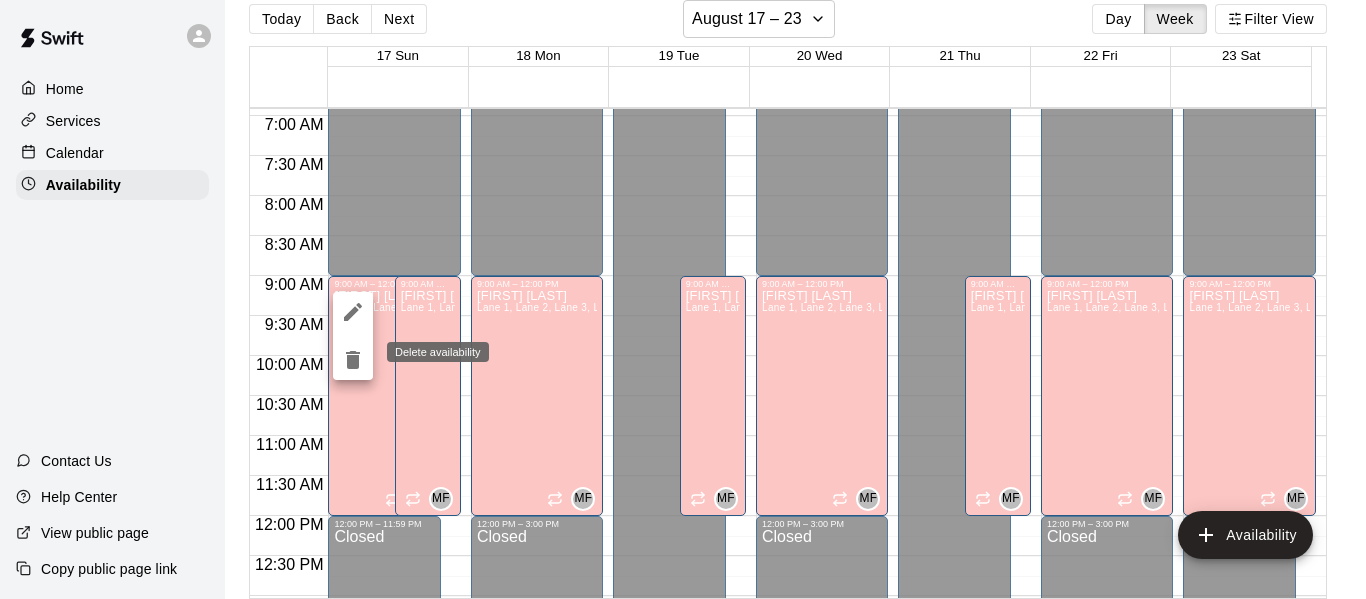 click 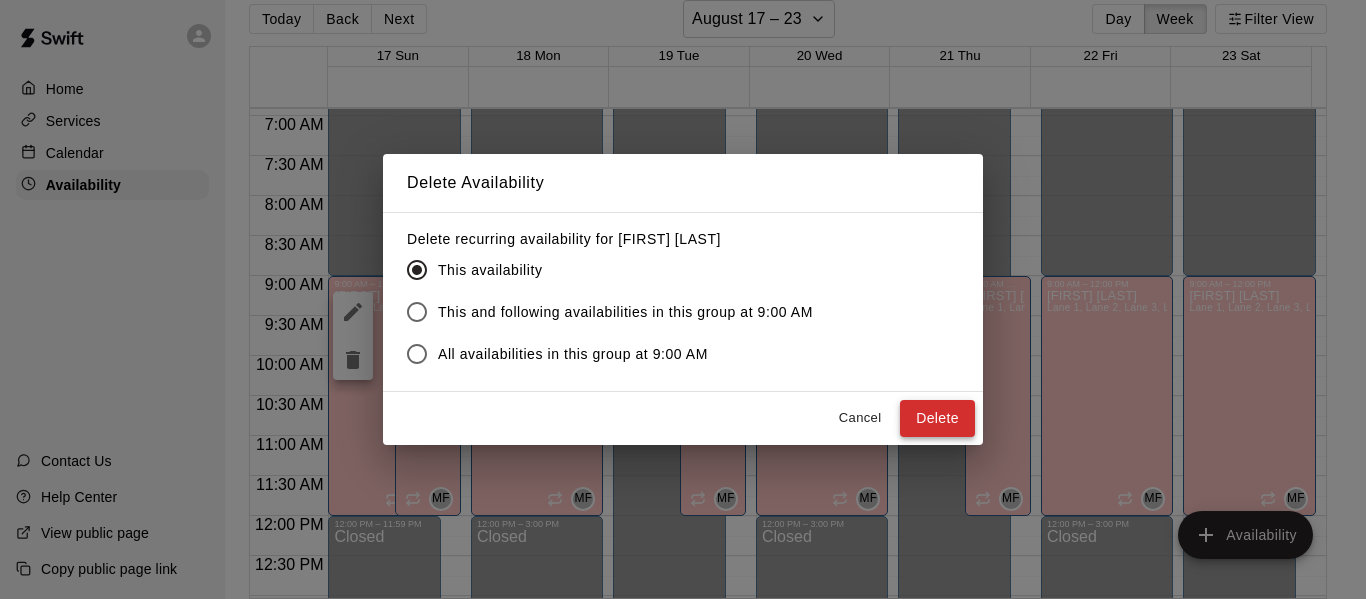 click on "Delete" at bounding box center [937, 418] 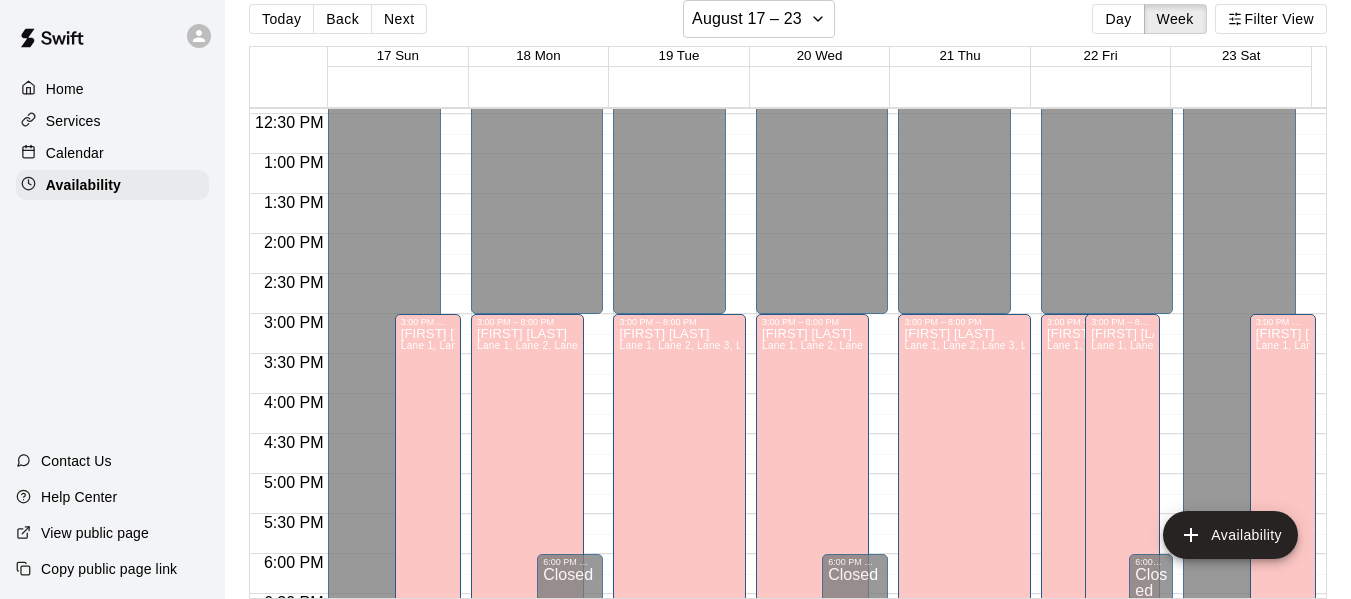 scroll, scrollTop: 1019, scrollLeft: 0, axis: vertical 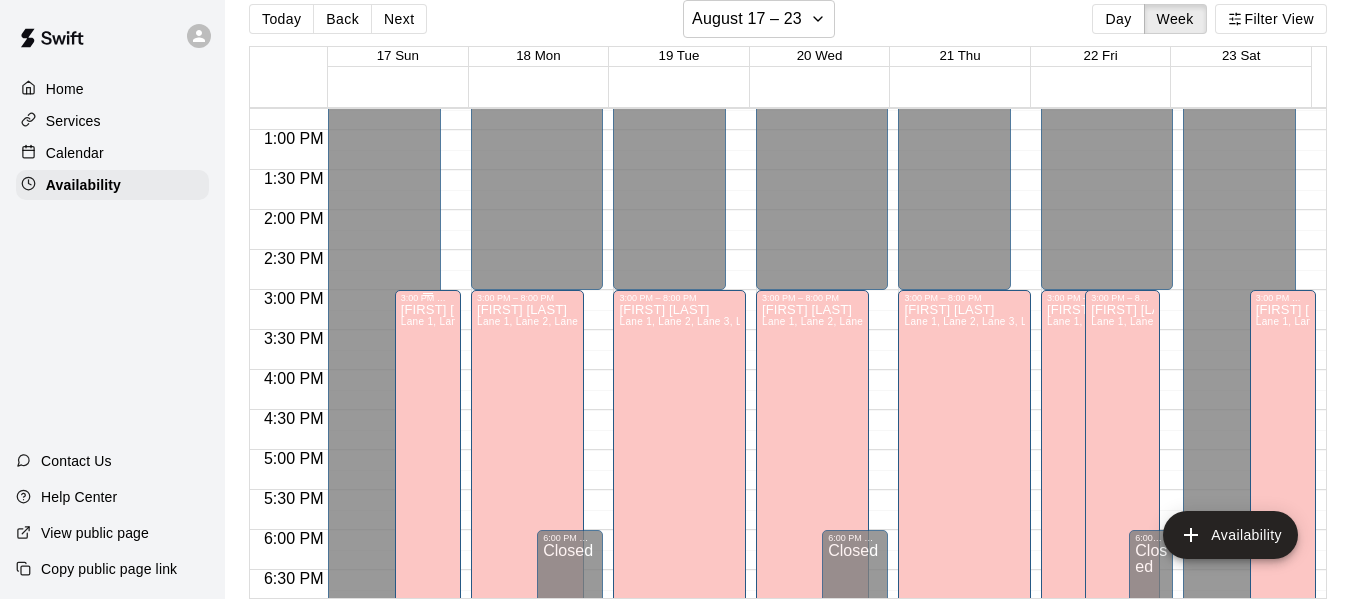 click on "[FIRST] [LAST] Lane 1, Lane 2, Lane 3, Lane 4, Lane 5, Lane 6, Lane 7" at bounding box center (428, 602) 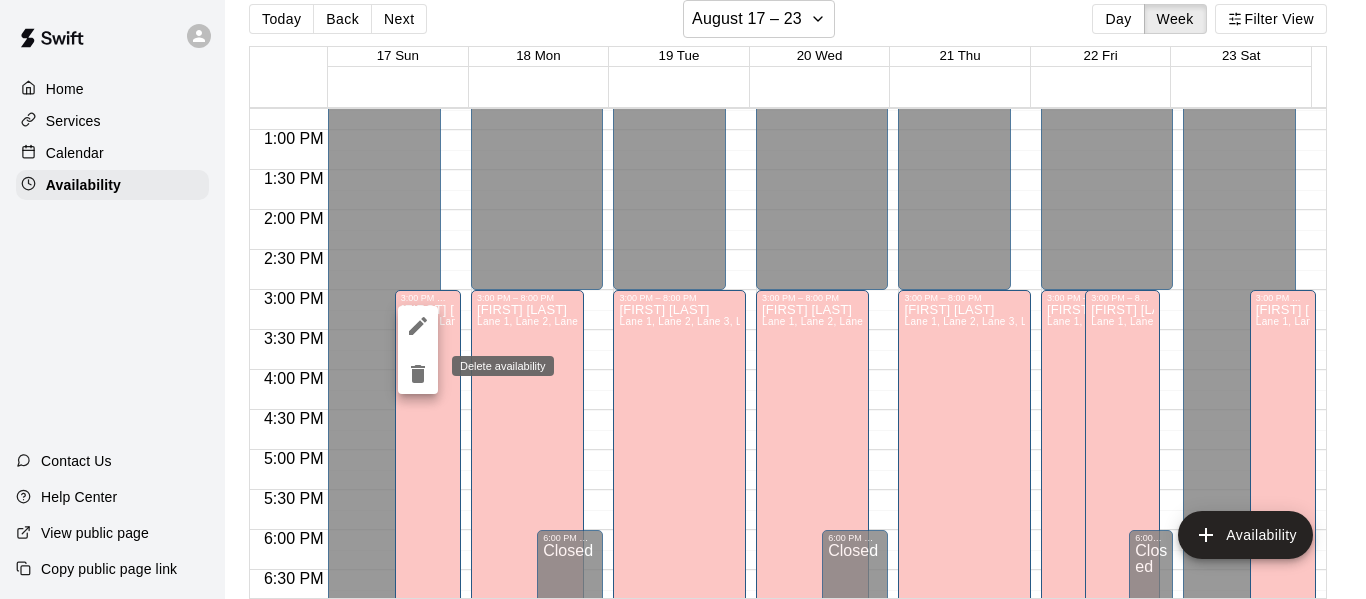 click 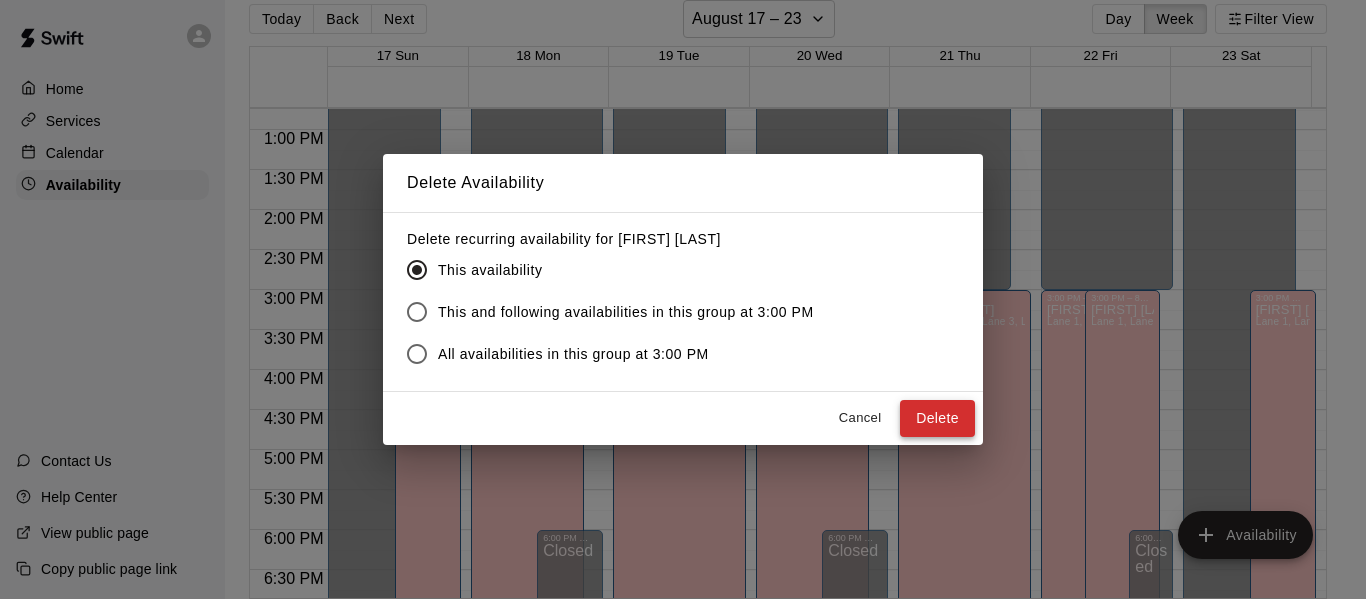 click on "Delete" at bounding box center (937, 418) 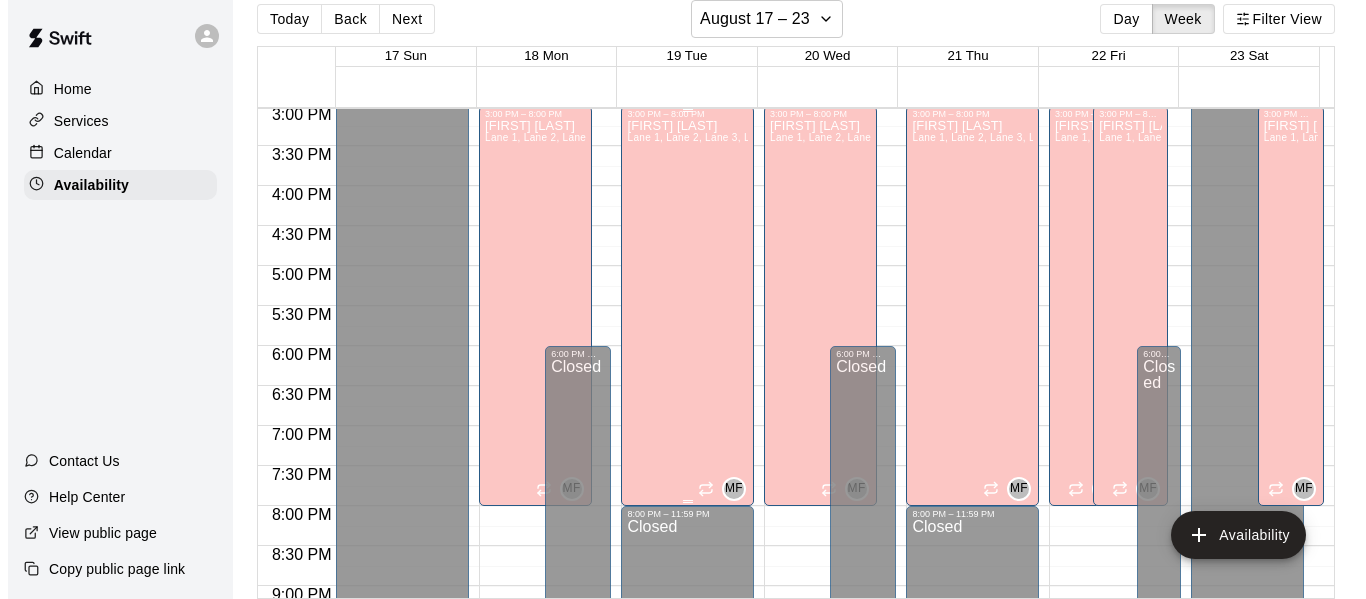 scroll, scrollTop: 1206, scrollLeft: 0, axis: vertical 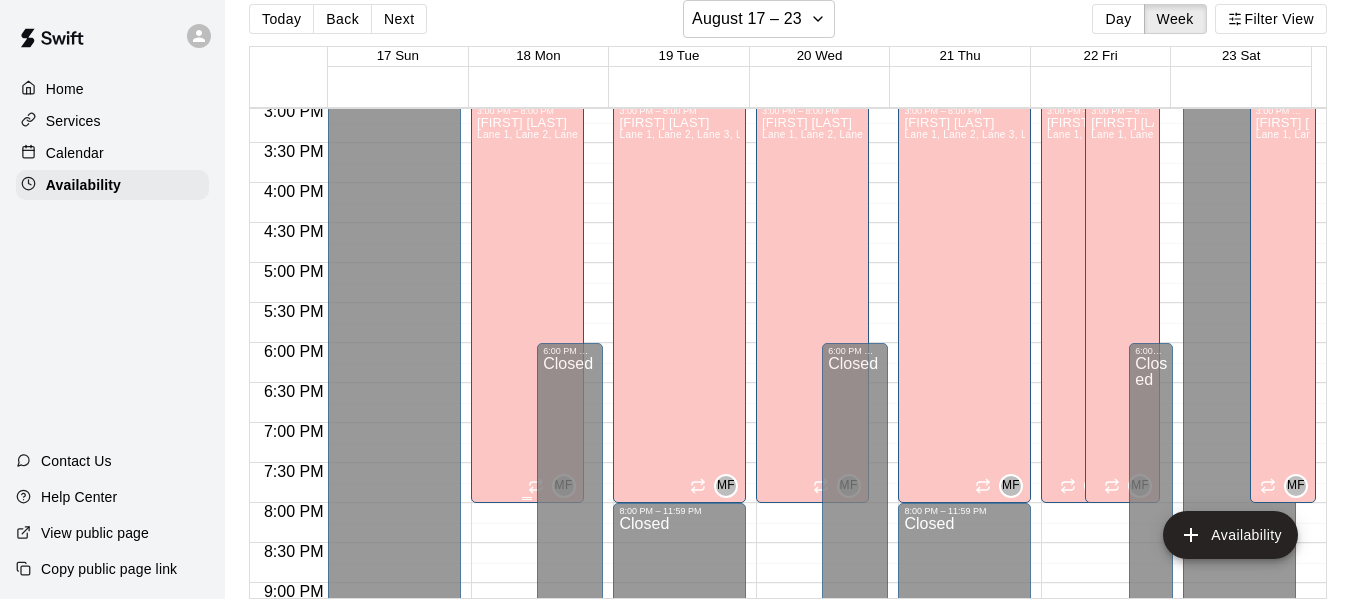 click on "[FIRST] [LAST] Lane 1, Lane 2, Lane 3, Lane 4, Lane 5, Lane 6, Lane 7" at bounding box center [527, 415] 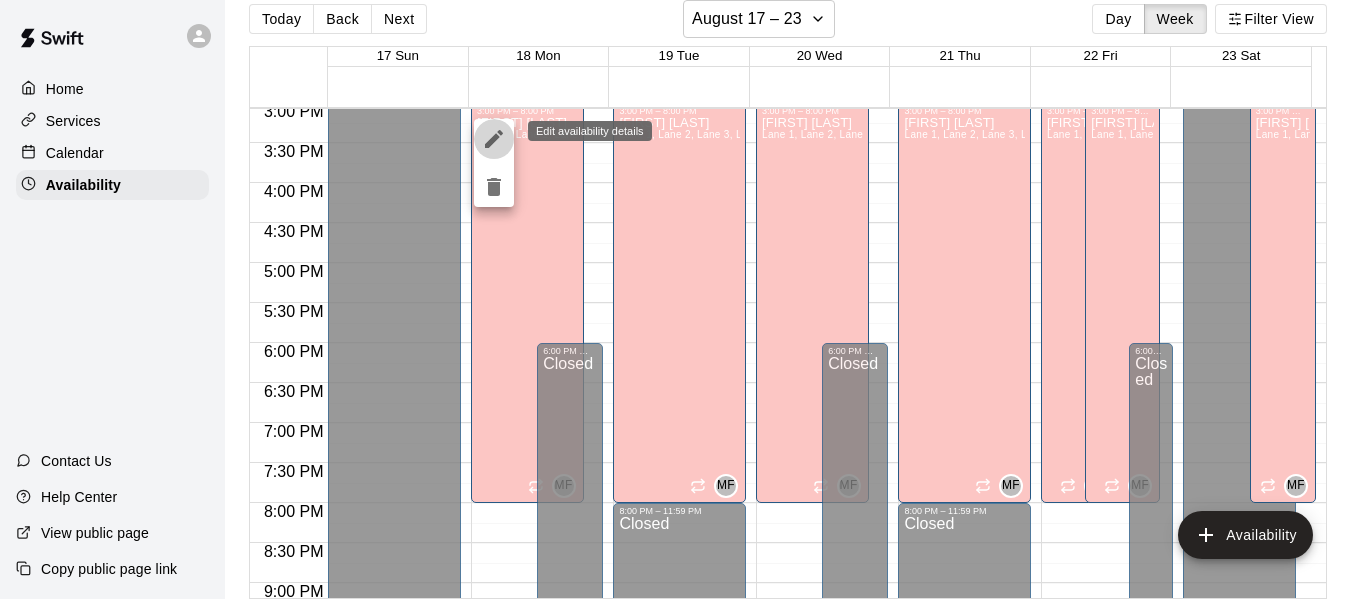 click 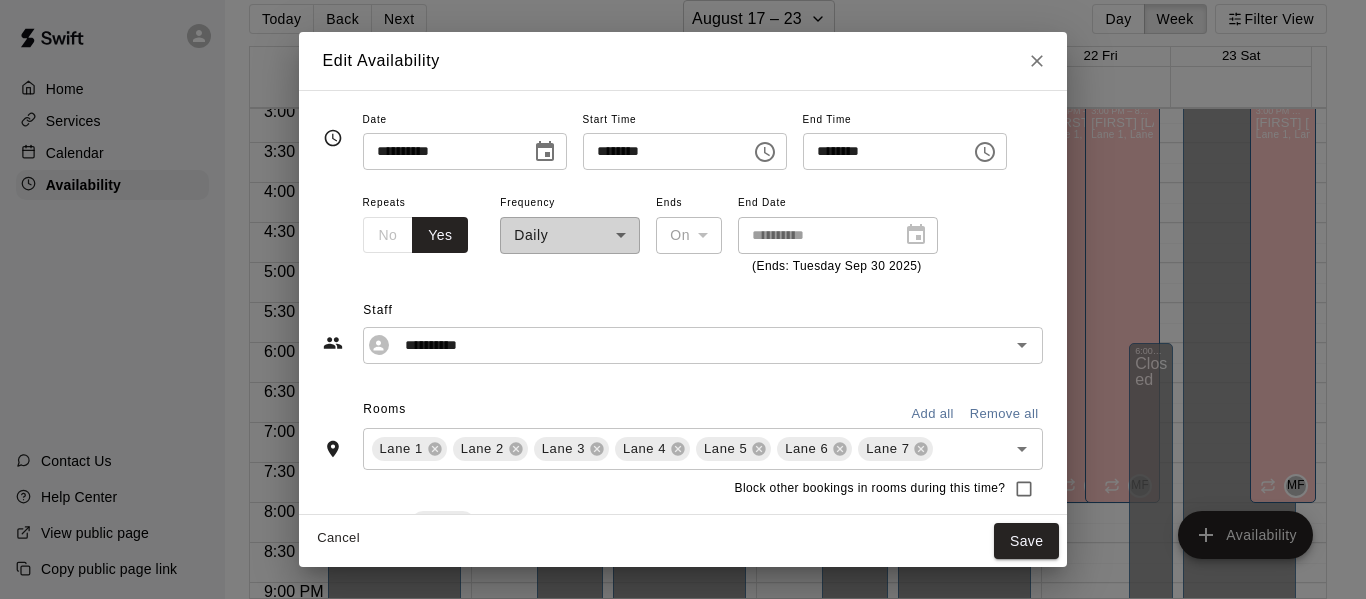 click 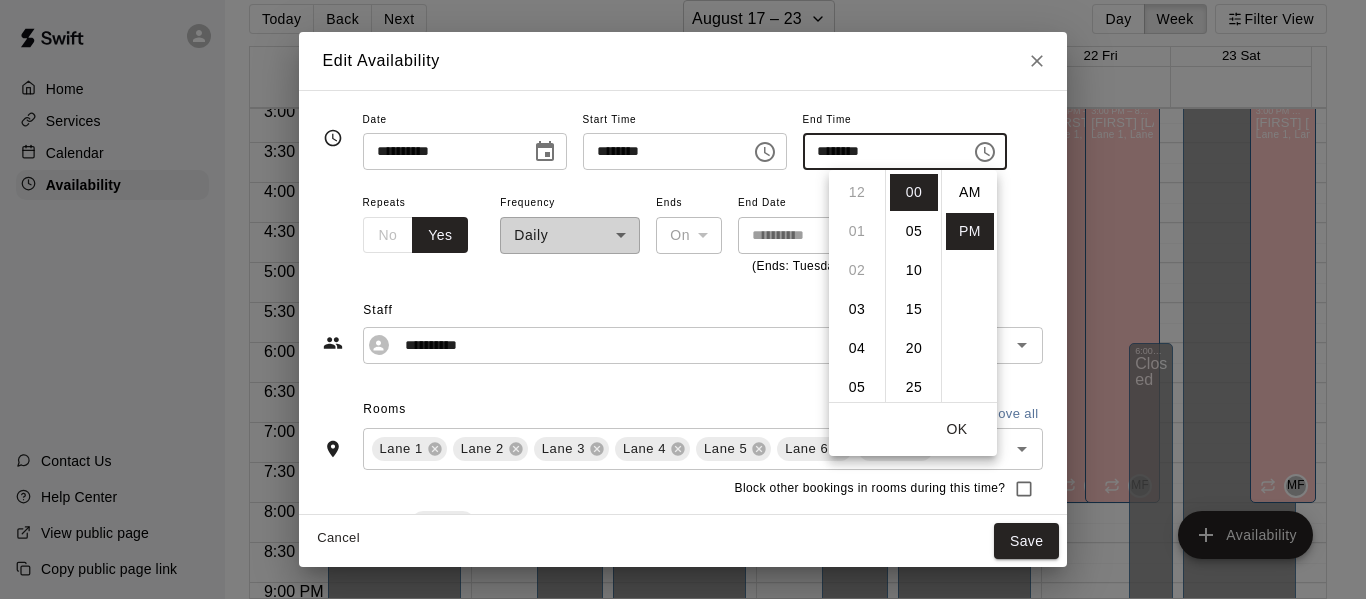 scroll, scrollTop: 312, scrollLeft: 0, axis: vertical 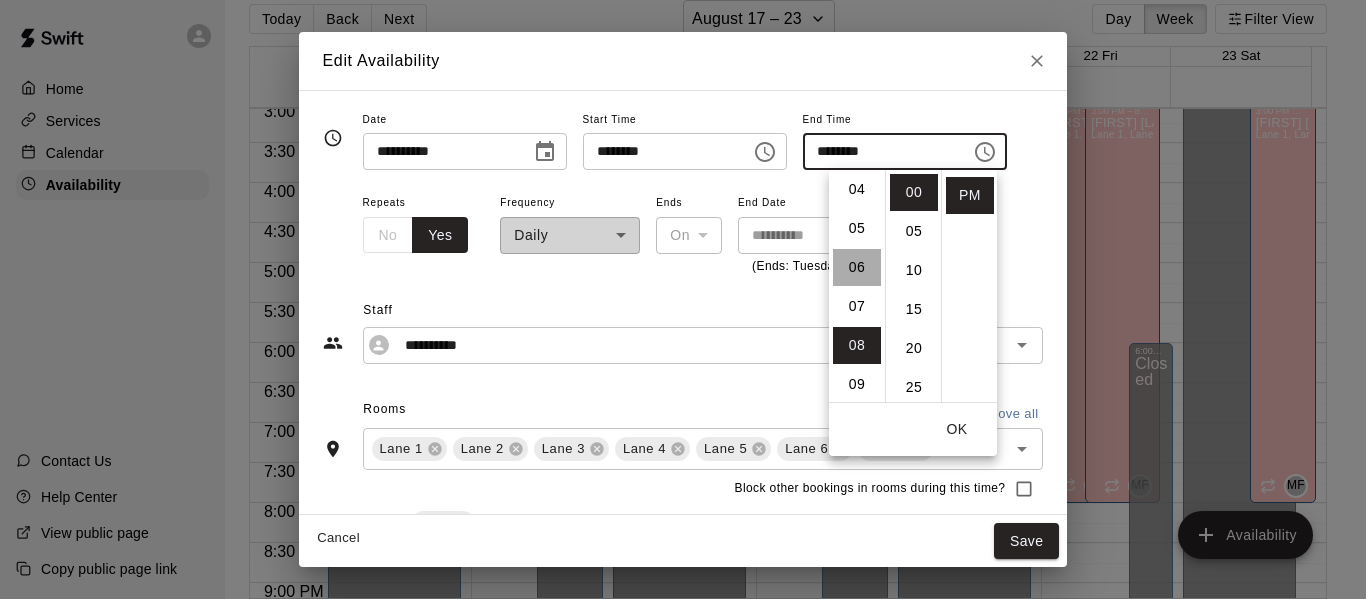 click on "06" at bounding box center [857, 267] 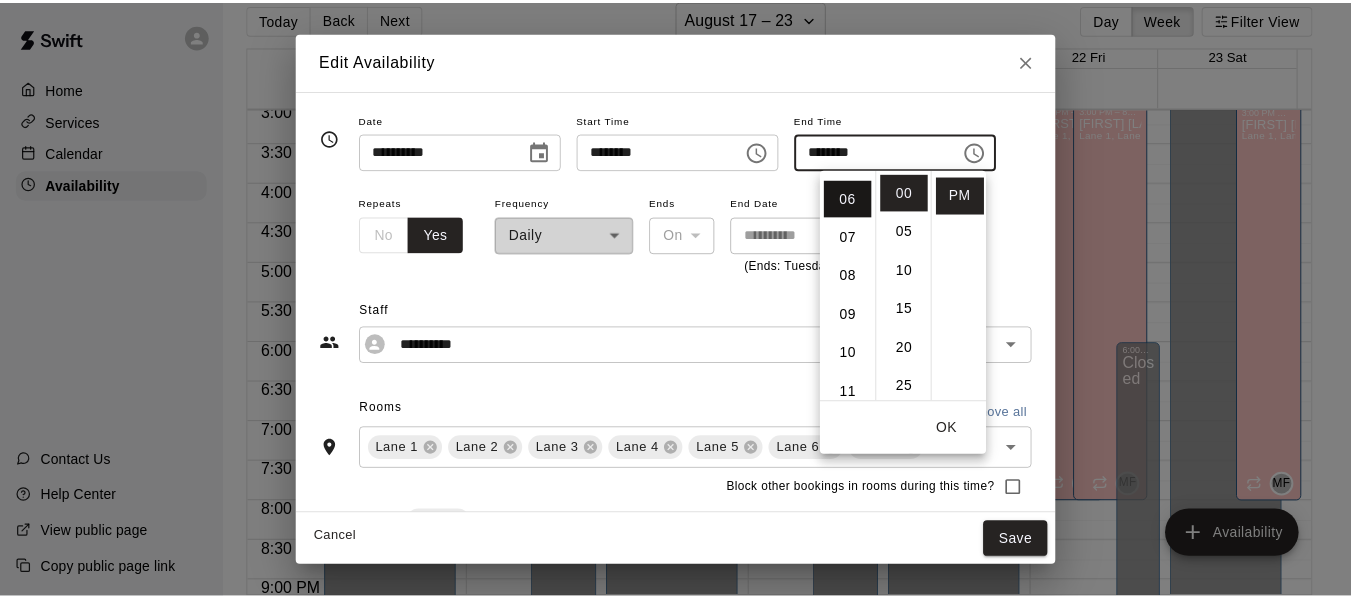 scroll, scrollTop: 234, scrollLeft: 0, axis: vertical 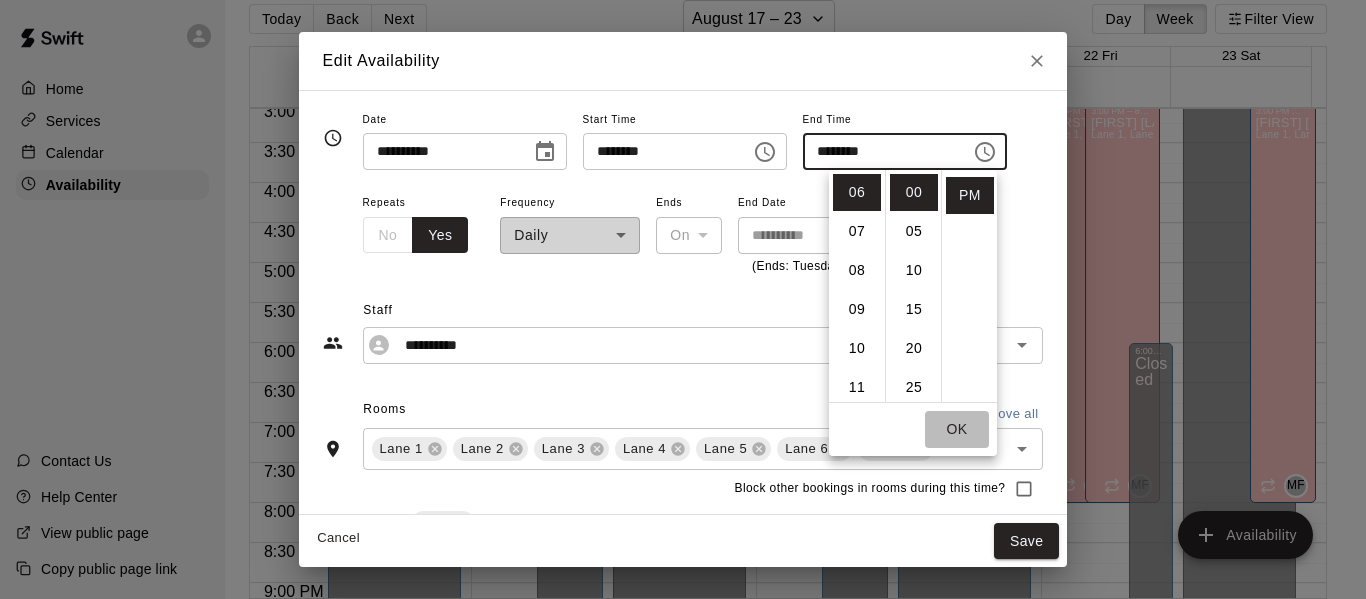 click on "OK" at bounding box center (957, 429) 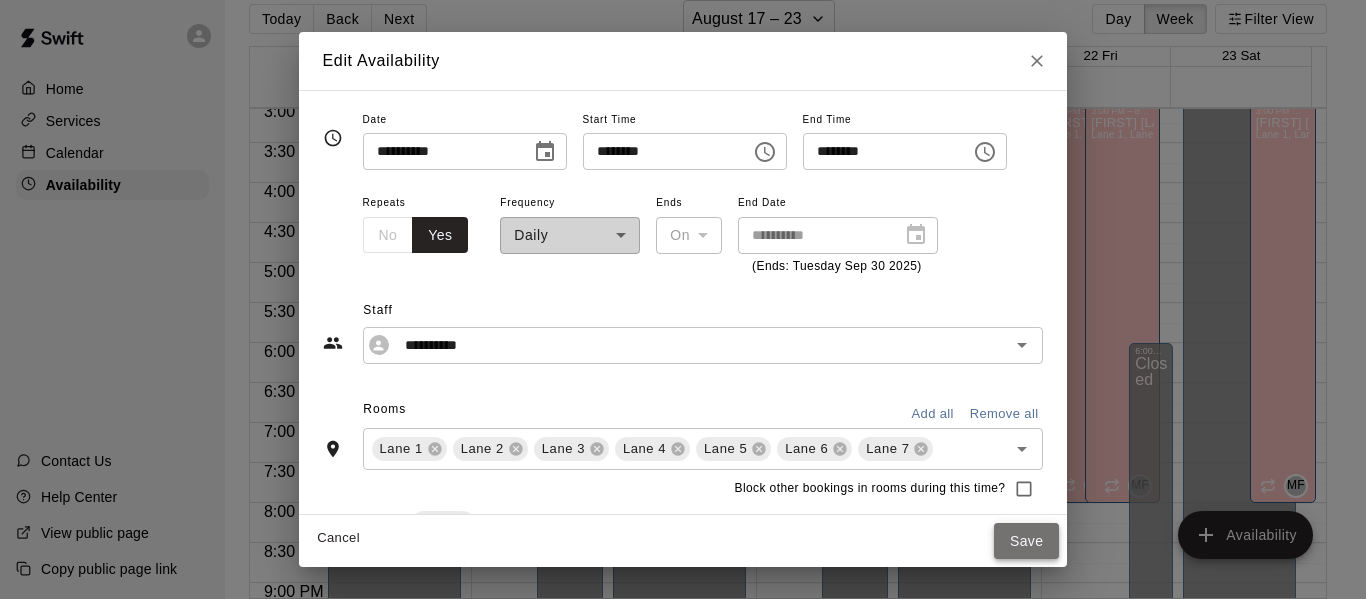 click on "Save" at bounding box center [1027, 541] 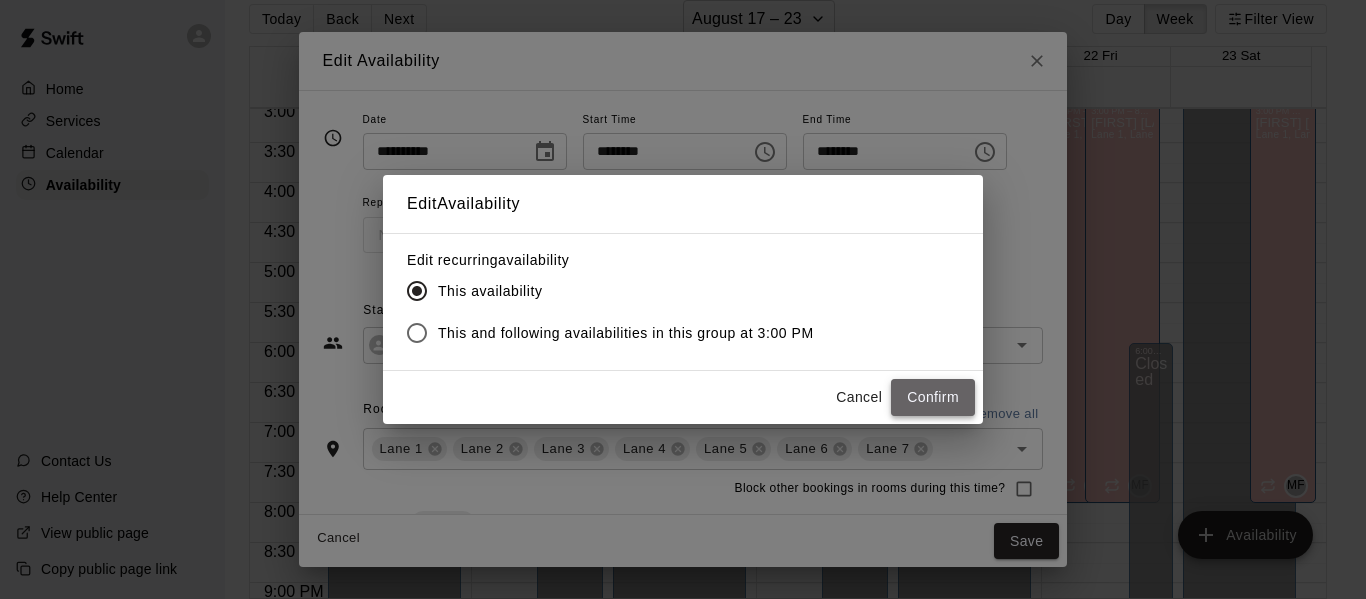 click on "Confirm" at bounding box center [933, 397] 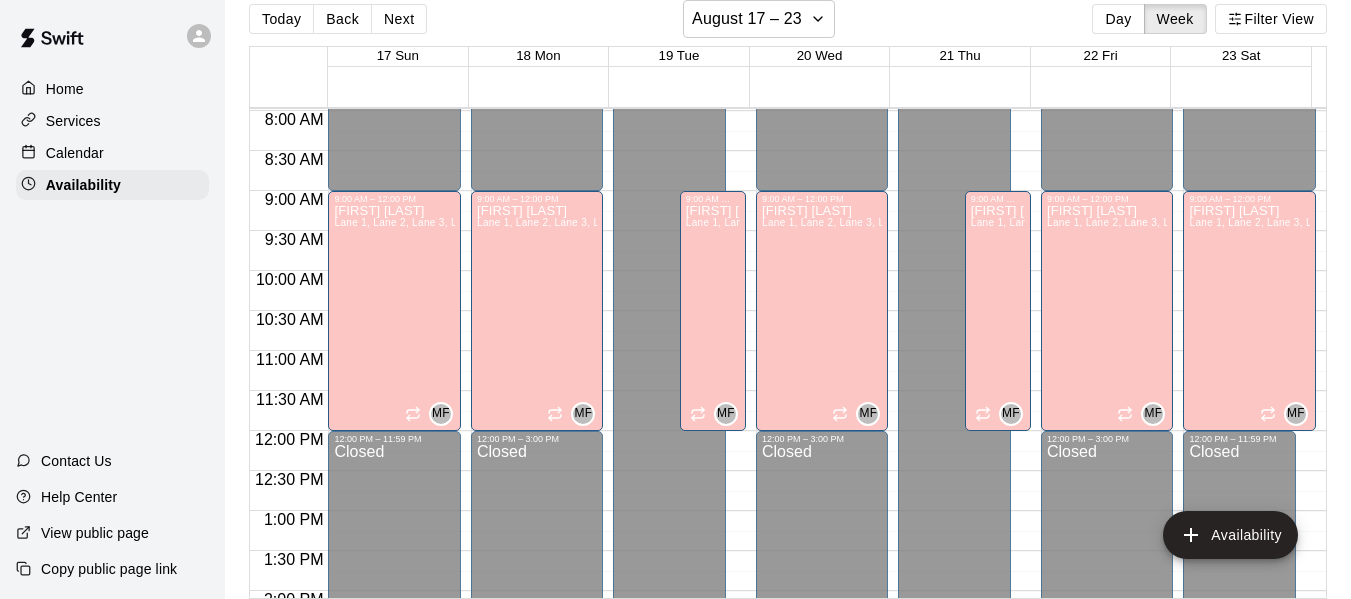 scroll, scrollTop: 642, scrollLeft: 0, axis: vertical 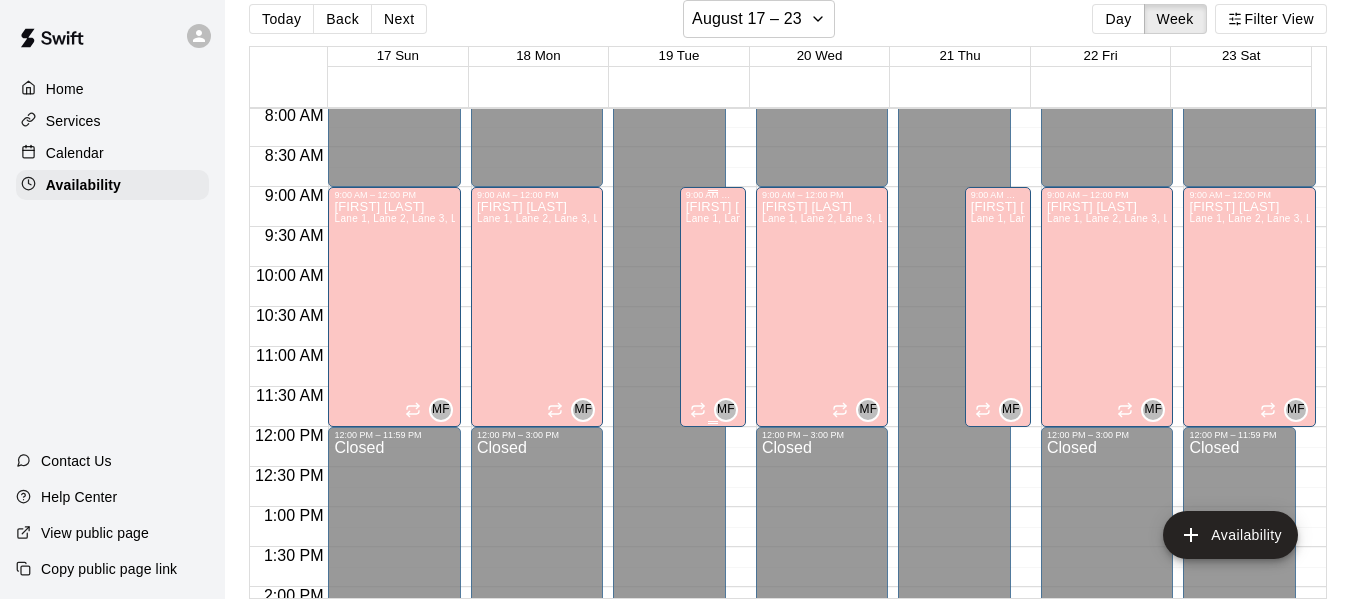 click on "[FIRST] [LAST] Lane 1, Lane 2, Lane 3, Lane 4, Lane 5, Lane 6, Lane 7" at bounding box center [713, 499] 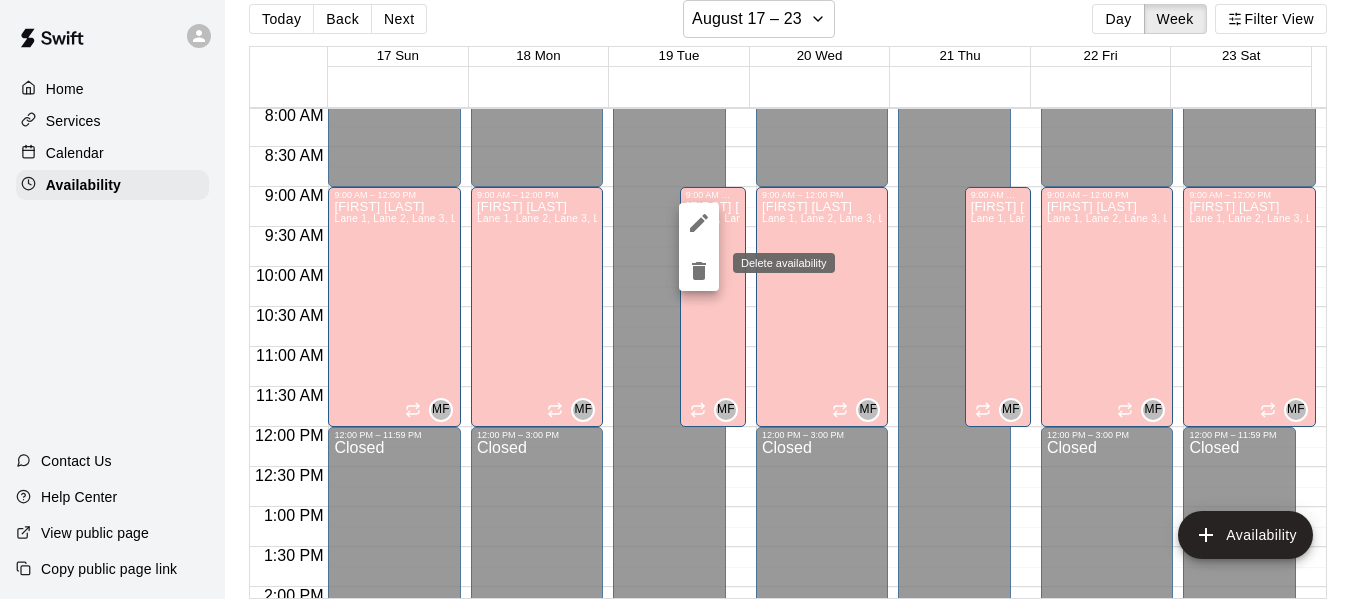 click 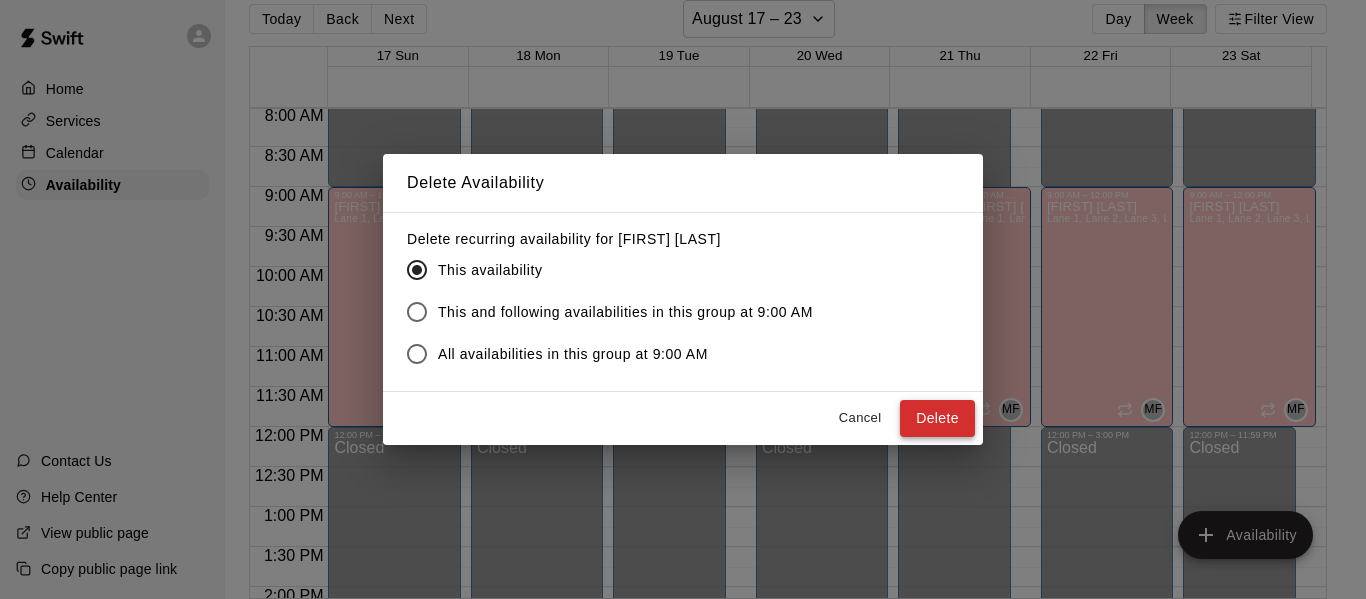 click on "Delete" at bounding box center [937, 418] 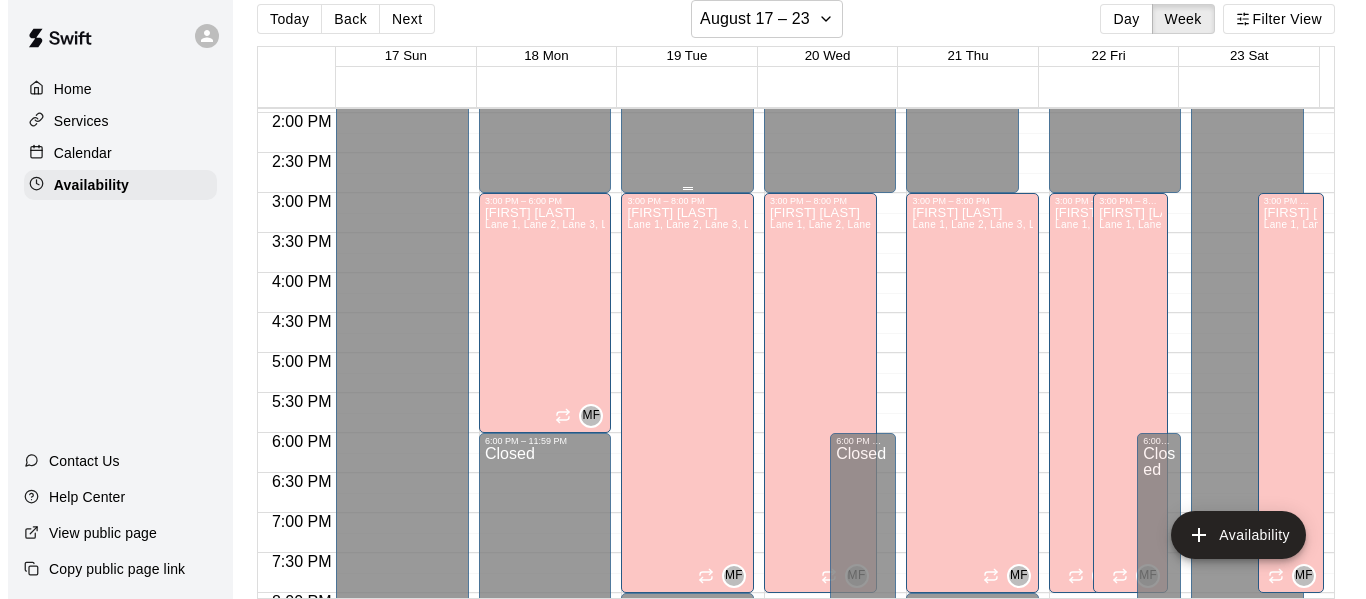 scroll, scrollTop: 1107, scrollLeft: 0, axis: vertical 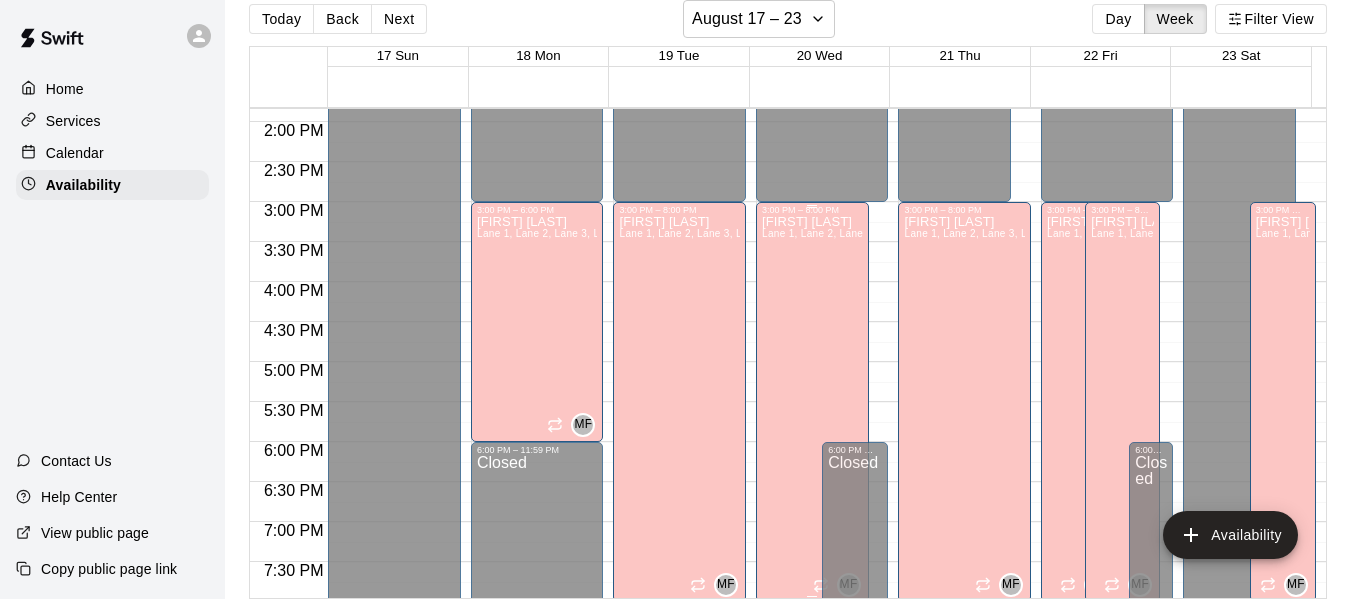 click on "[FIRST] [LAST] Lane 1, Lane 2, Lane 3, Lane 4, Lane 5, Lane 6, Lane 7" at bounding box center (812, 514) 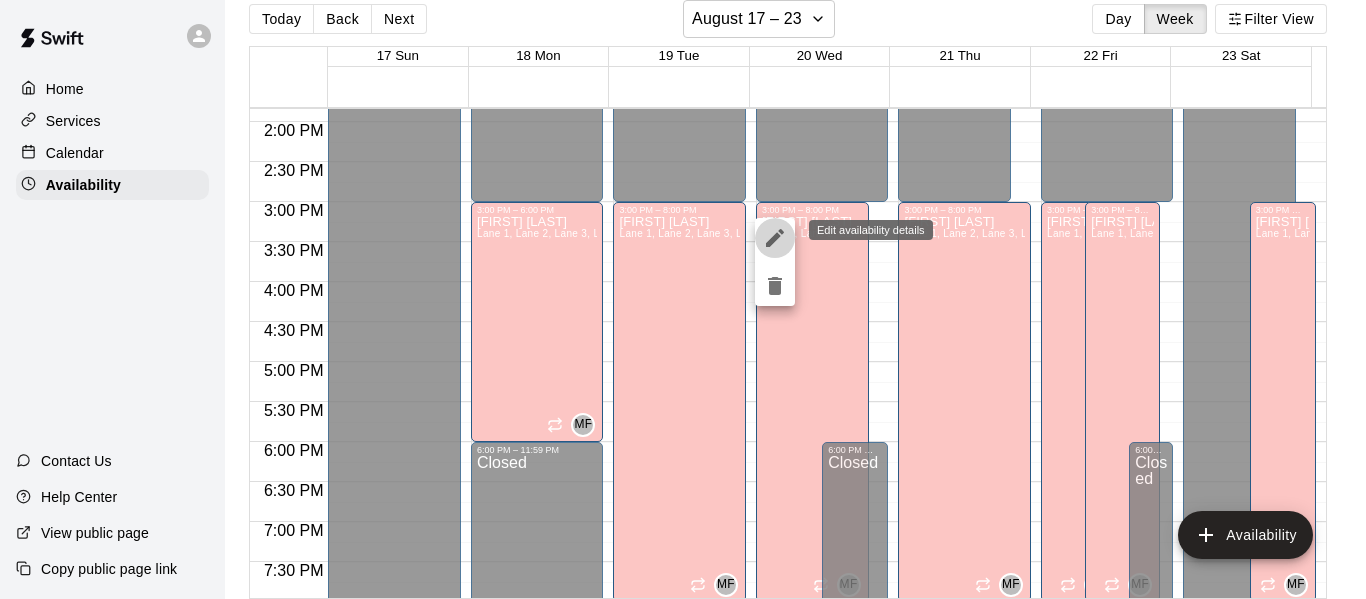 click 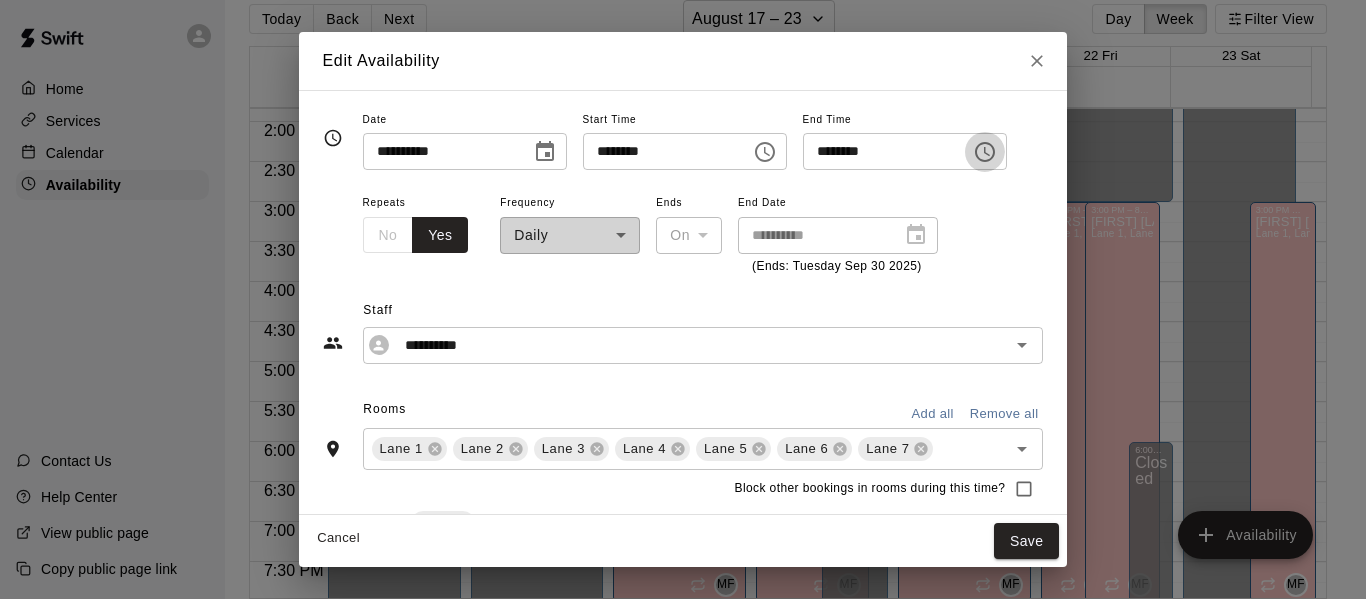 click 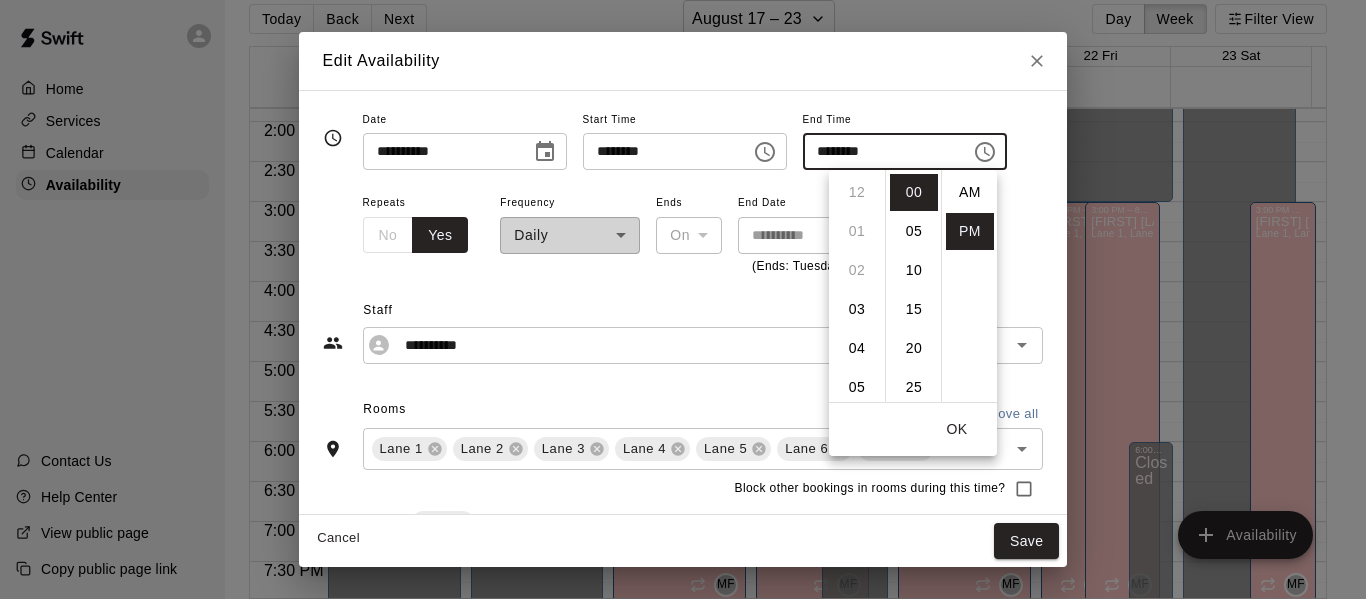scroll, scrollTop: 312, scrollLeft: 0, axis: vertical 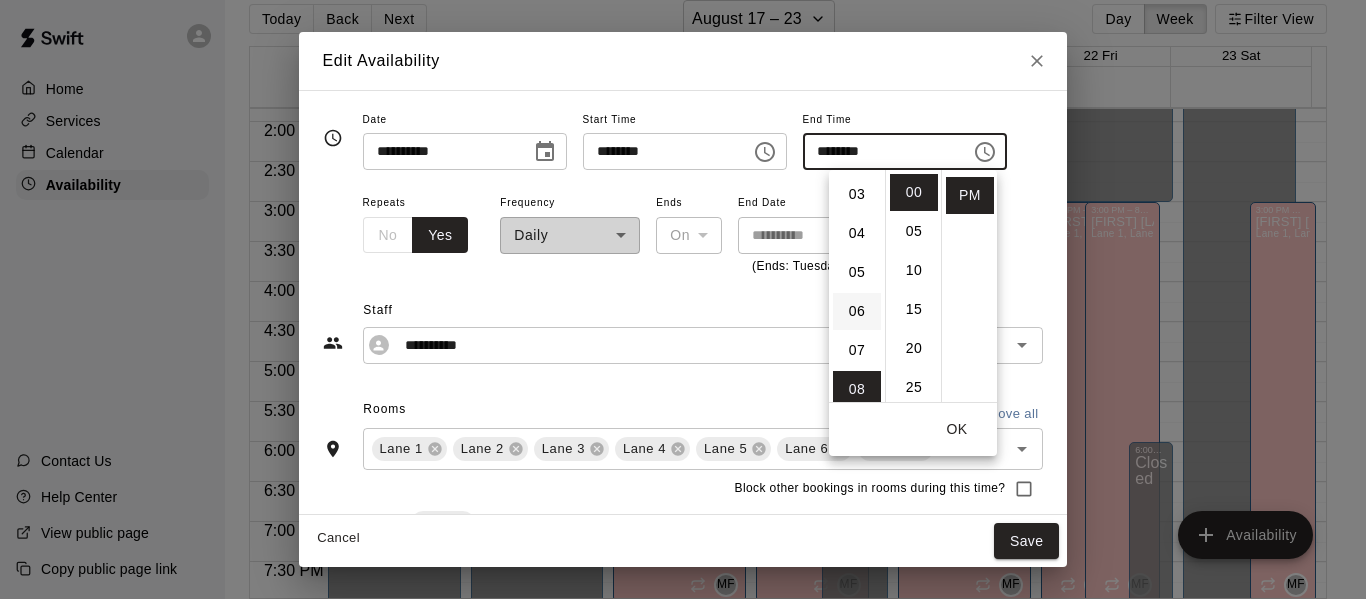 click on "06" at bounding box center [857, 311] 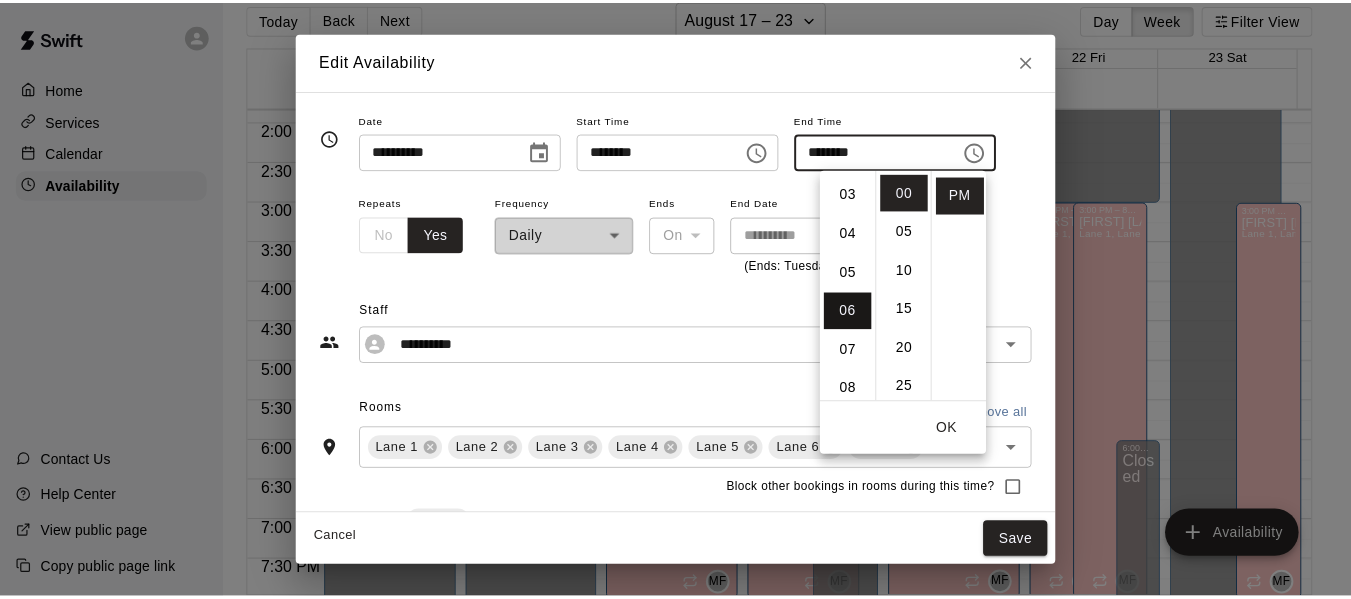 scroll, scrollTop: 234, scrollLeft: 0, axis: vertical 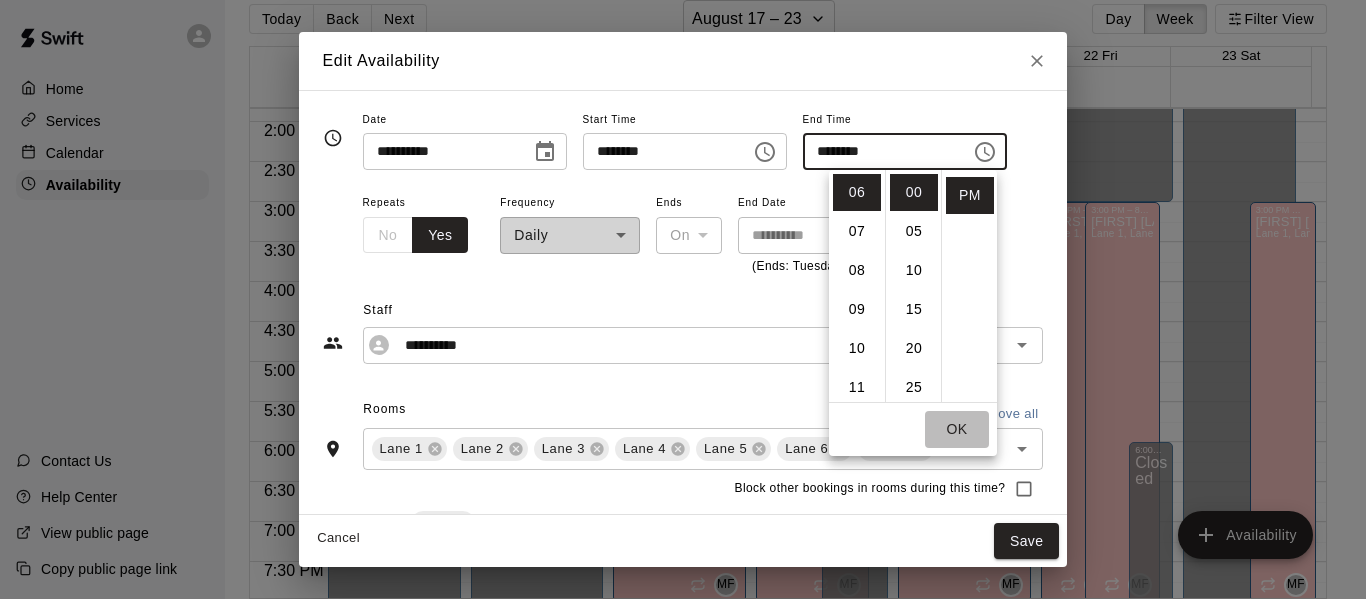 click on "OK" at bounding box center [957, 429] 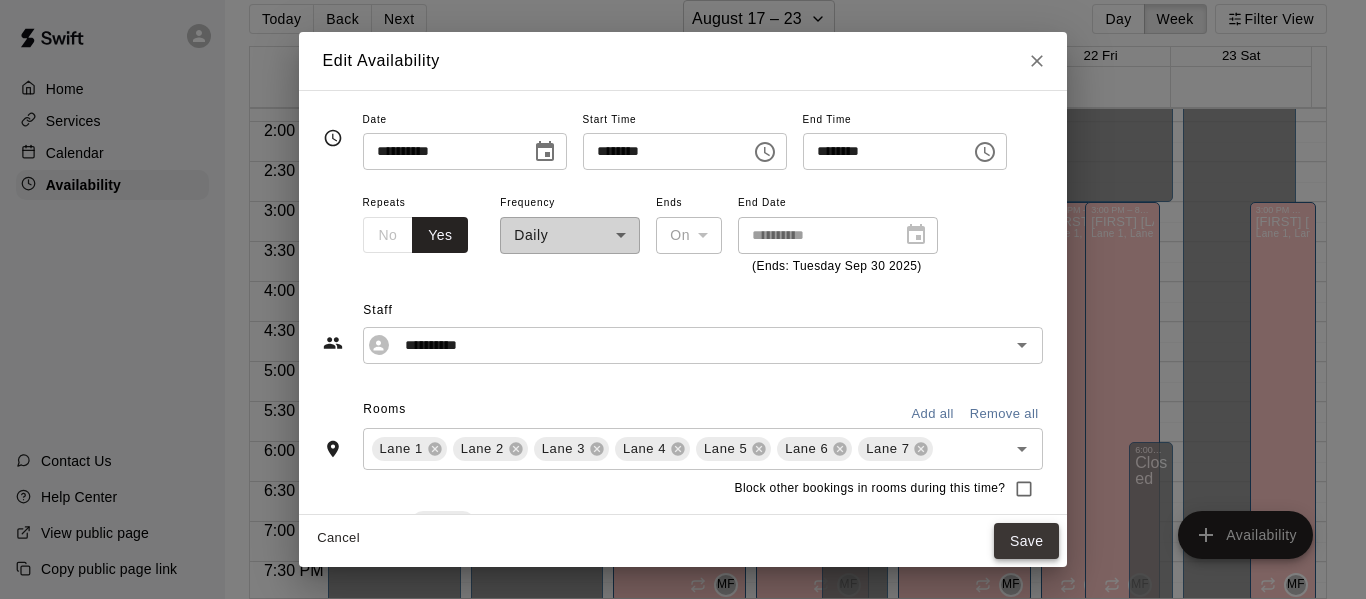 click on "Save" at bounding box center [1027, 541] 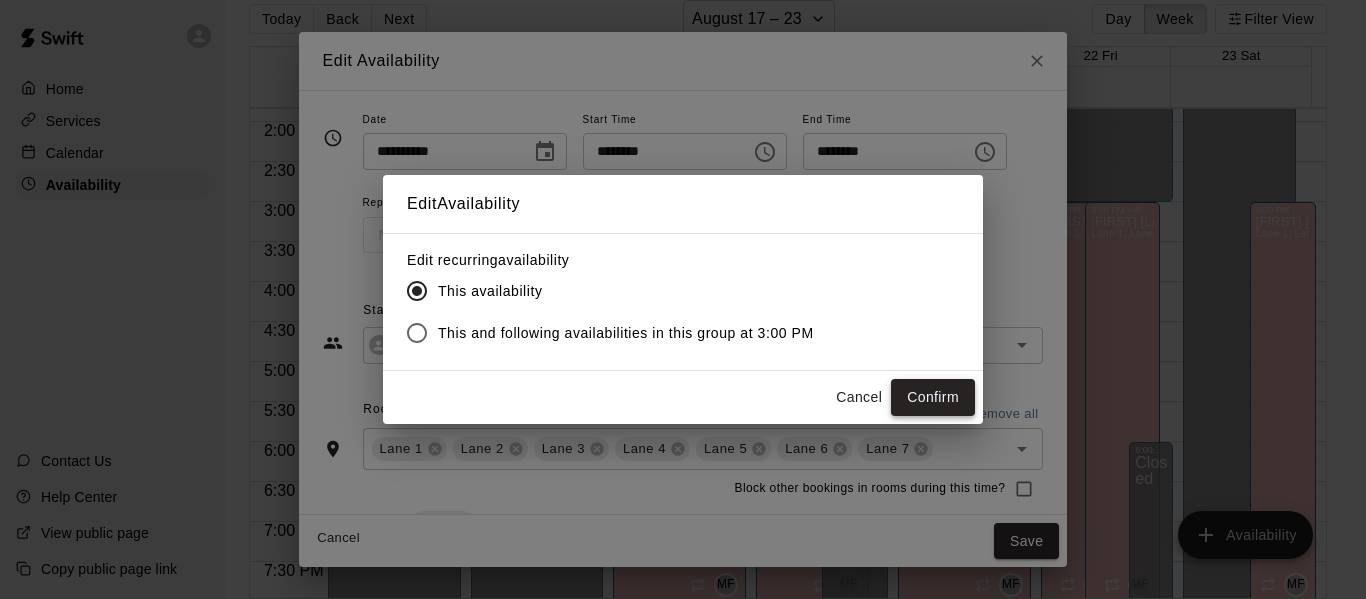 click on "Confirm" at bounding box center [933, 397] 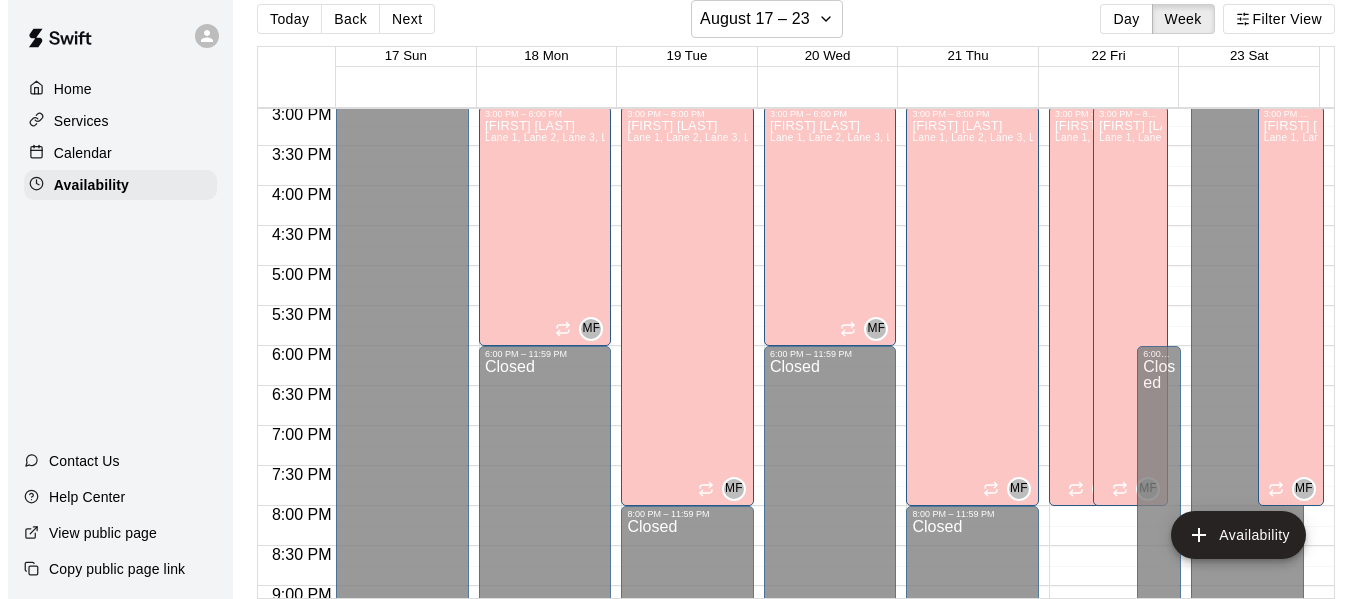 scroll, scrollTop: 1204, scrollLeft: 0, axis: vertical 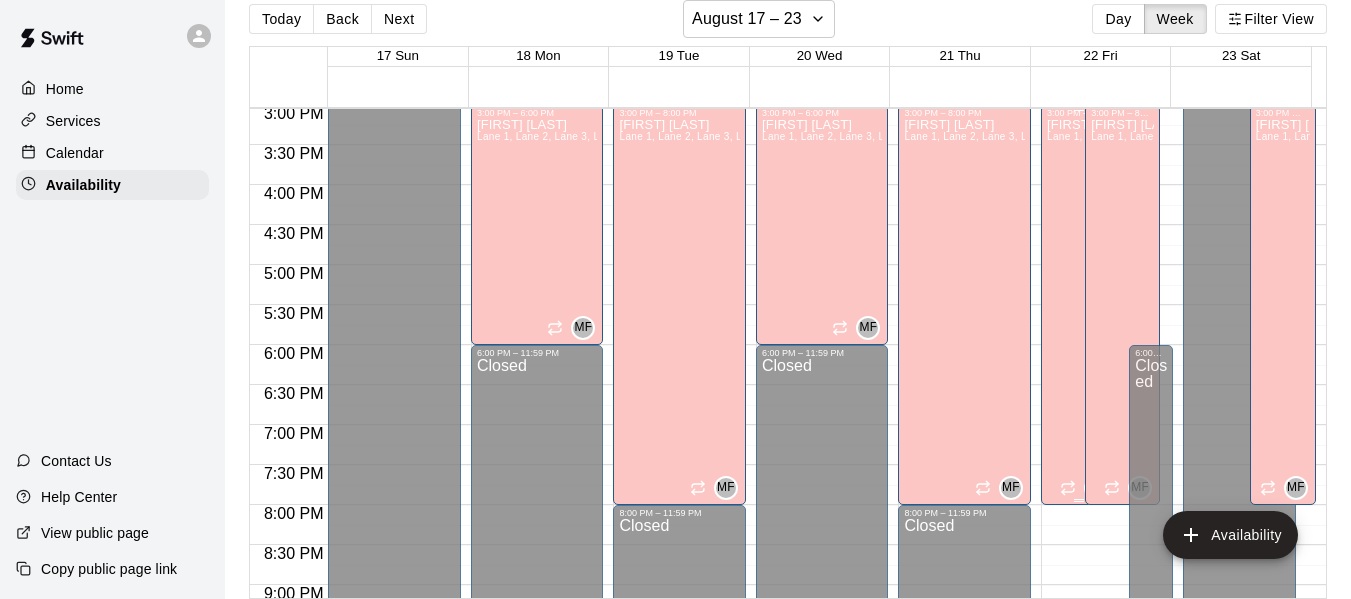 click on "[FIRST] [LAST] Lane 1, Lane 2, Lane 3, Lane 4, Lane 5, Lane 6, Lane 7" at bounding box center (1078, 417) 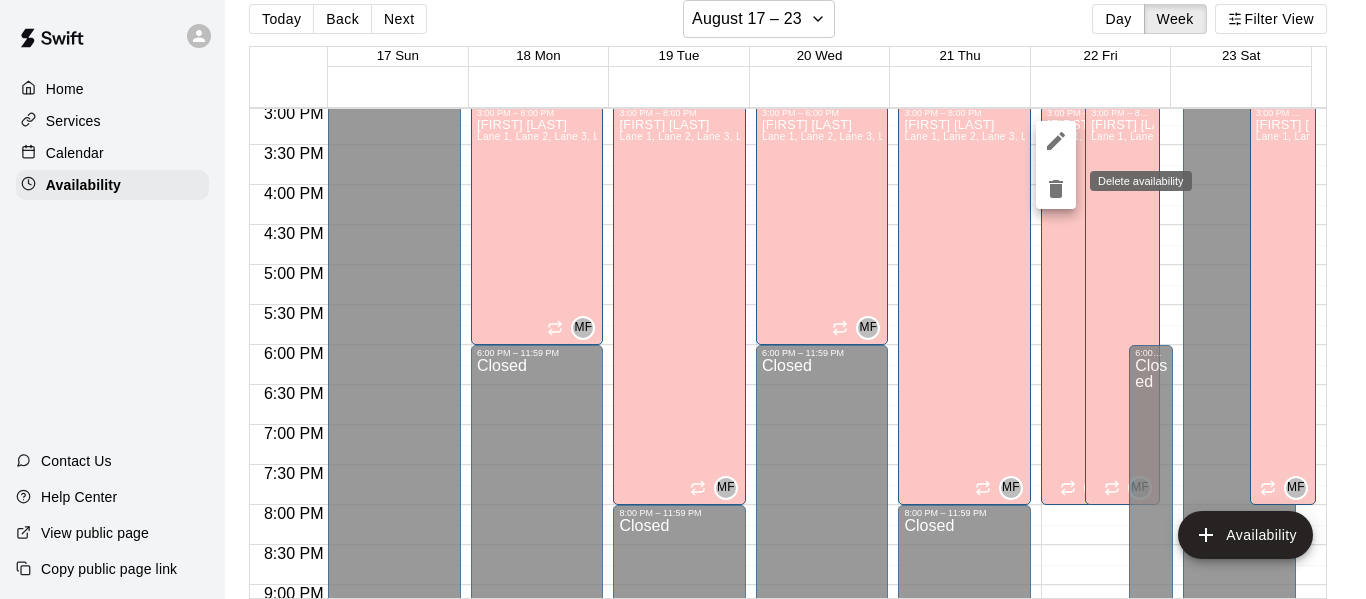 click 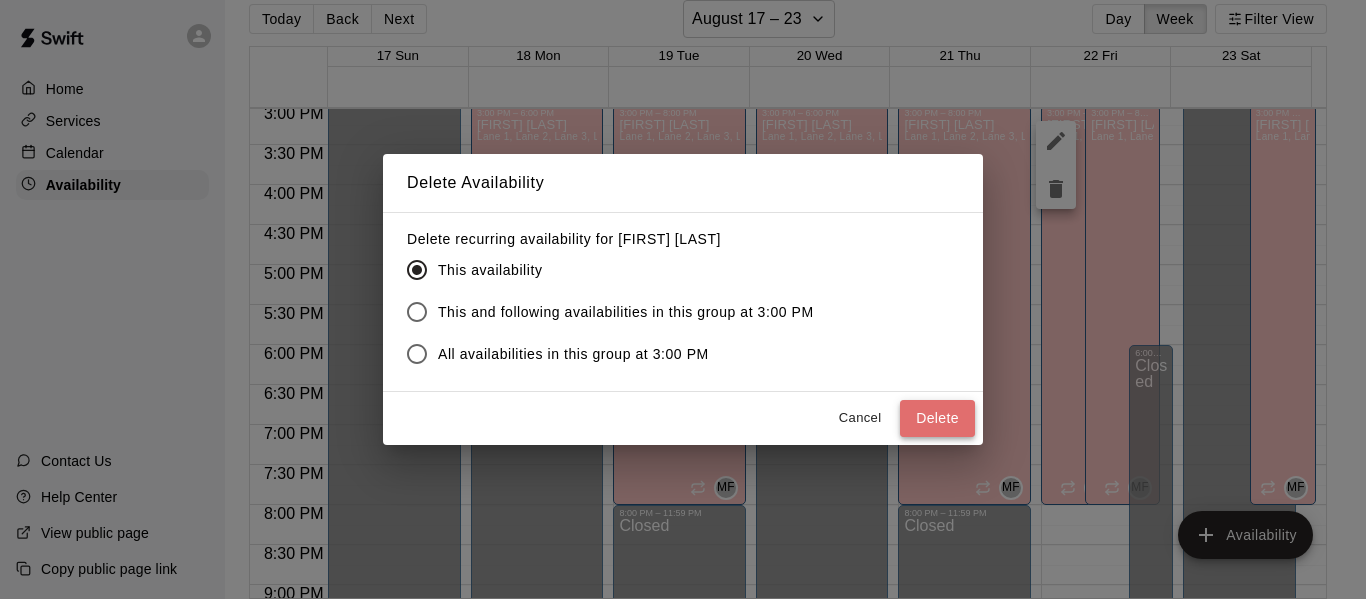 click on "Delete" at bounding box center (937, 418) 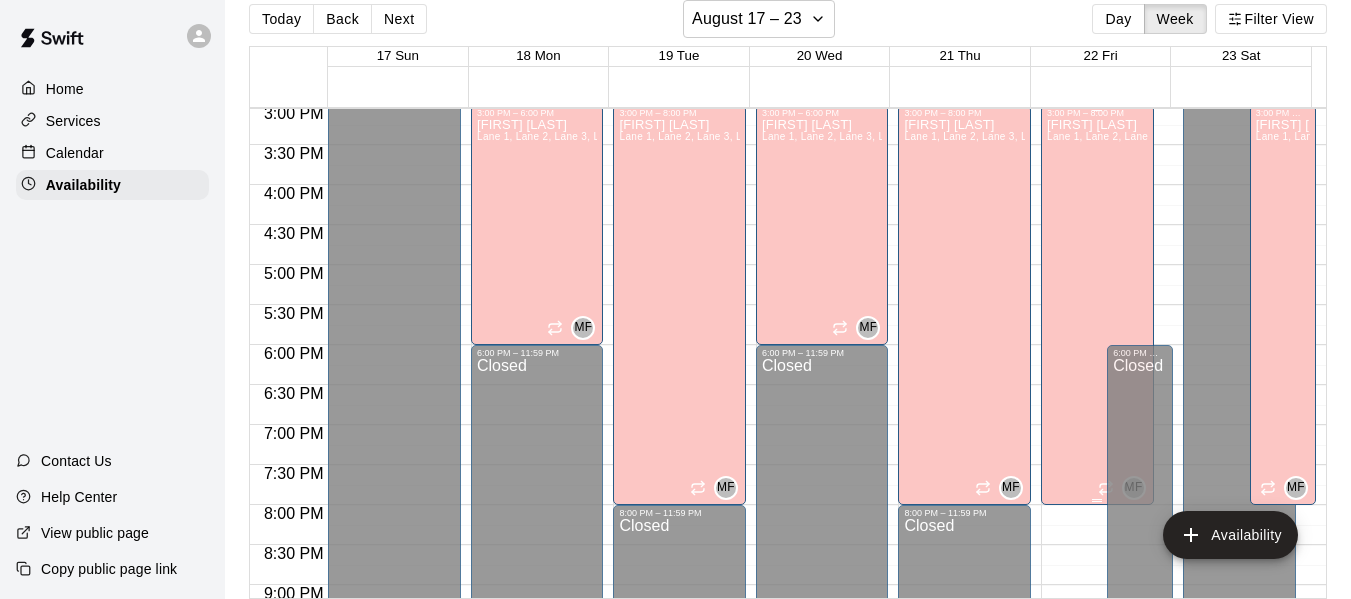 click on "[FIRST] [LAST] Lane 1, Lane 2, Lane 3, Lane 4, Lane 5, Lane 6, Lane 7" at bounding box center [1097, 417] 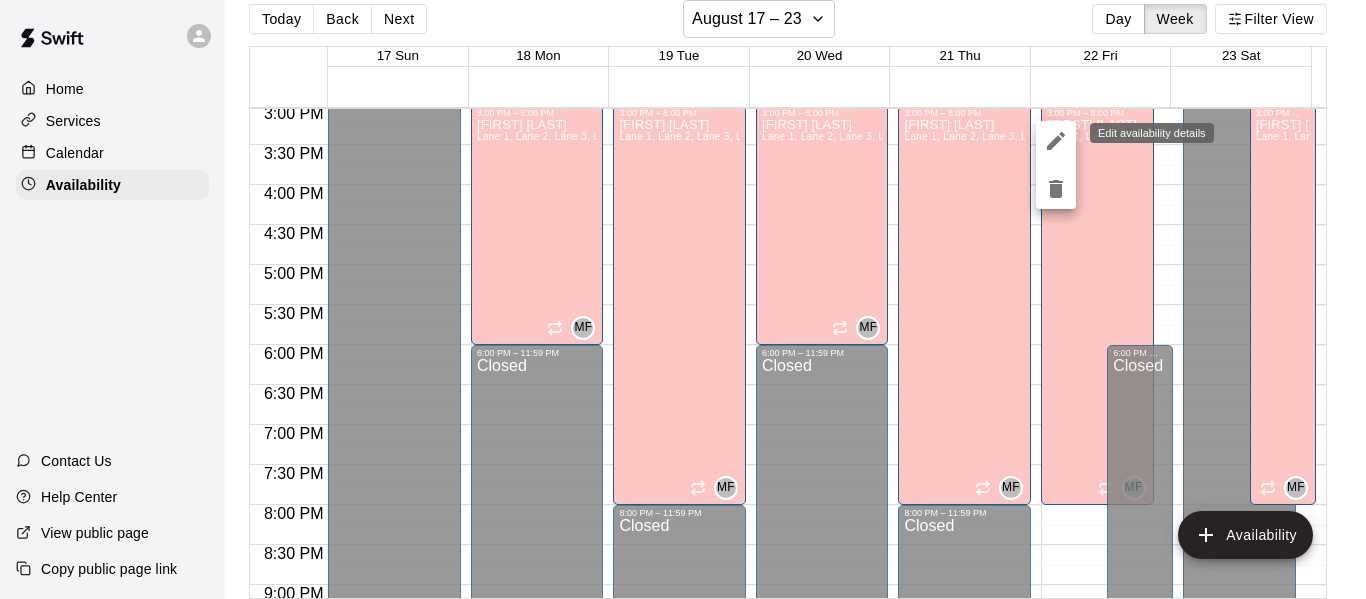 click 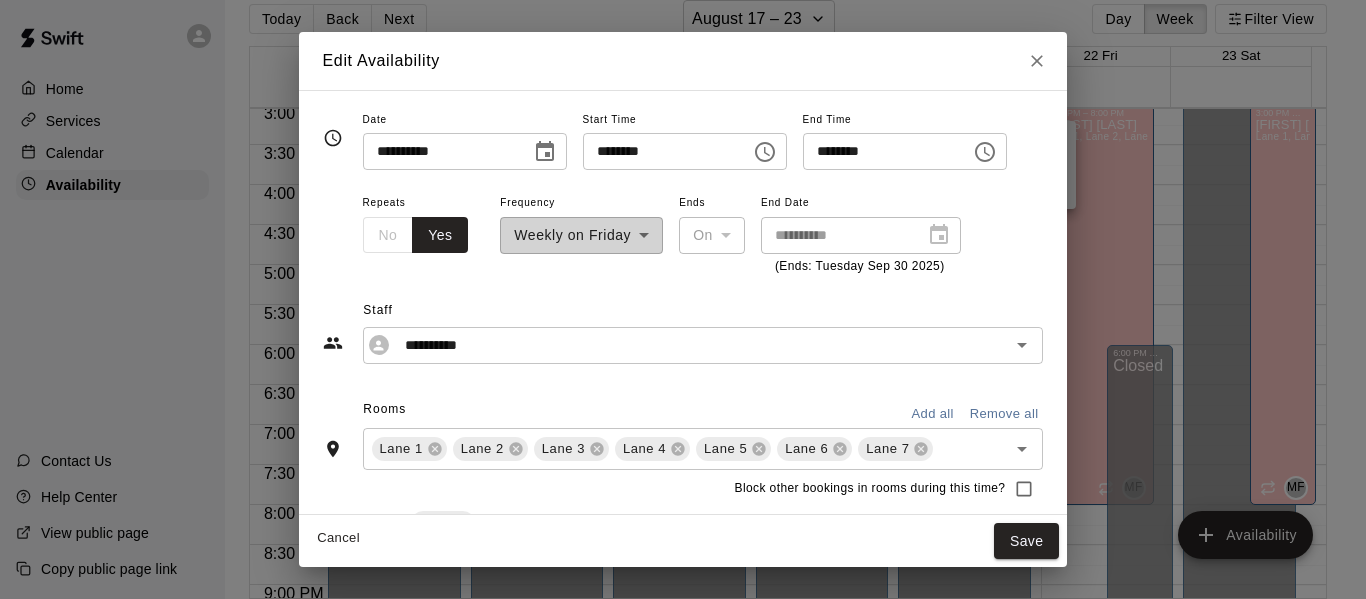 click 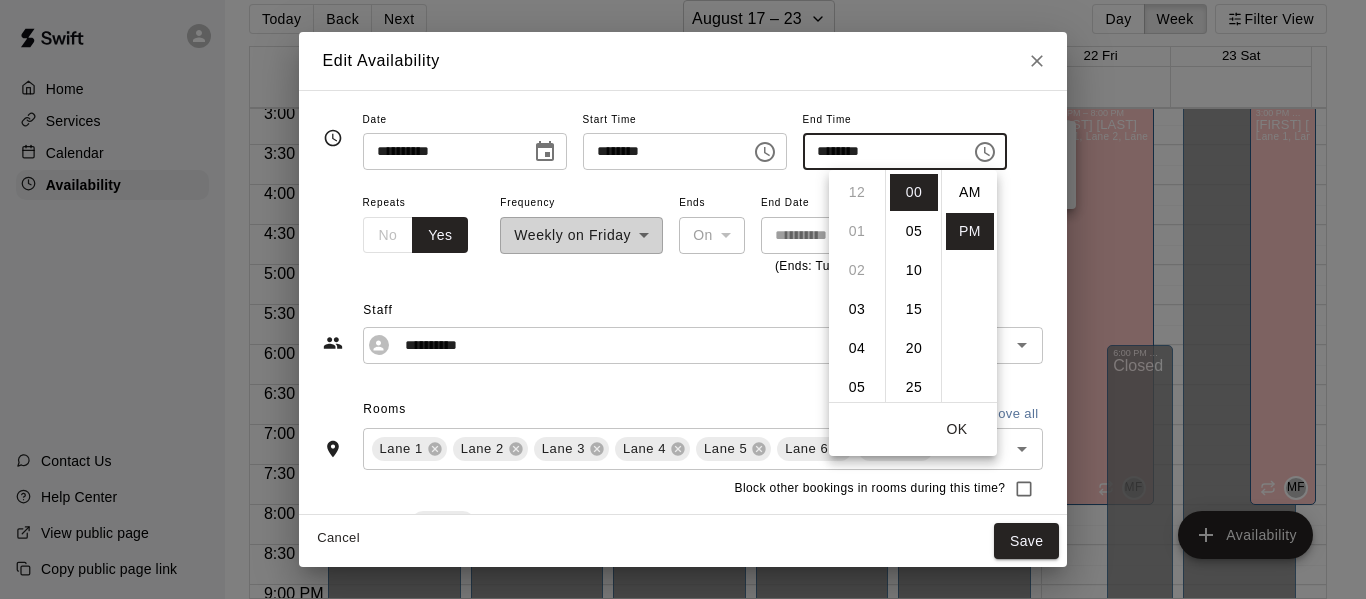 scroll, scrollTop: 312, scrollLeft: 0, axis: vertical 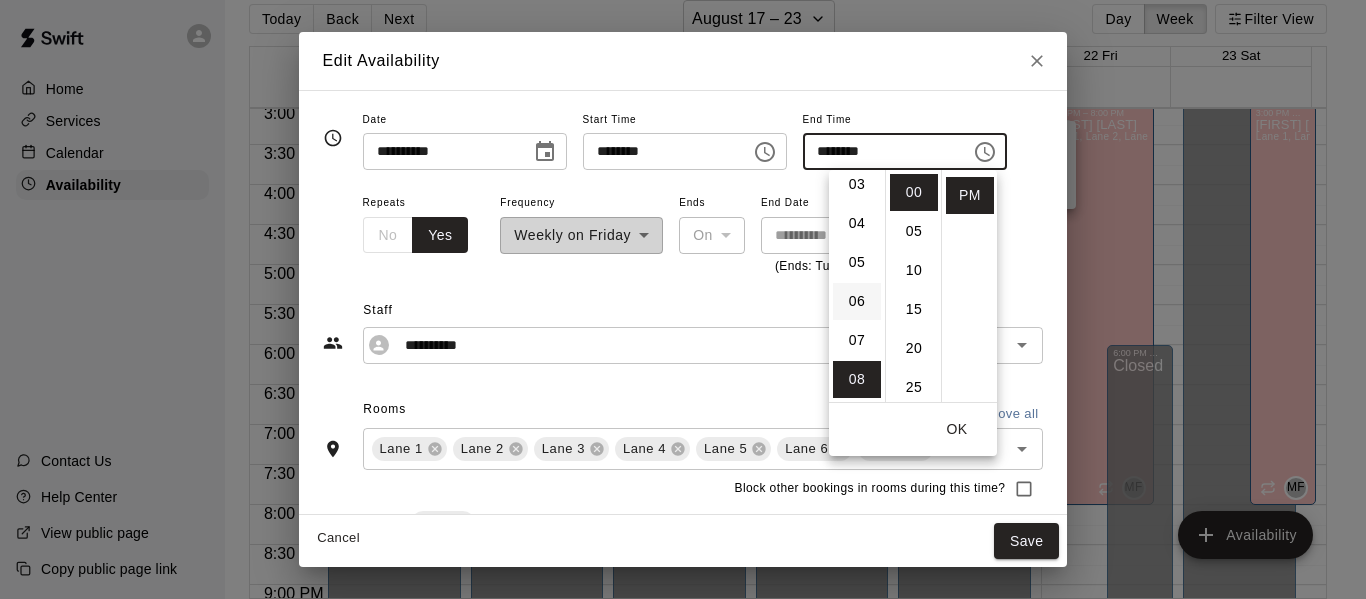 click on "06" at bounding box center [857, 301] 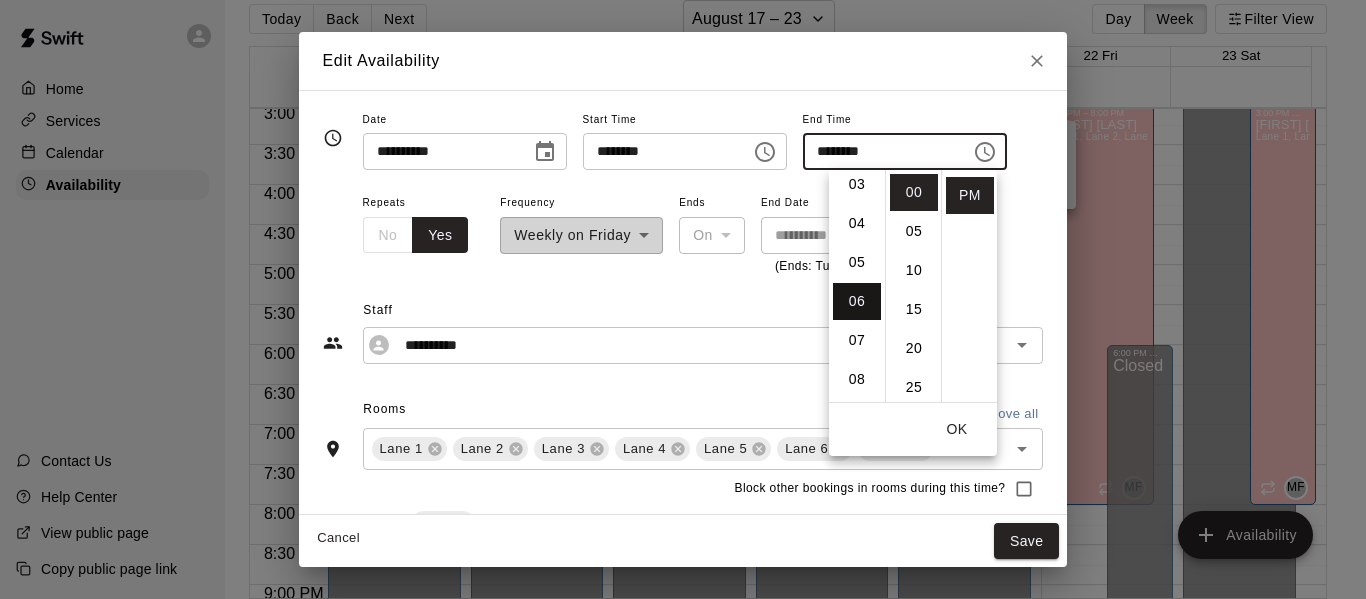 type on "********" 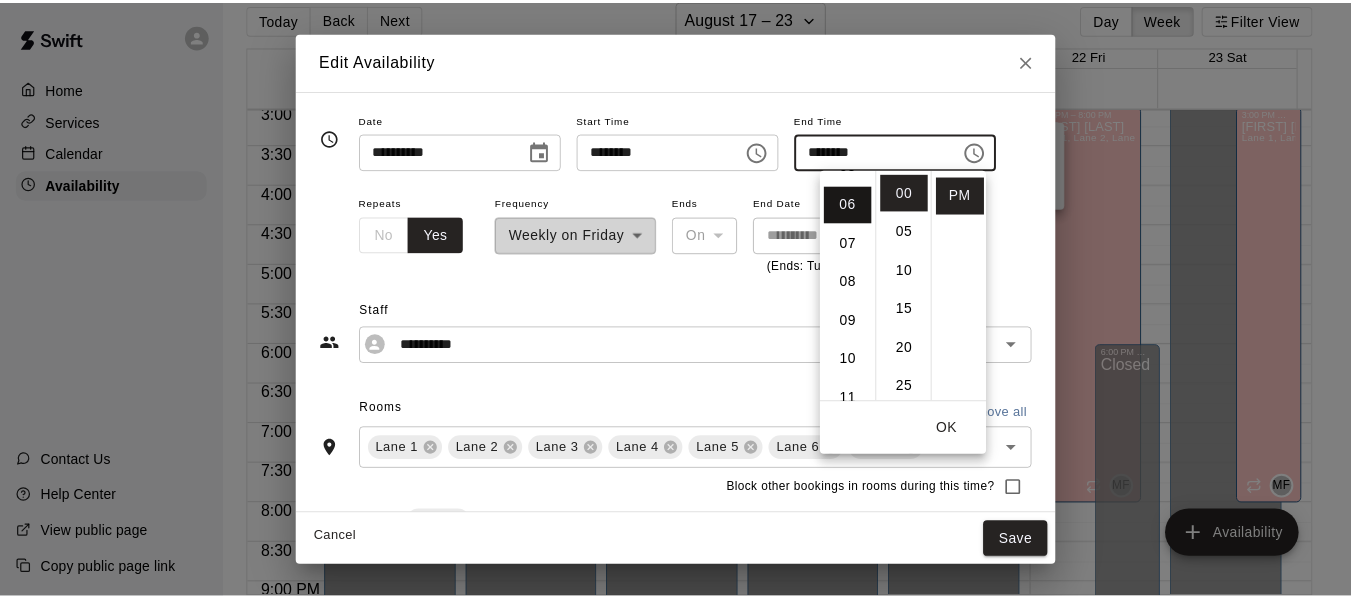 scroll, scrollTop: 234, scrollLeft: 0, axis: vertical 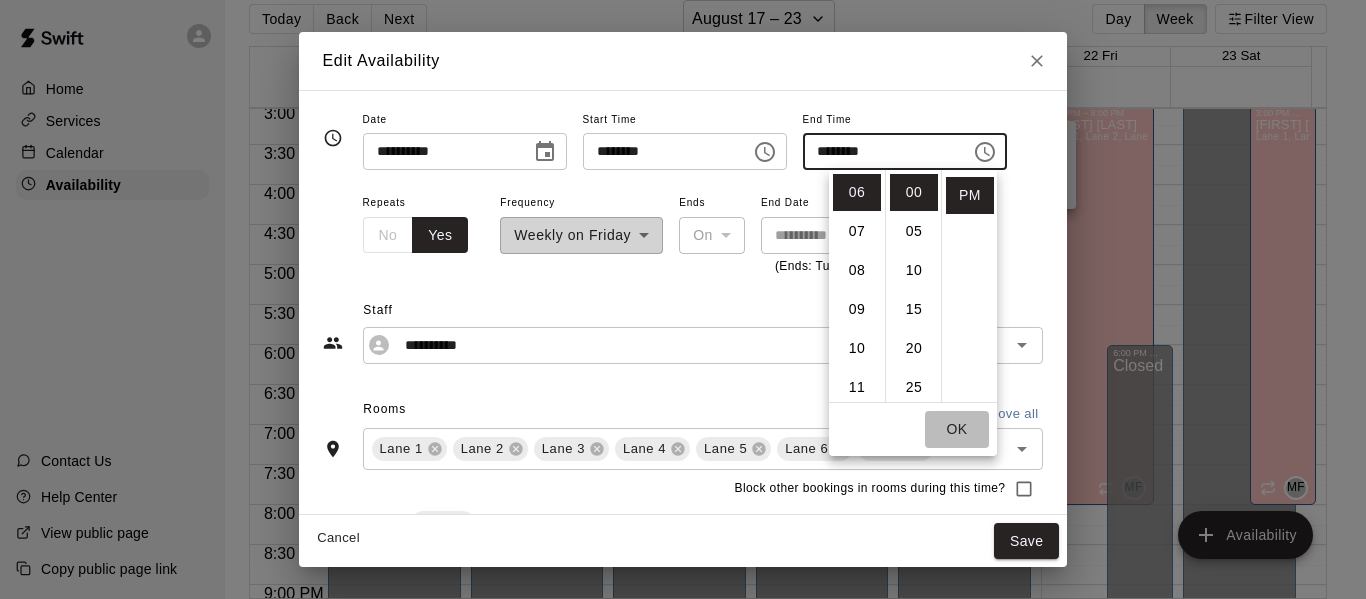 click on "OK" at bounding box center [957, 429] 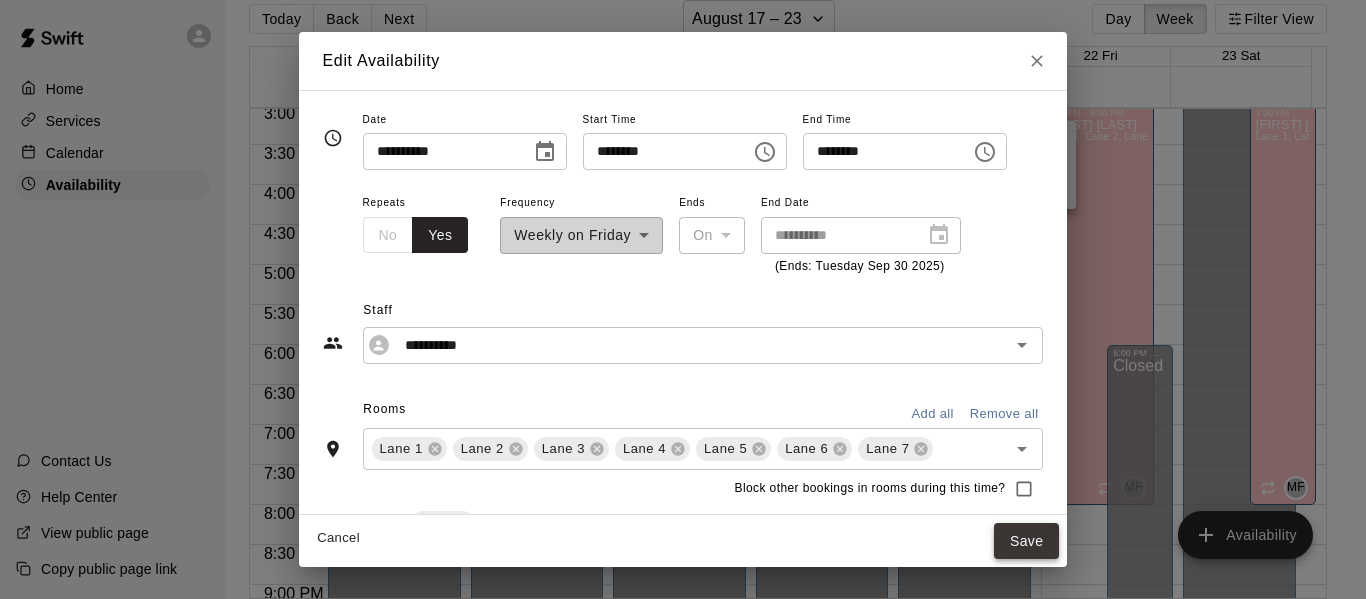 click on "Save" at bounding box center (1027, 541) 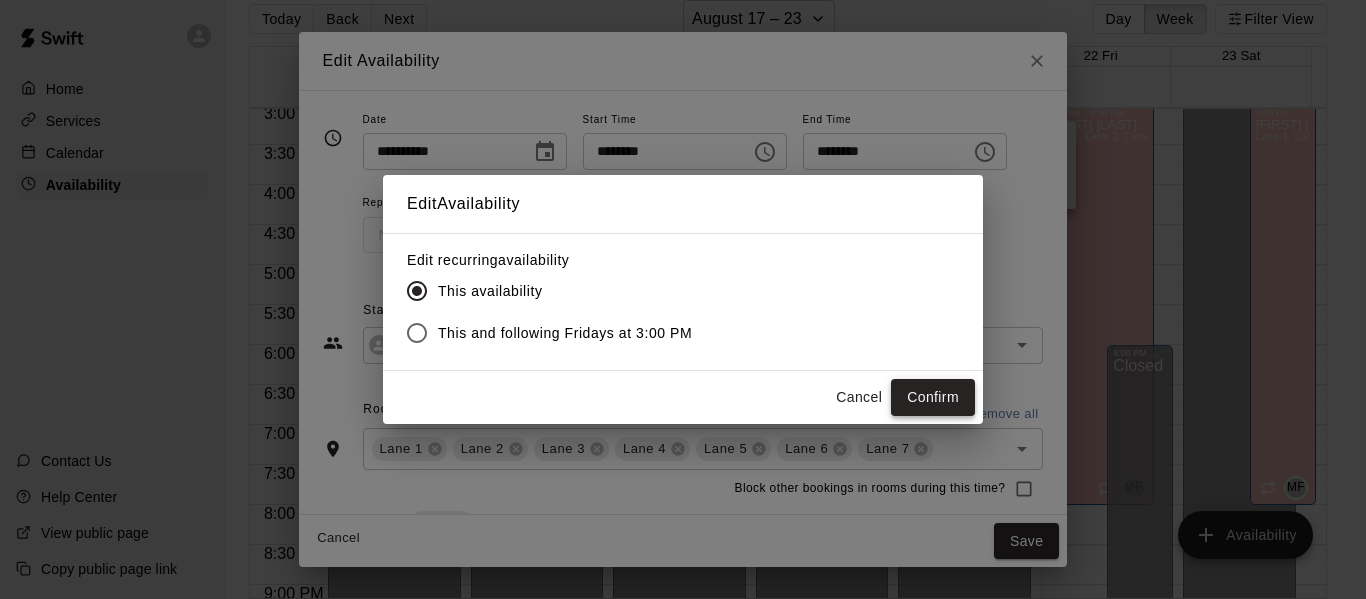 click on "Confirm" at bounding box center (933, 397) 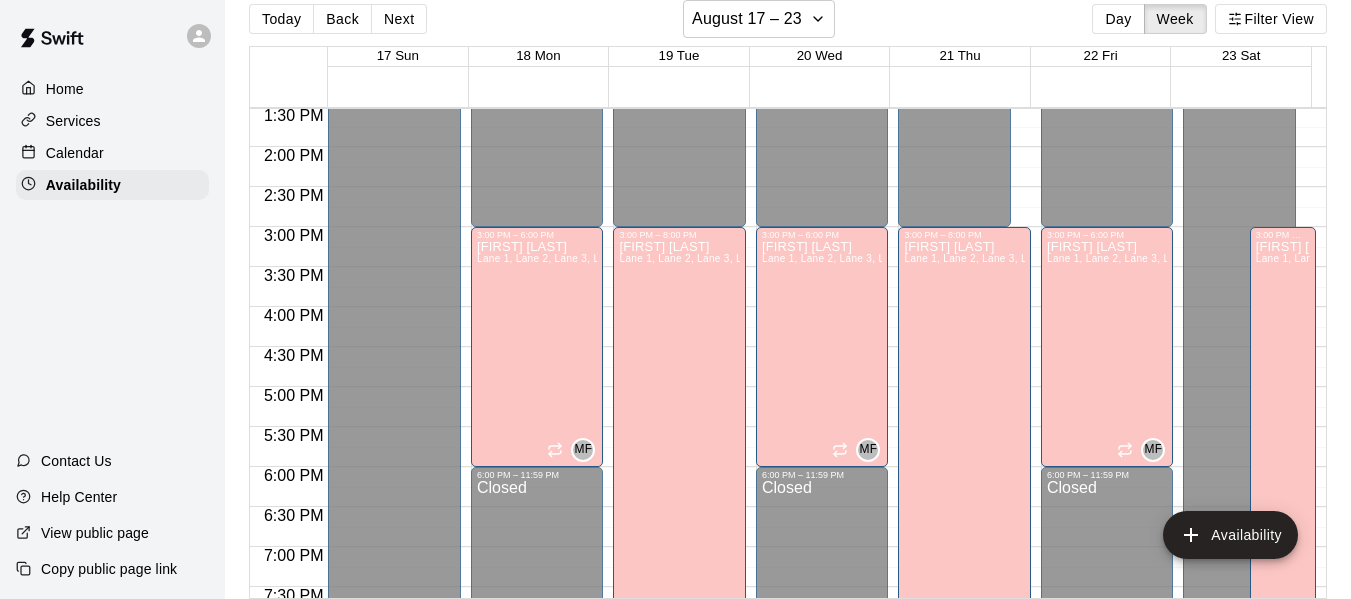 scroll, scrollTop: 1081, scrollLeft: 0, axis: vertical 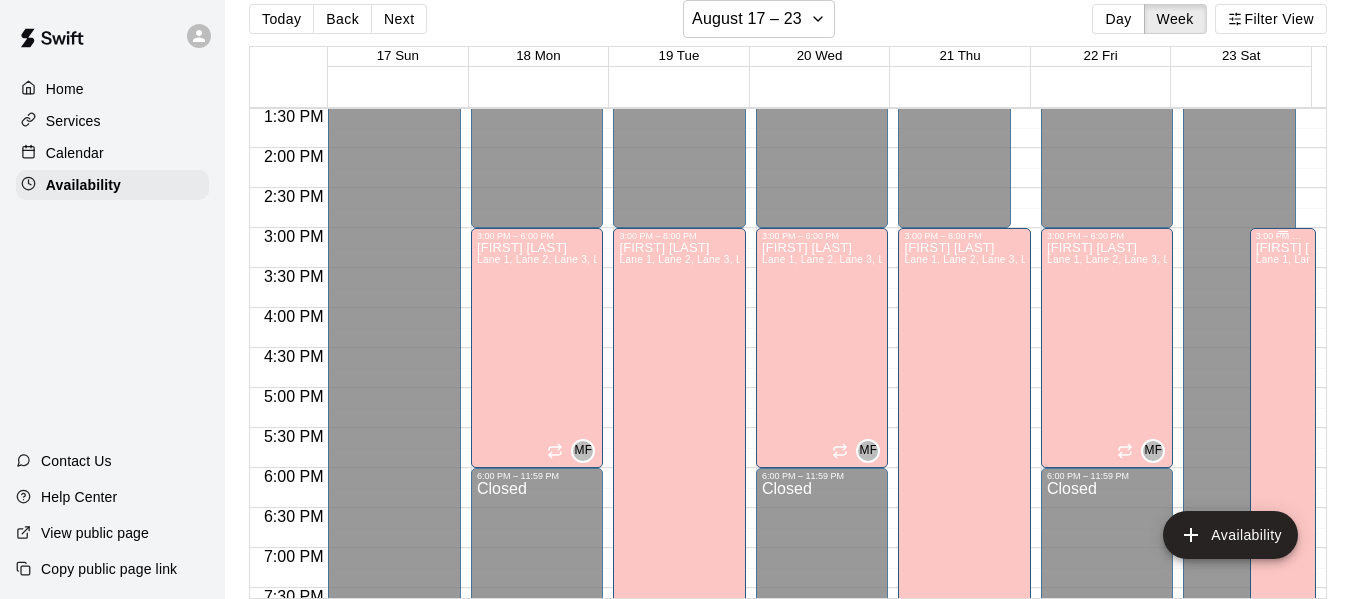 click on "[FIRST] [LAST] Lane 1, Lane 2, Lane 3, Lane 4, Lane 5, Lane 6, Lane 7" at bounding box center (1283, 540) 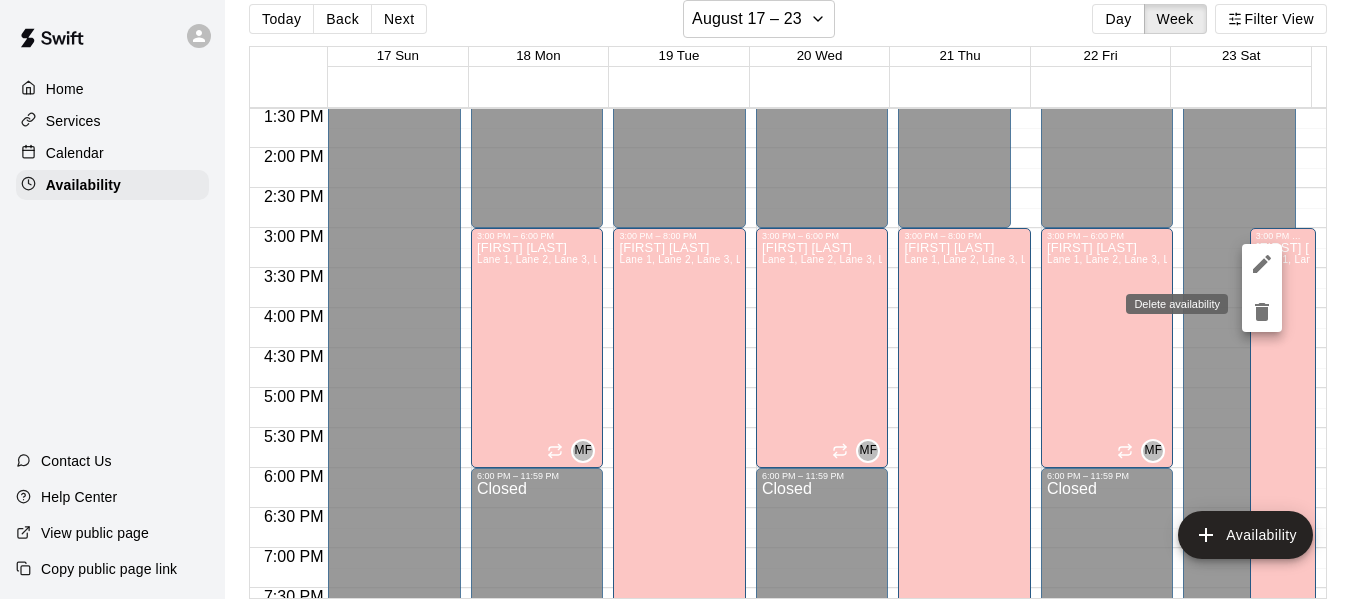 click 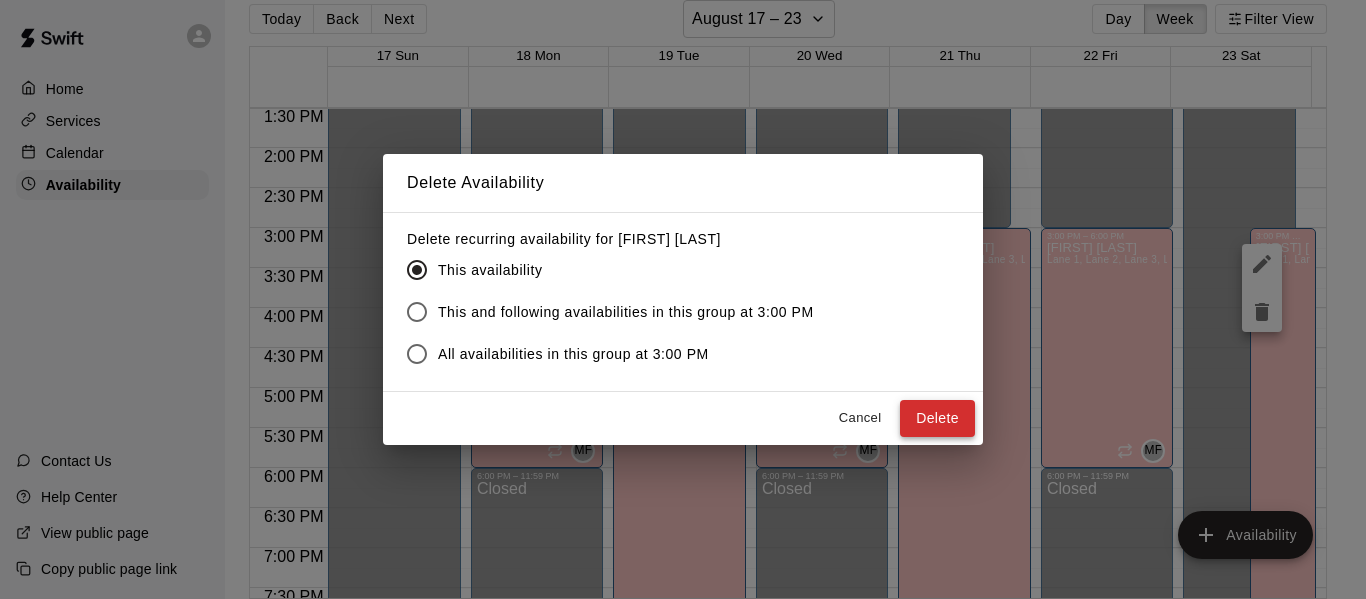 click on "Delete" at bounding box center (937, 418) 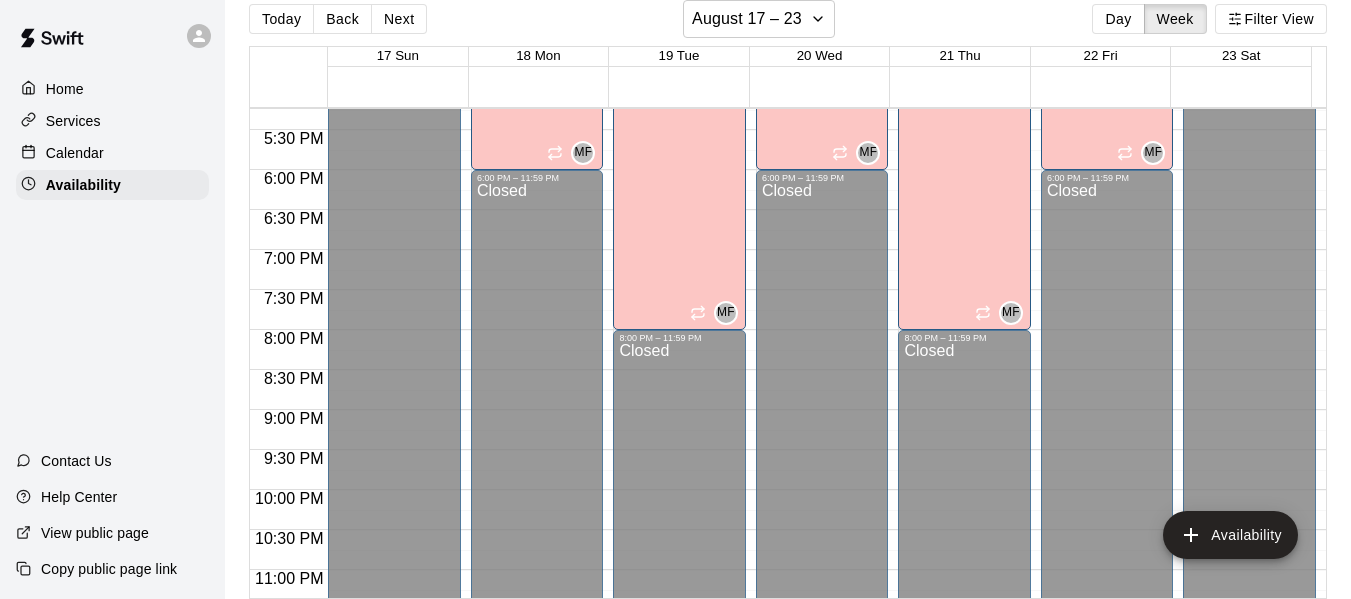 scroll, scrollTop: 1432, scrollLeft: 0, axis: vertical 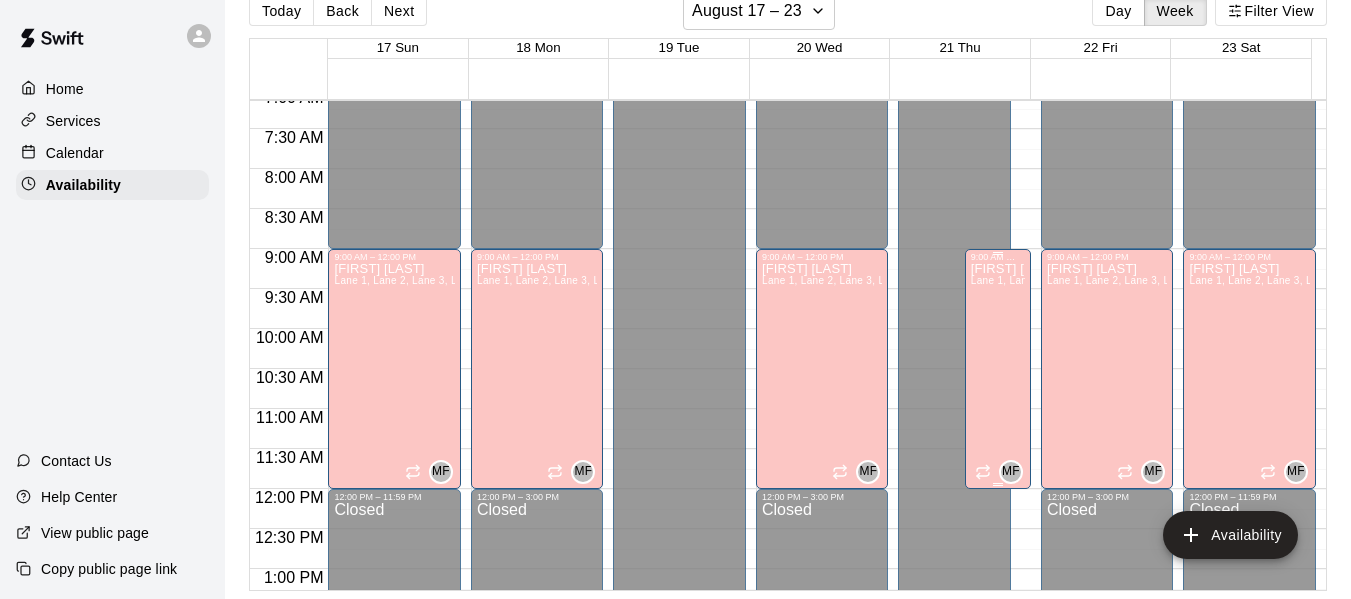 click on "[FIRST] [LAST] Lane 1, Lane 2, Lane 3, Lane 4, Lane 5, Lane 6, Lane 7" at bounding box center (998, 561) 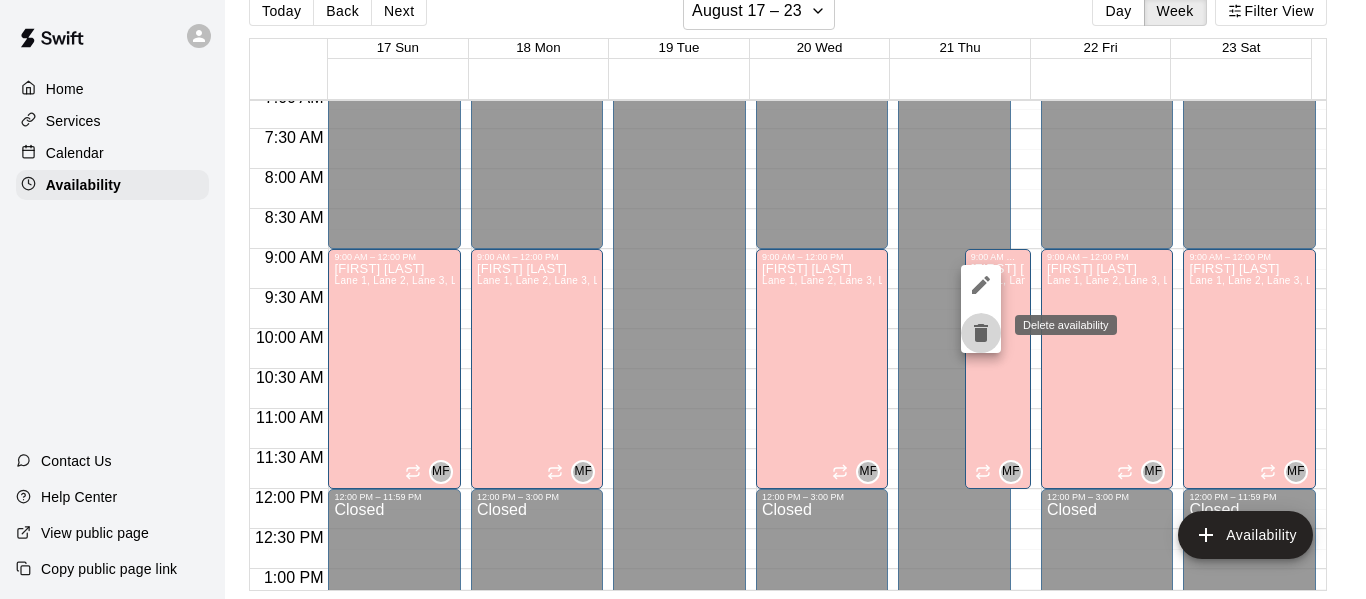 click 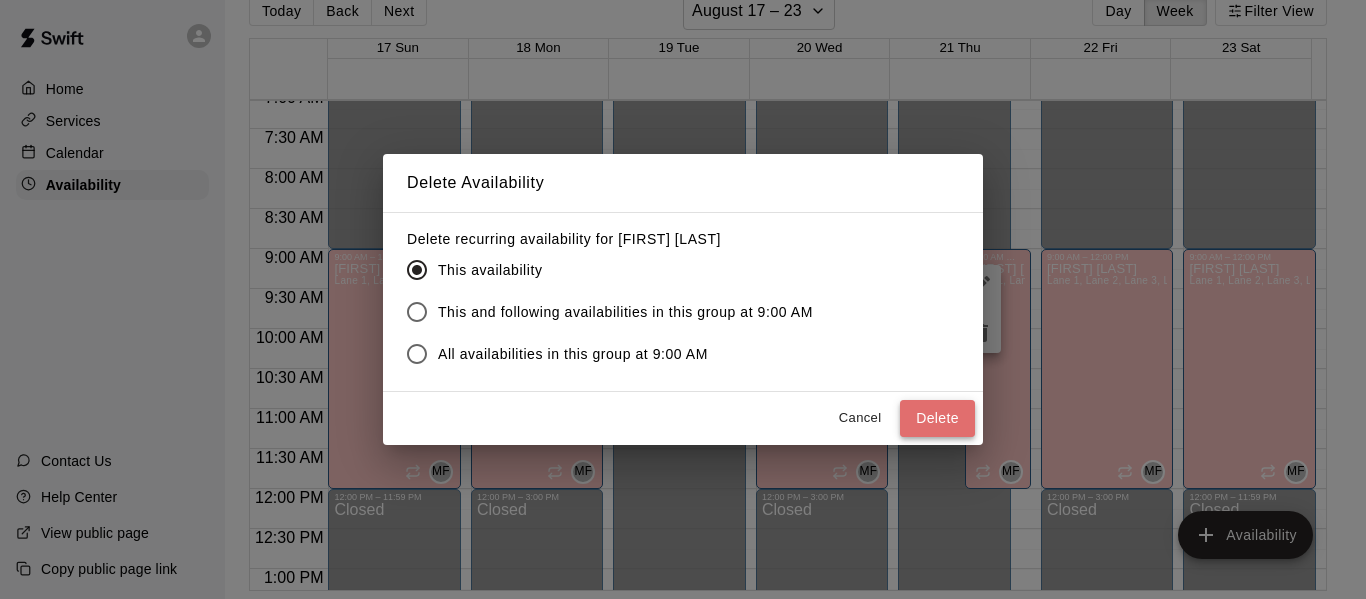 click on "Delete" at bounding box center (937, 418) 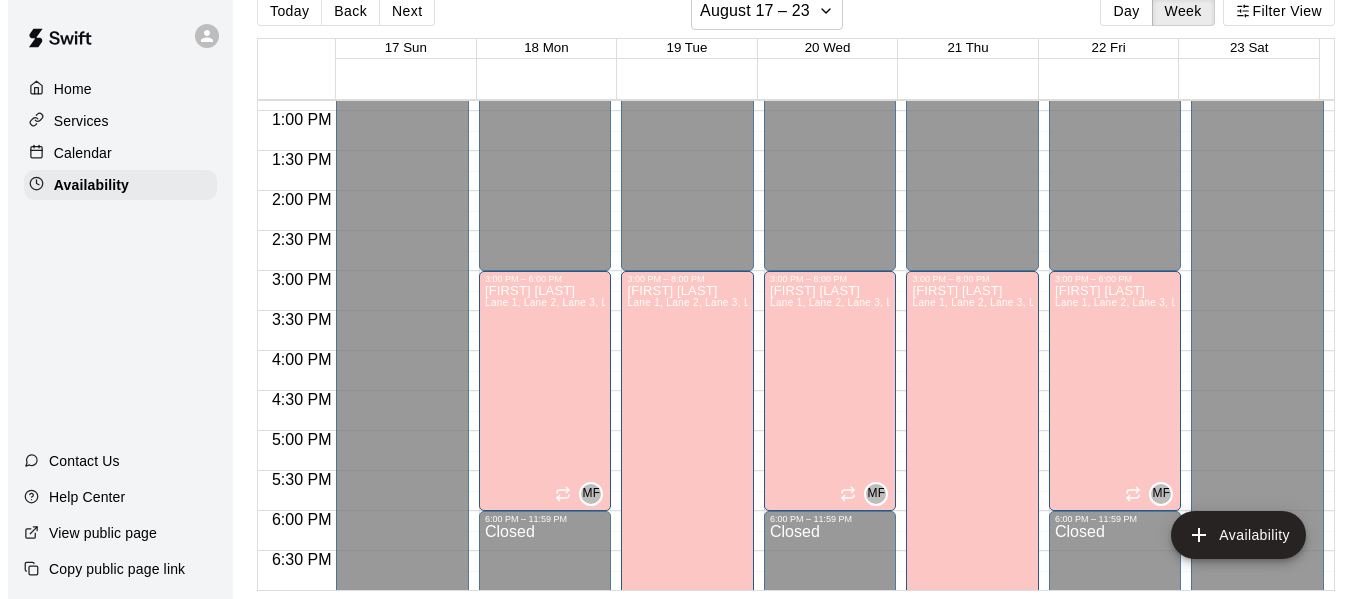 scroll, scrollTop: 1031, scrollLeft: 0, axis: vertical 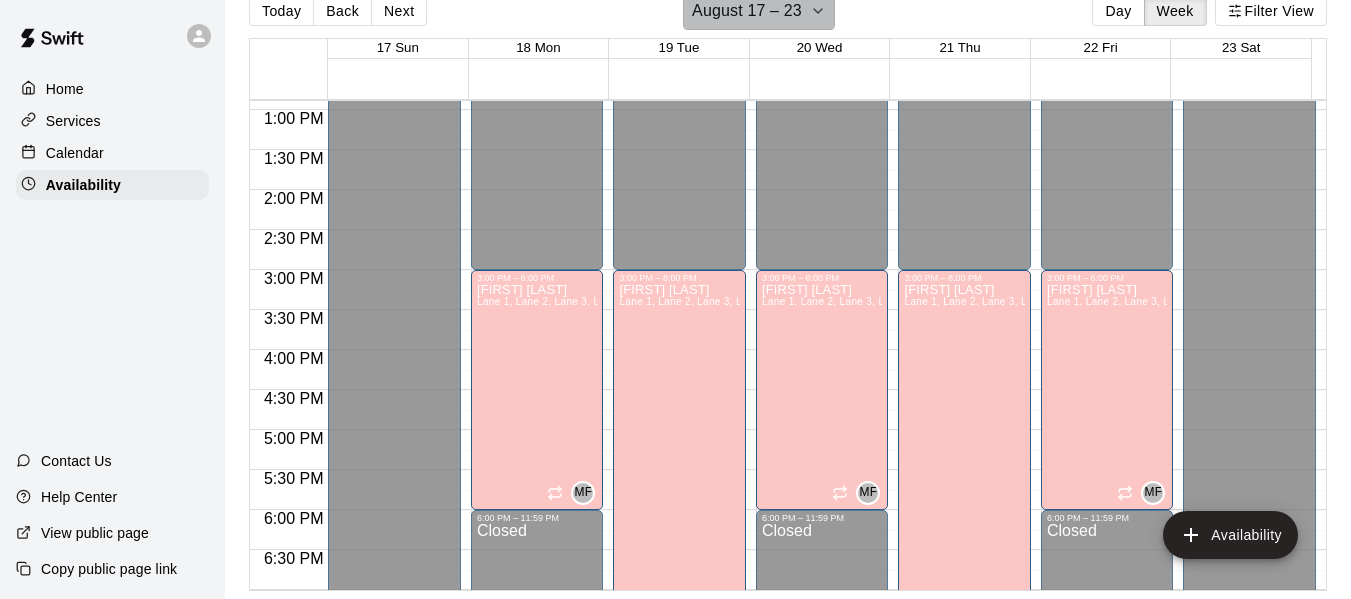 click 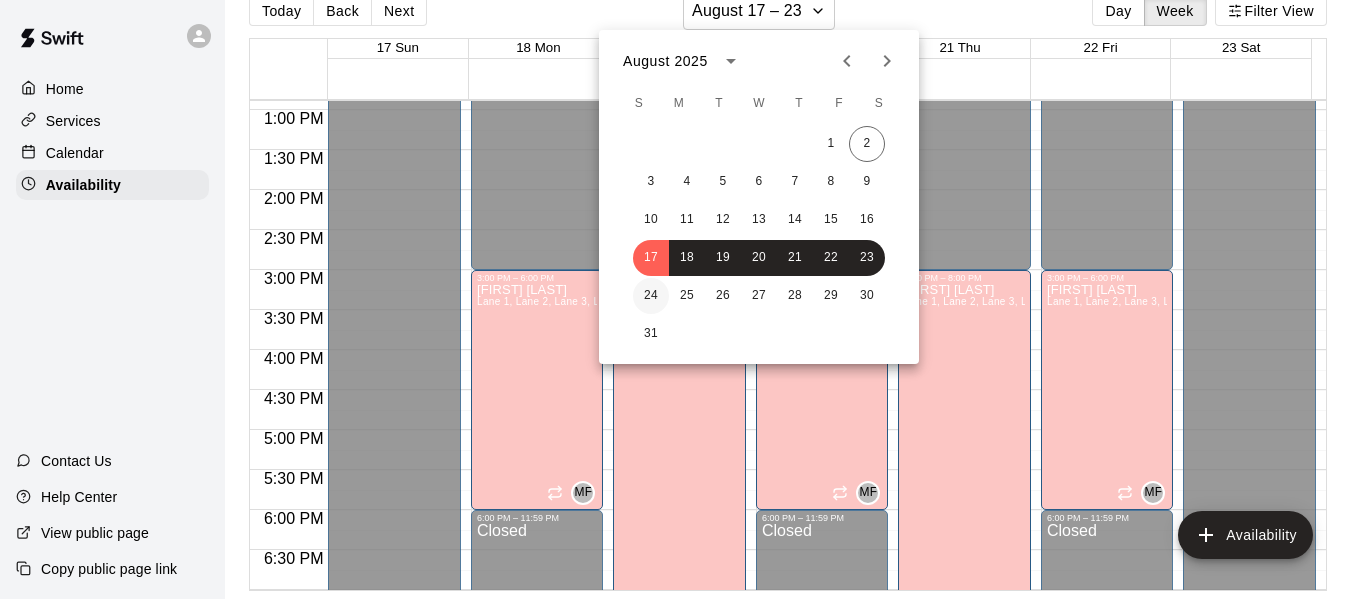 click on "24" at bounding box center (651, 296) 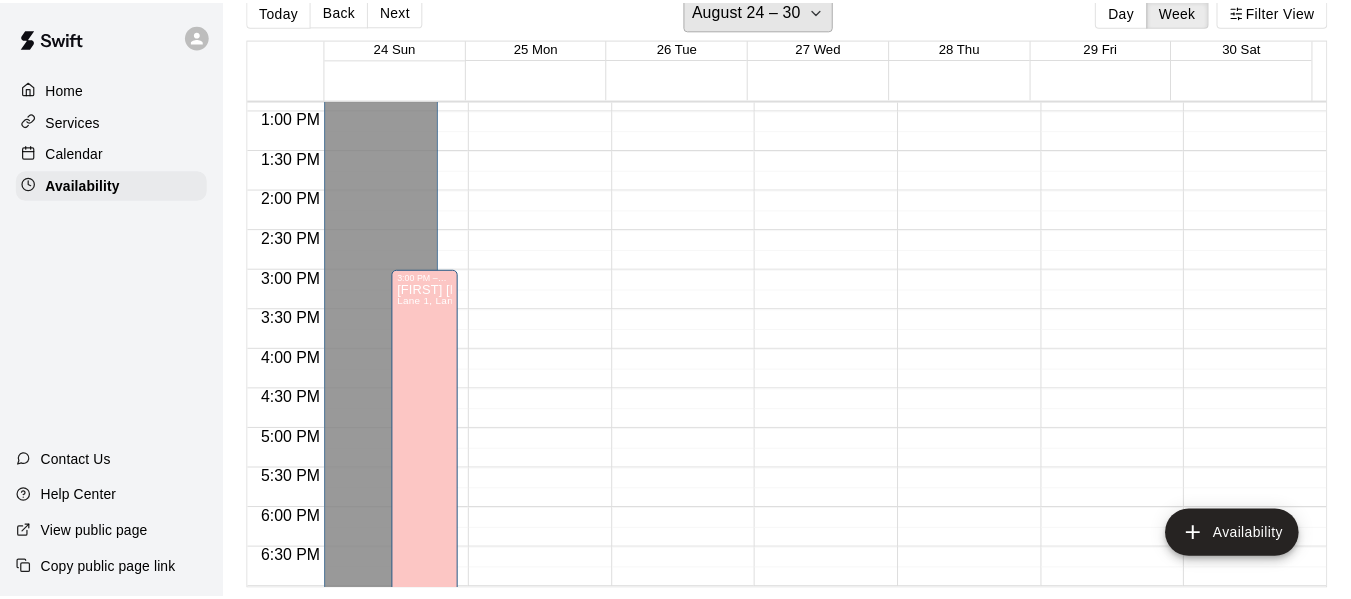 scroll, scrollTop: 24, scrollLeft: 0, axis: vertical 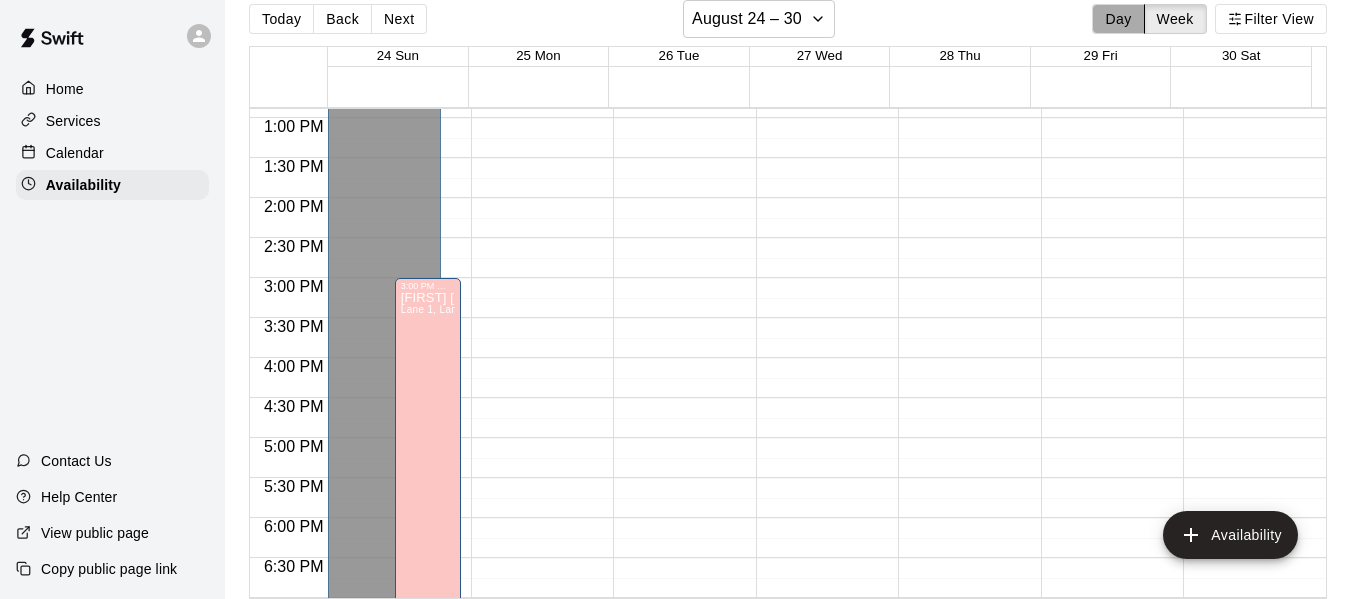 click on "Day" at bounding box center (1118, 19) 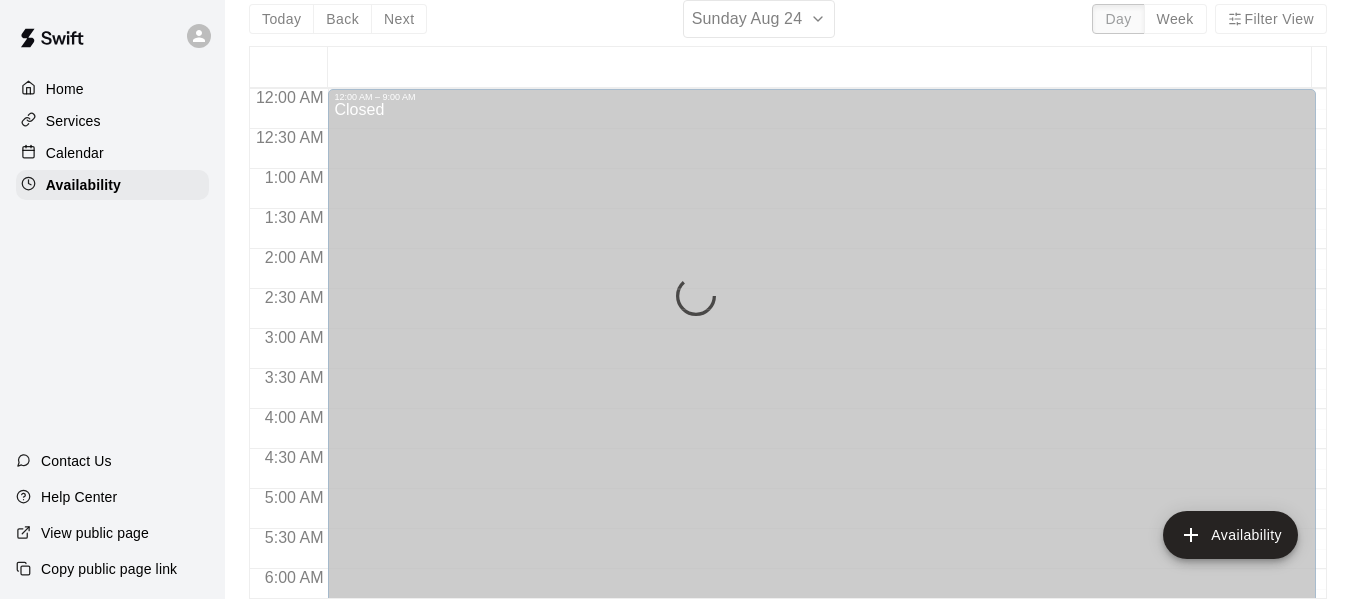 scroll, scrollTop: 842, scrollLeft: 0, axis: vertical 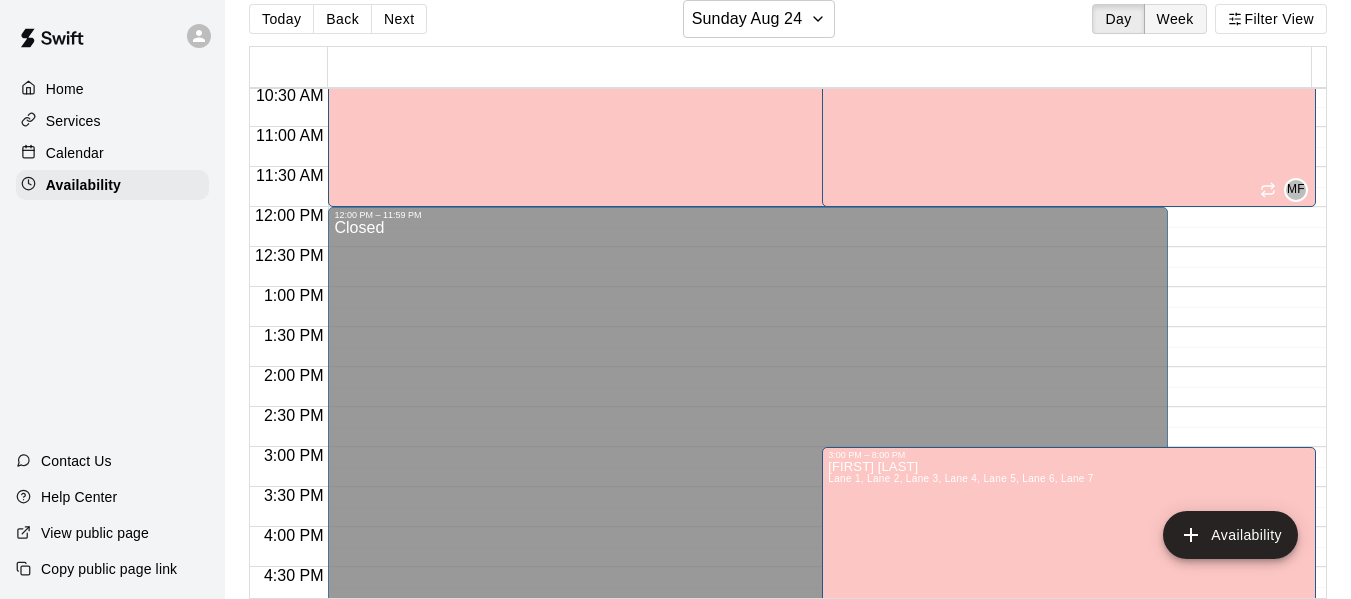 click on "Week" at bounding box center (1175, 19) 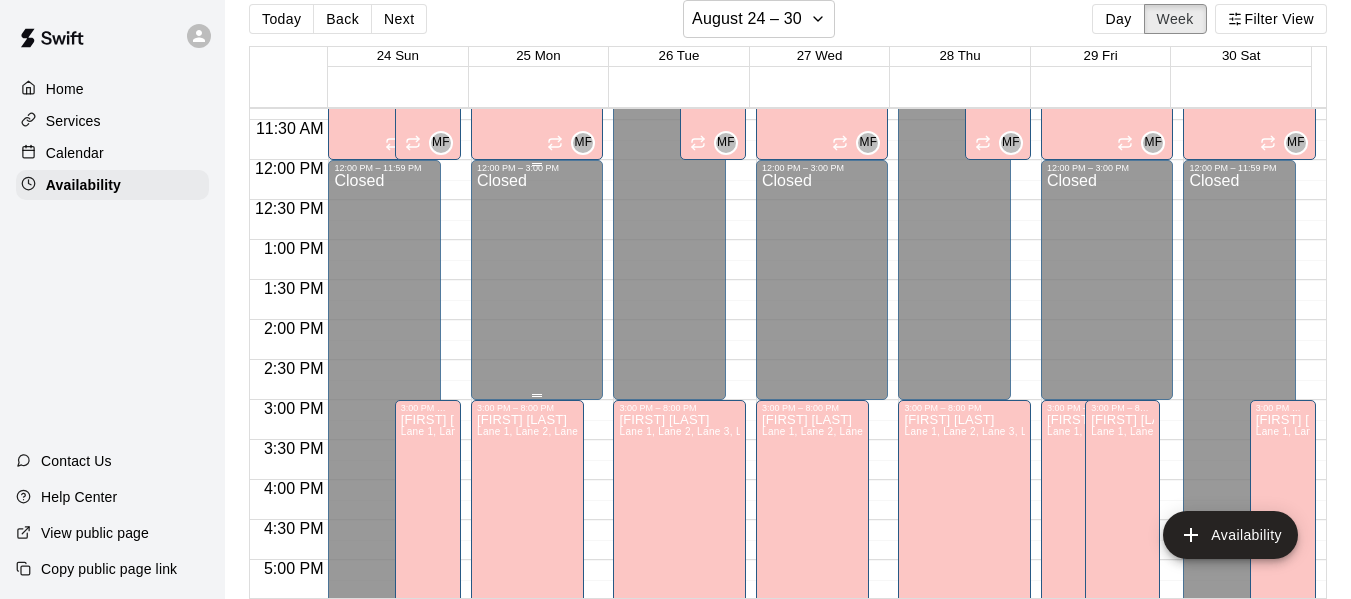 scroll, scrollTop: 926, scrollLeft: 0, axis: vertical 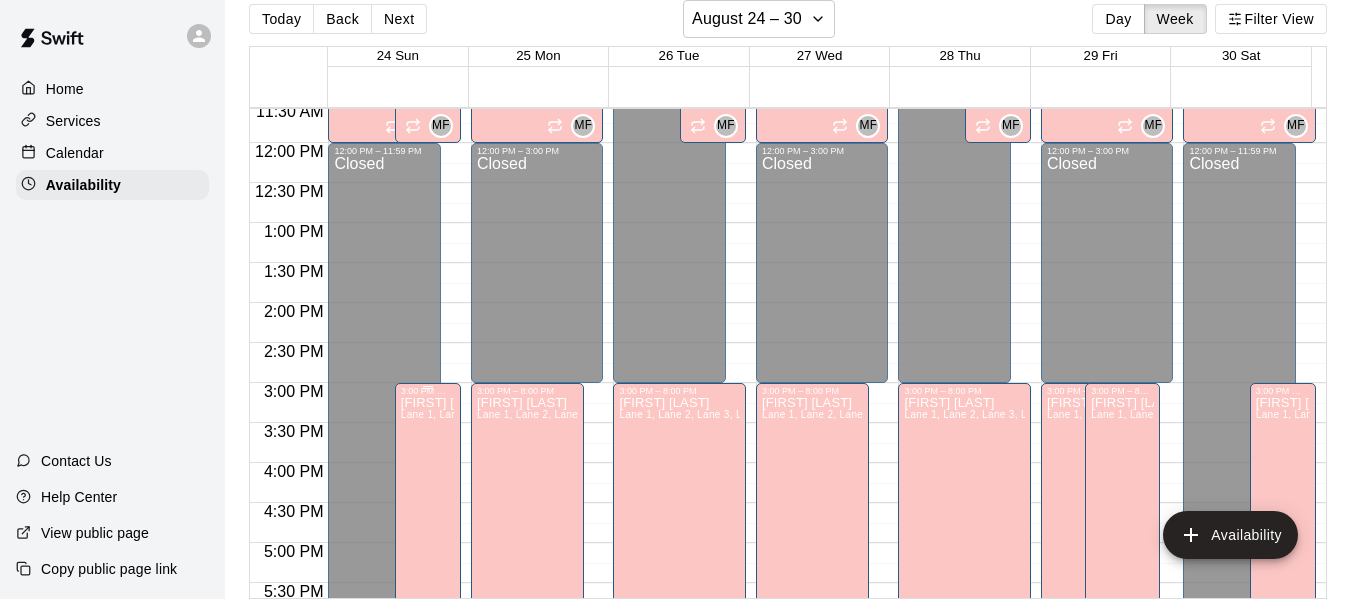 click on "[FIRST] [LAST] Lane 1, Lane 2, Lane 3, Lane 4, Lane 5, Lane 6, Lane 7" at bounding box center (428, 695) 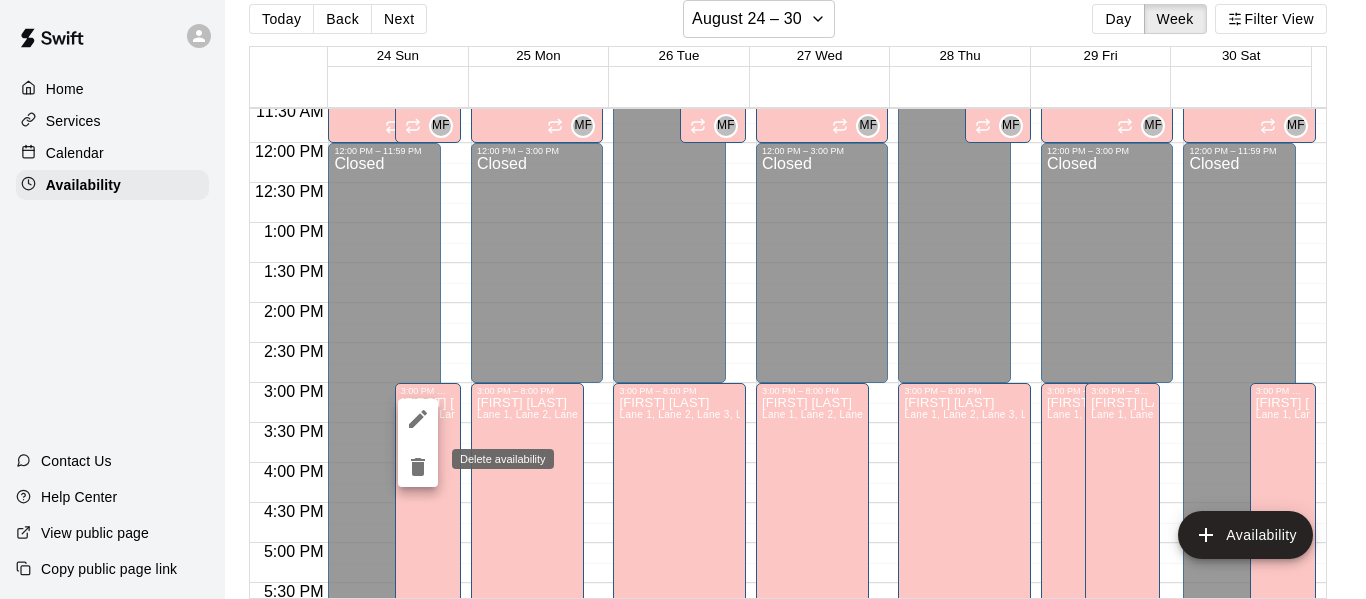 click 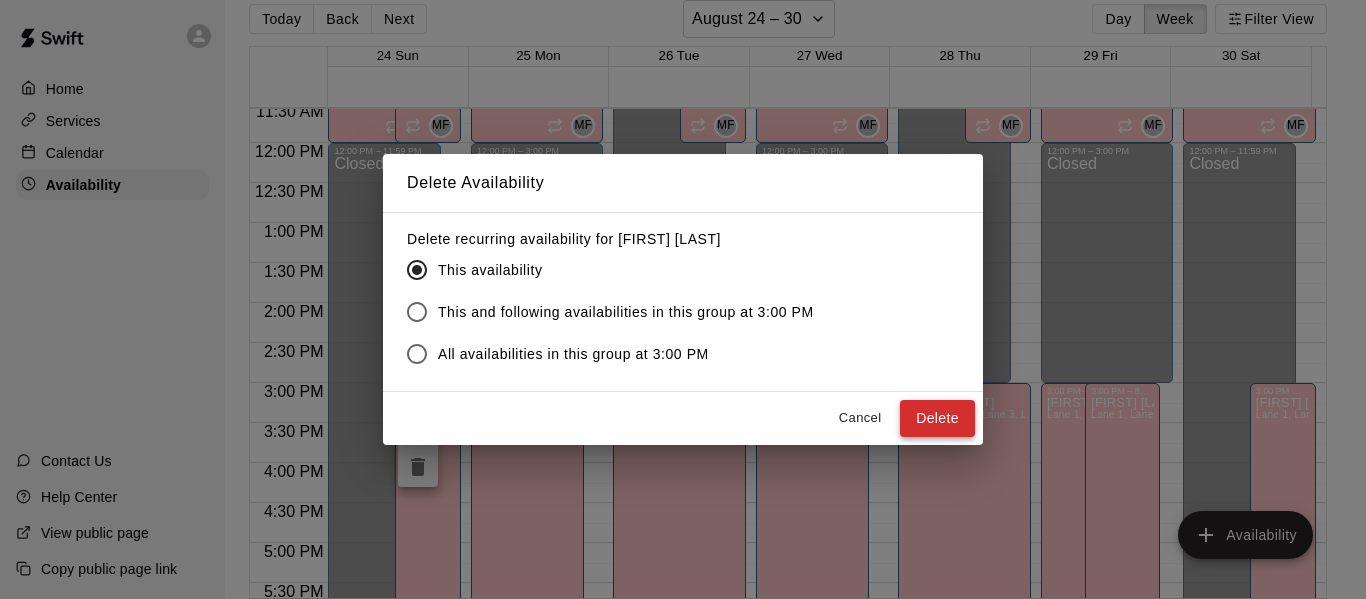 click on "Delete" at bounding box center (937, 418) 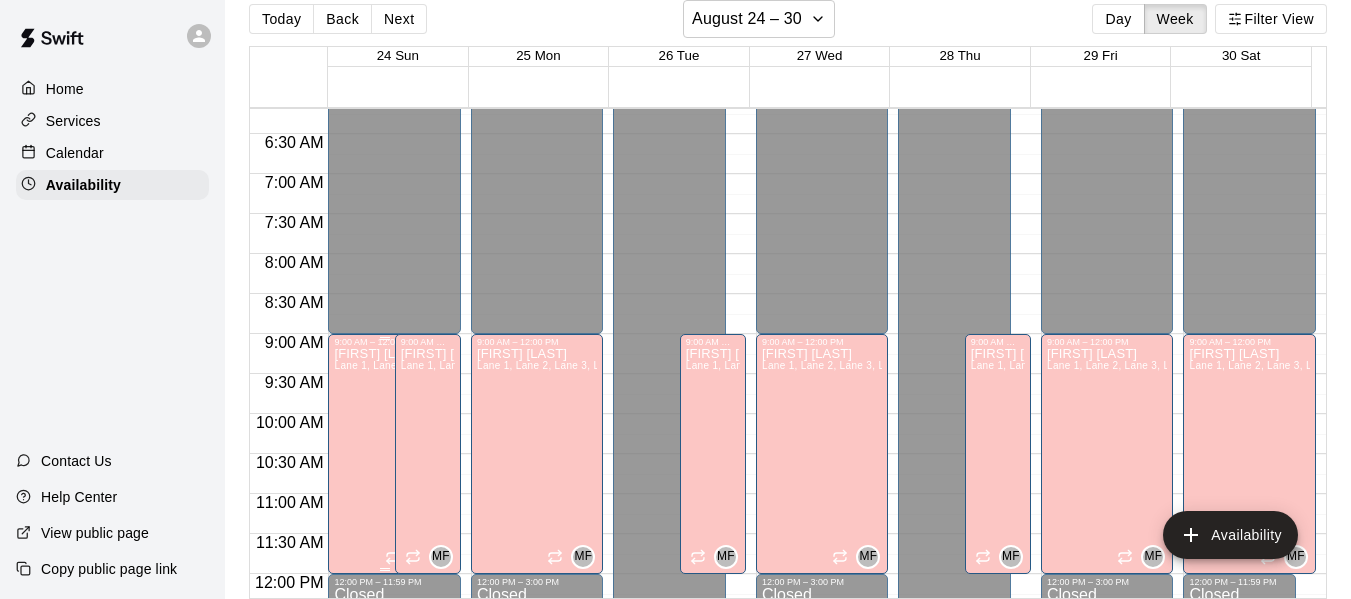 scroll, scrollTop: 494, scrollLeft: 0, axis: vertical 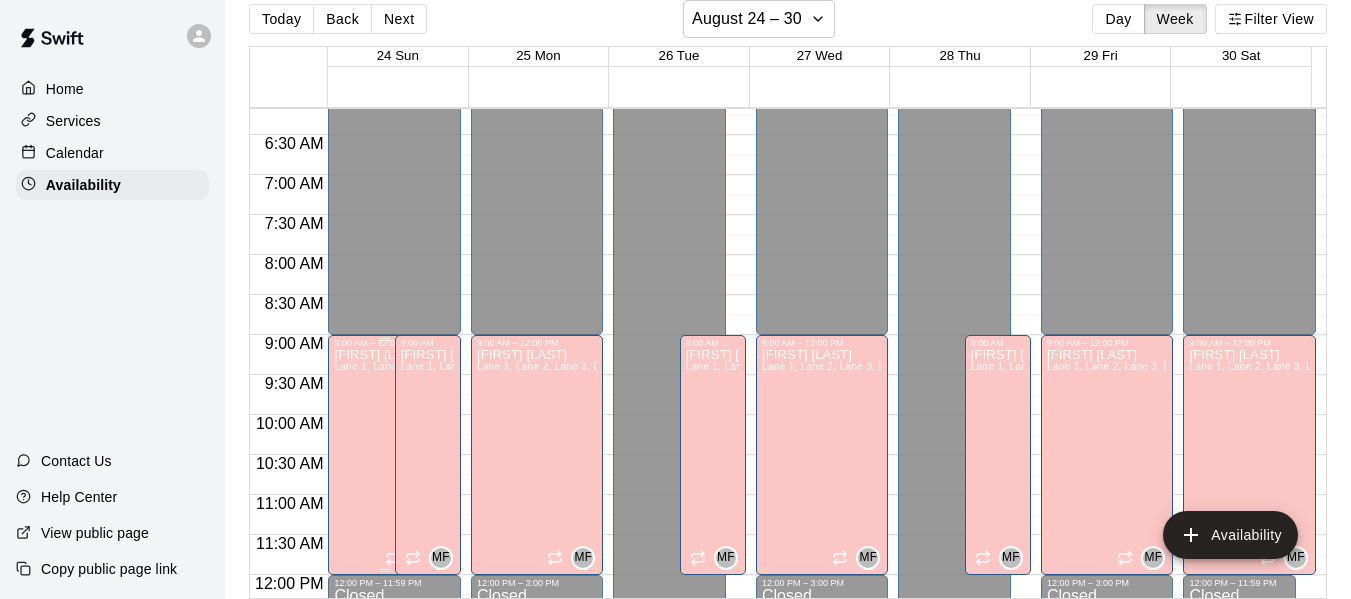 click on "Lane 1, Lane 2, Lane 3, Lane 4, Lane 5, Lane 6, Lane 7" at bounding box center [466, 366] 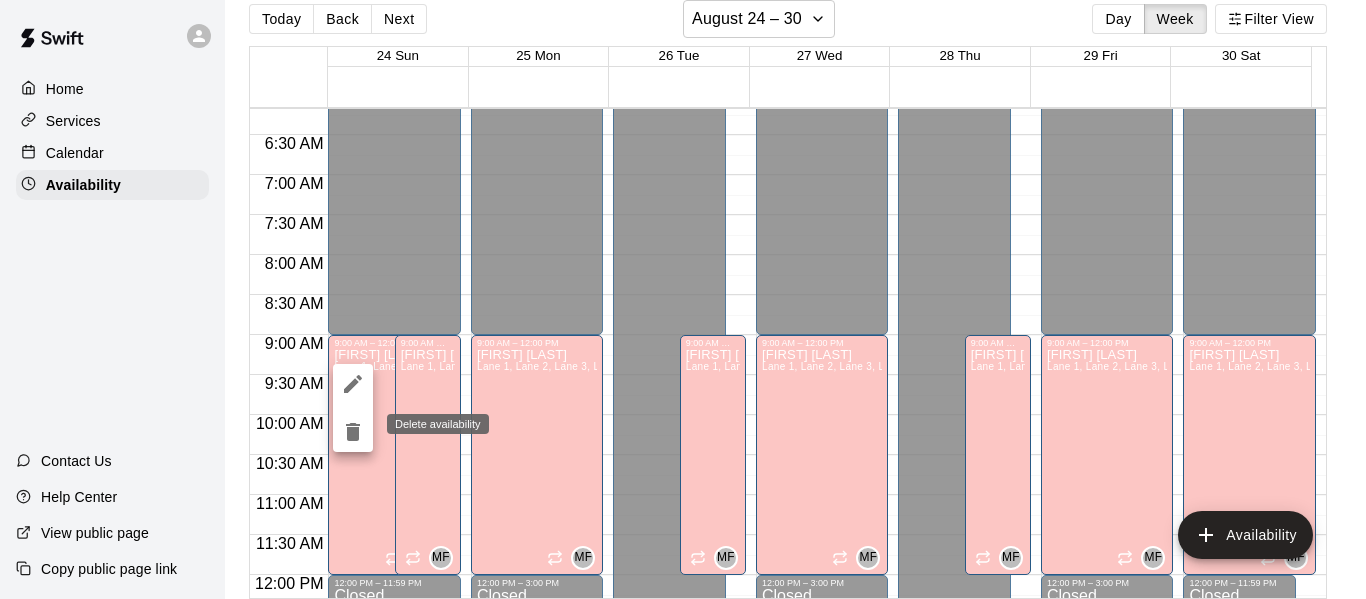 click 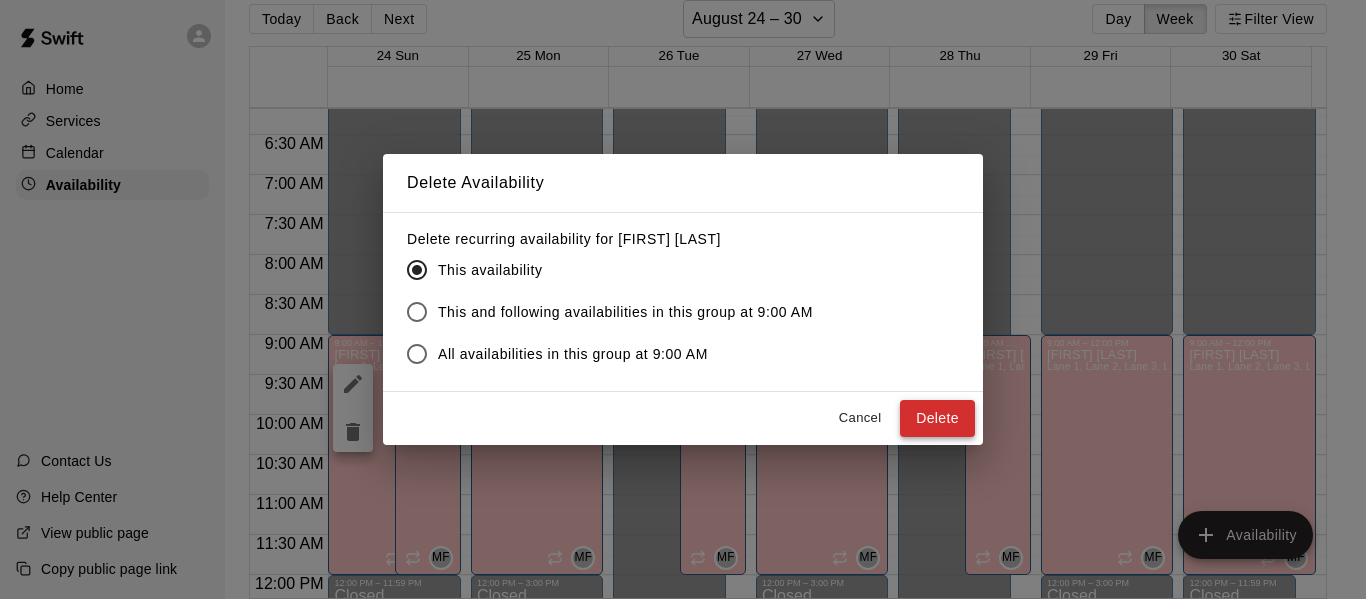 click on "Delete" at bounding box center [937, 418] 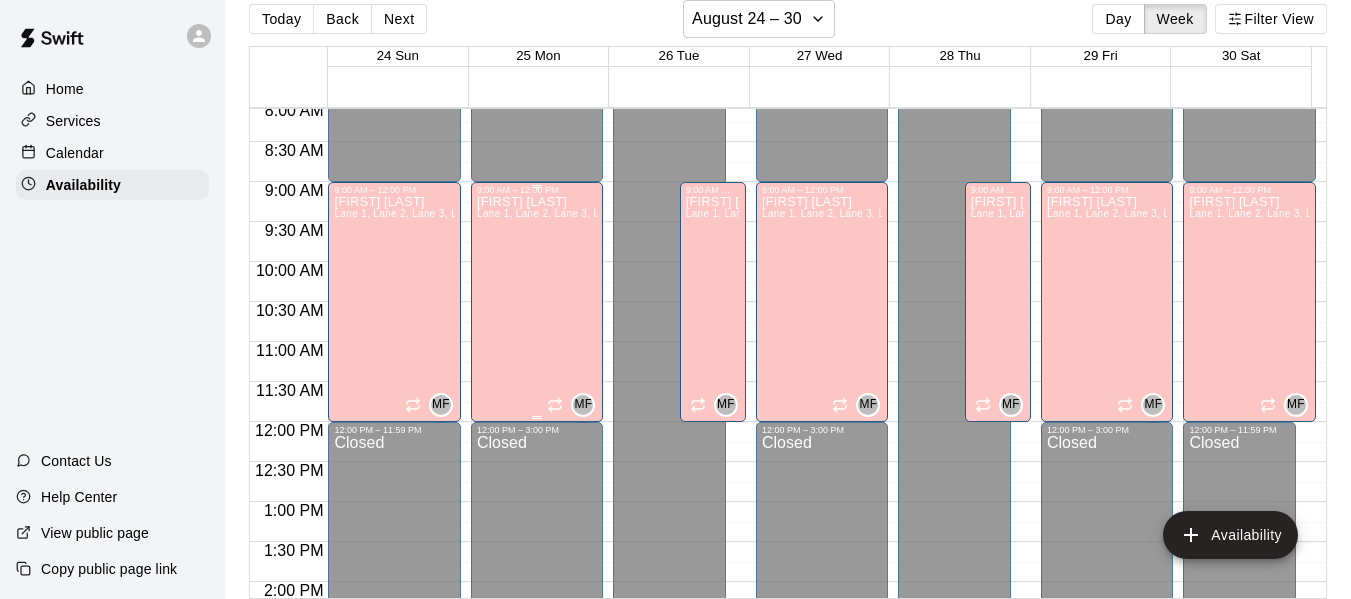scroll, scrollTop: 648, scrollLeft: 0, axis: vertical 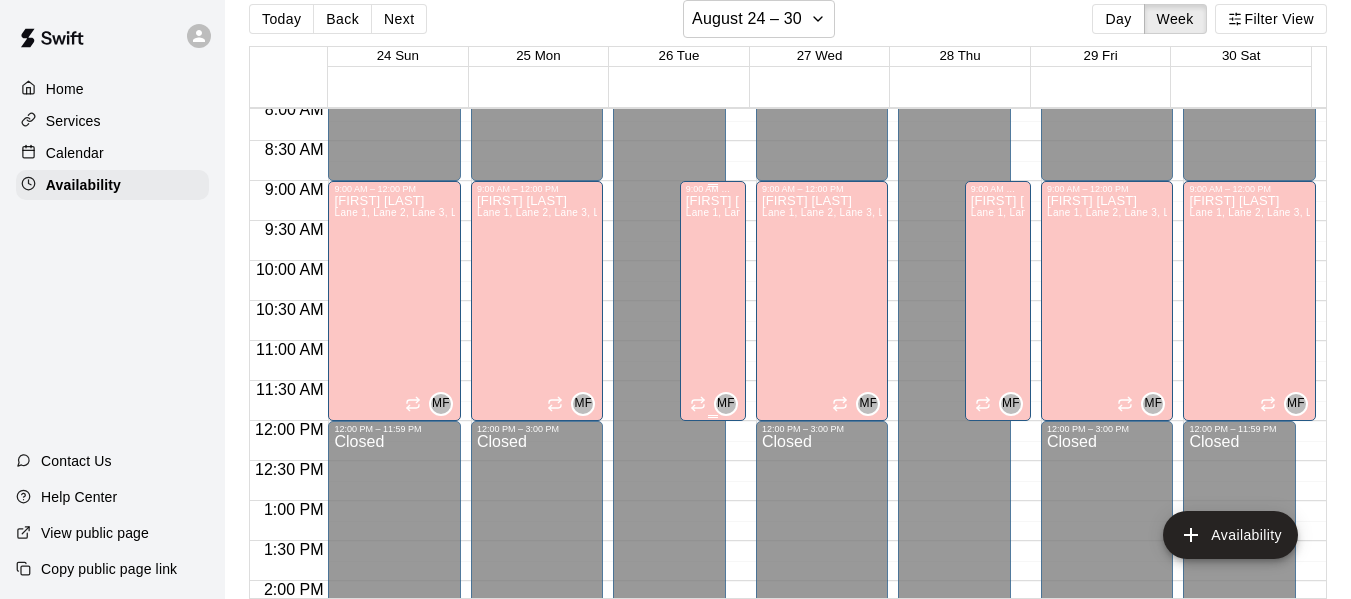click on "[FIRST] [LAST] Lane 1, Lane 2, Lane 3, Lane 4, Lane 5, Lane 6, Lane 7" at bounding box center (713, 493) 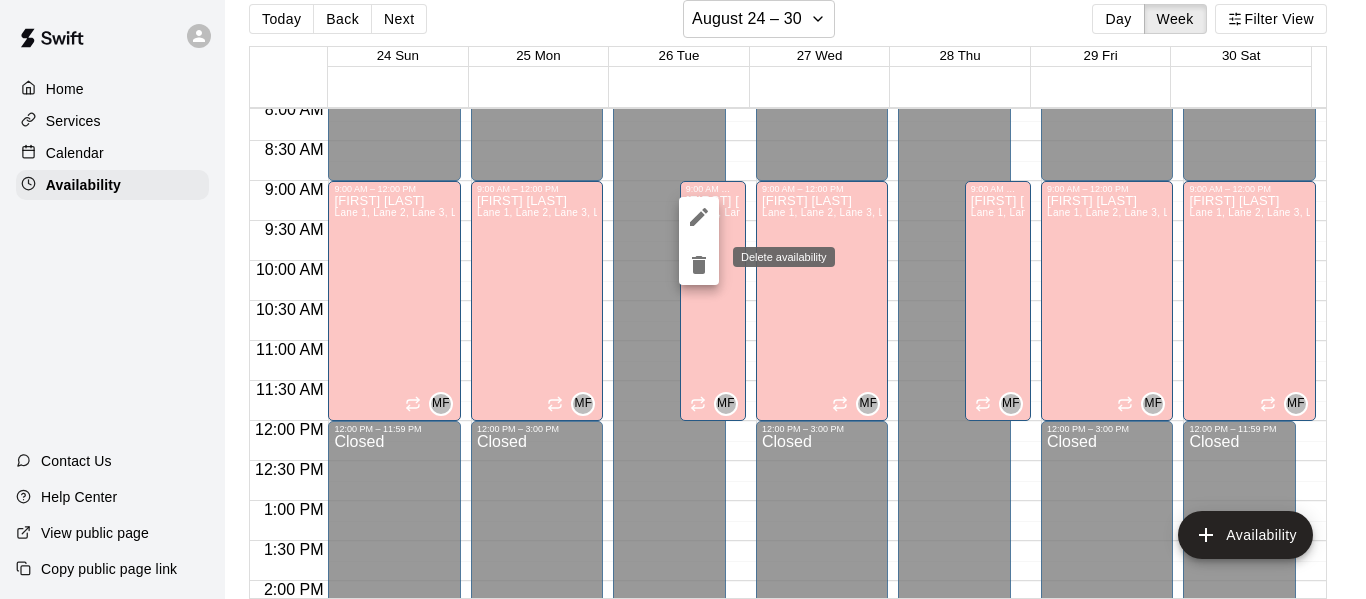 click 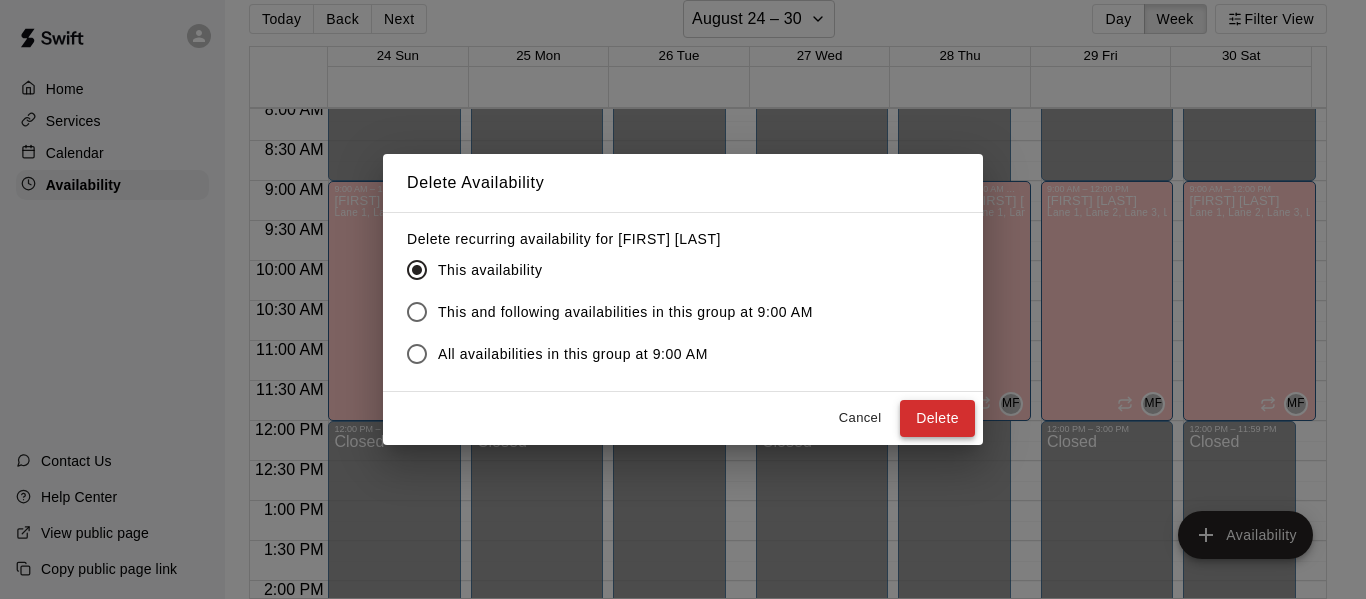 click on "Delete" at bounding box center [937, 418] 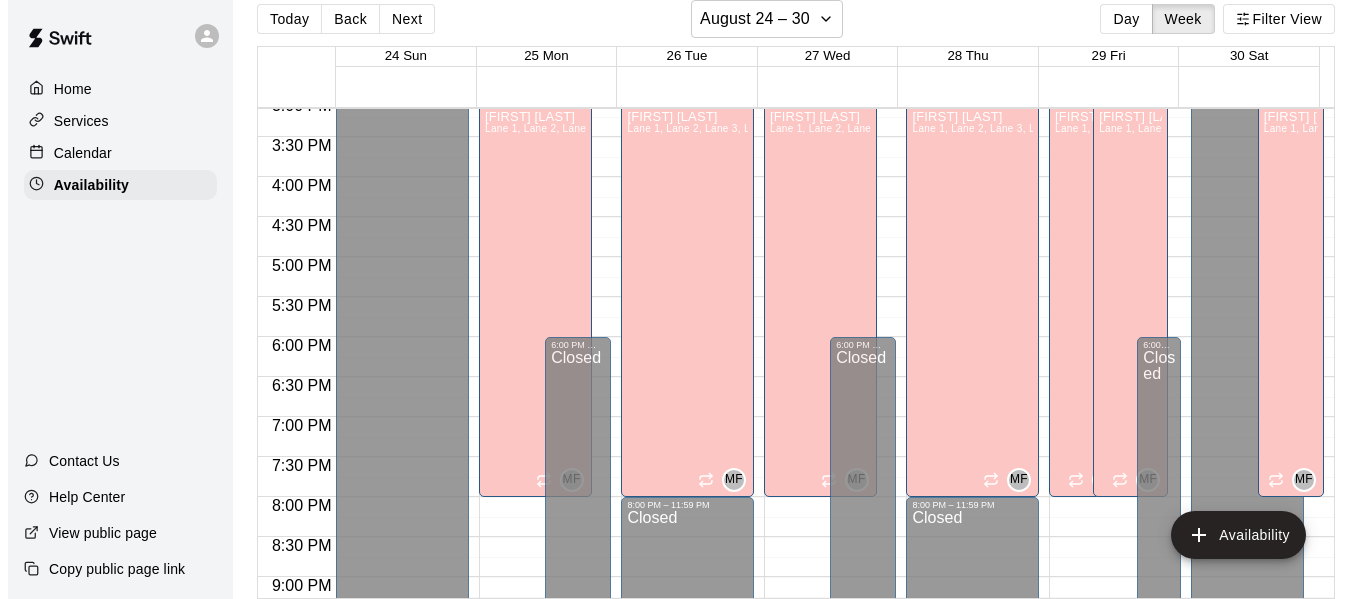 scroll, scrollTop: 1213, scrollLeft: 0, axis: vertical 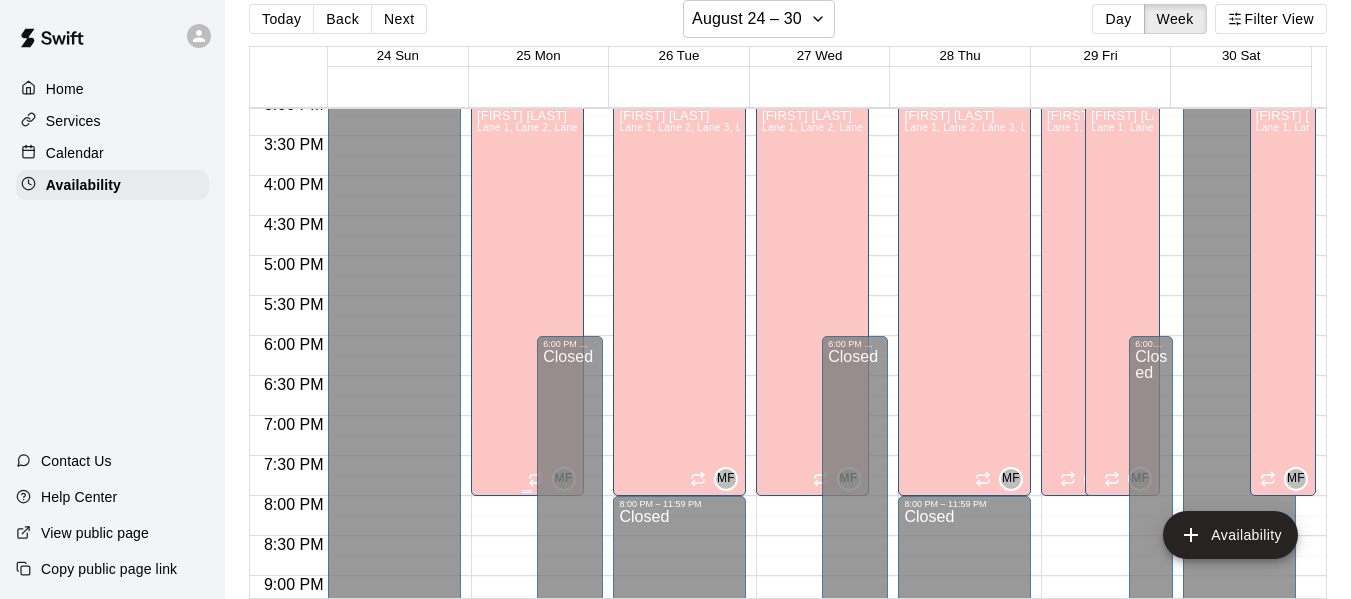 click on "[FIRST] [LAST] Lane 1, Lane 2, Lane 3, Lane 4, Lane 5, Lane 6, Lane 7" at bounding box center [527, 408] 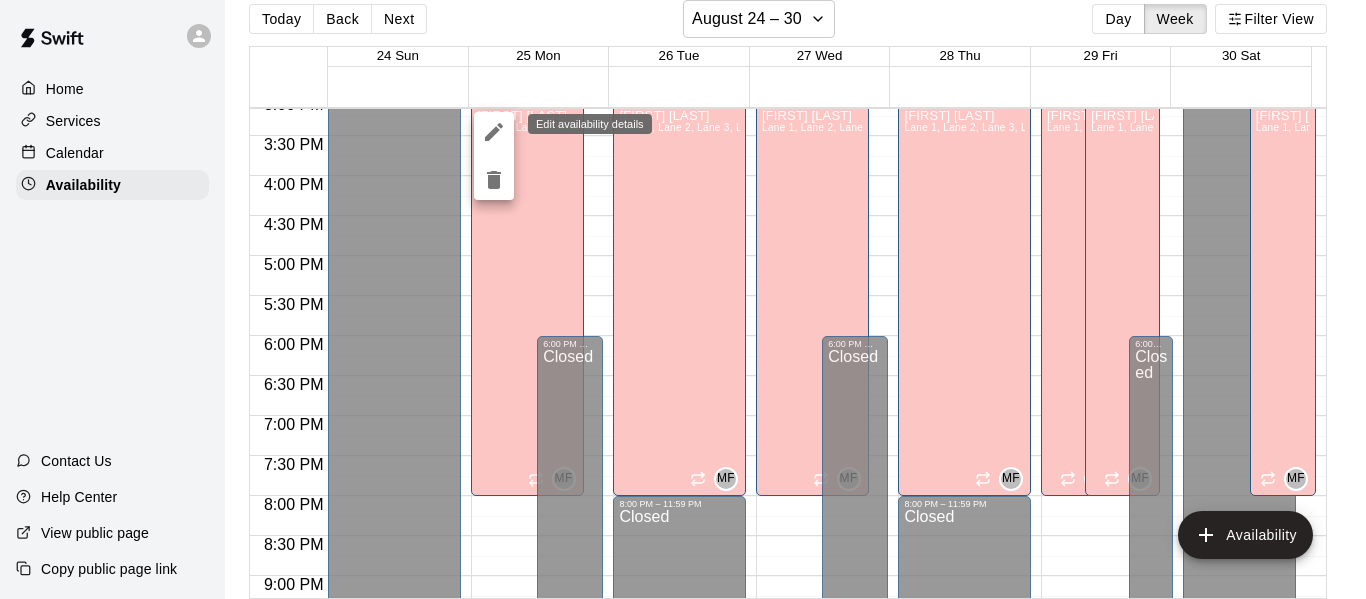 click 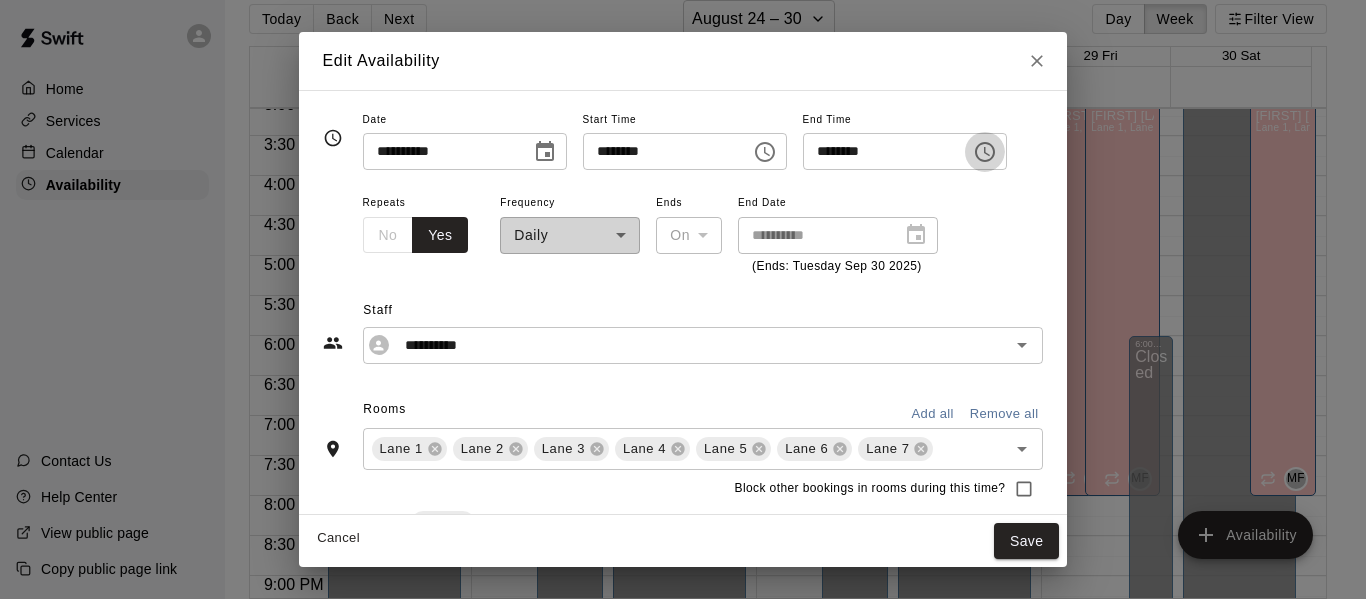 click 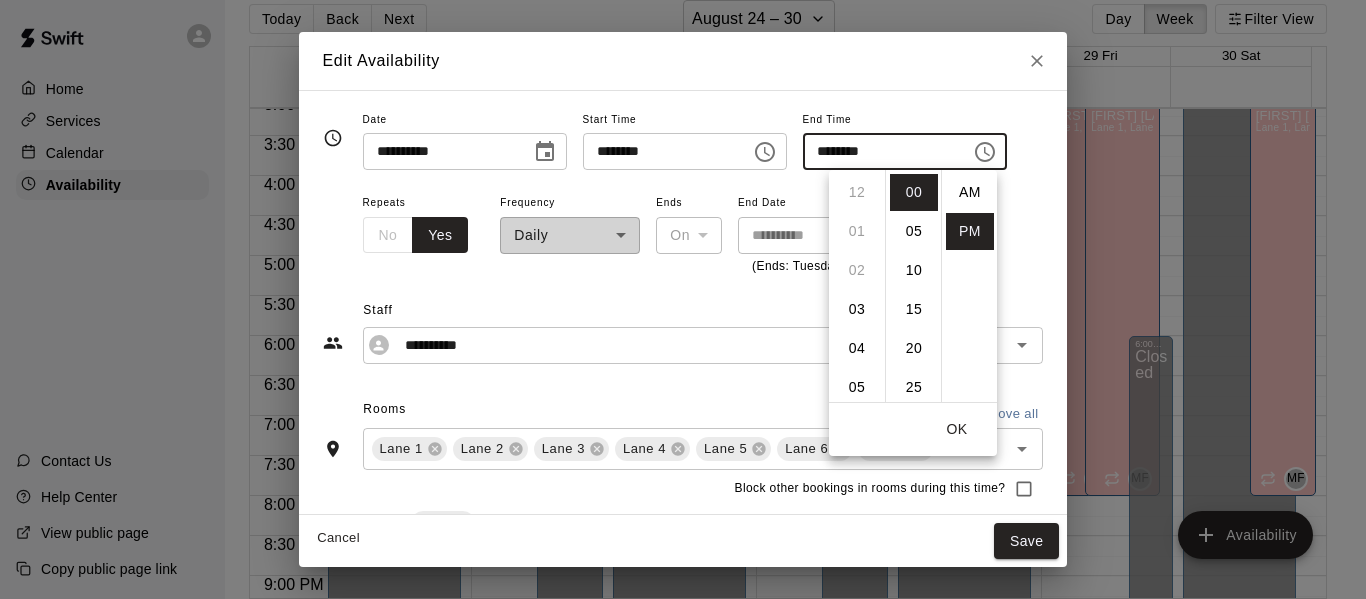 scroll, scrollTop: 312, scrollLeft: 0, axis: vertical 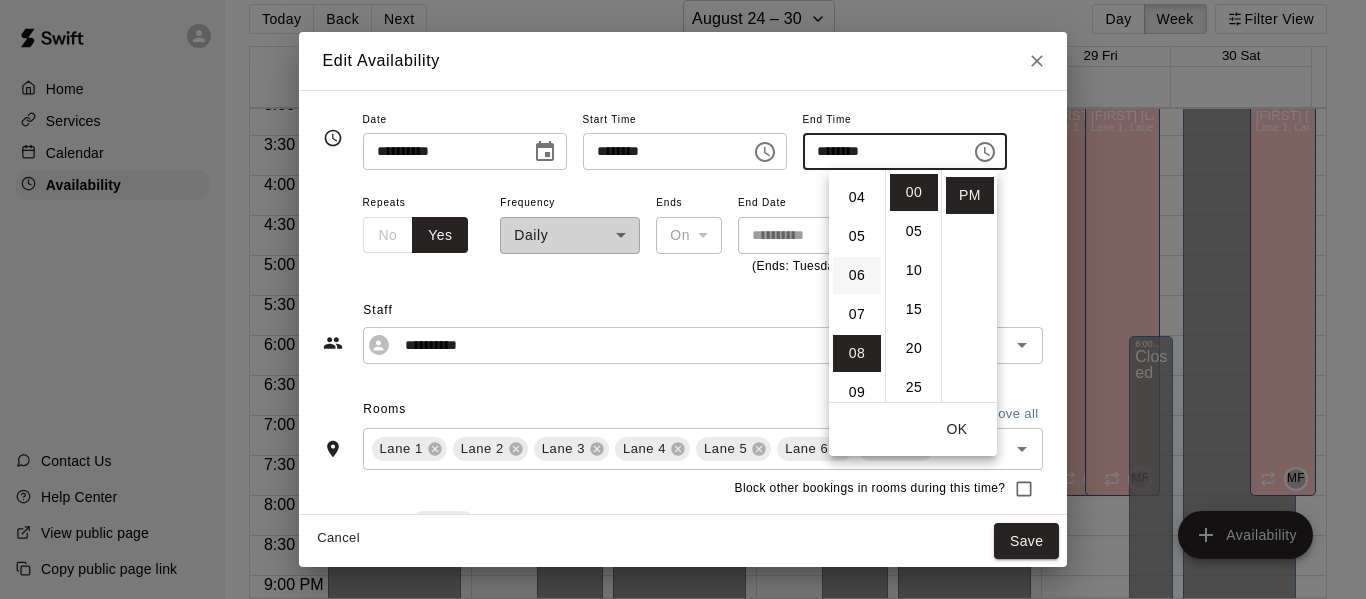 click on "06" at bounding box center [857, 275] 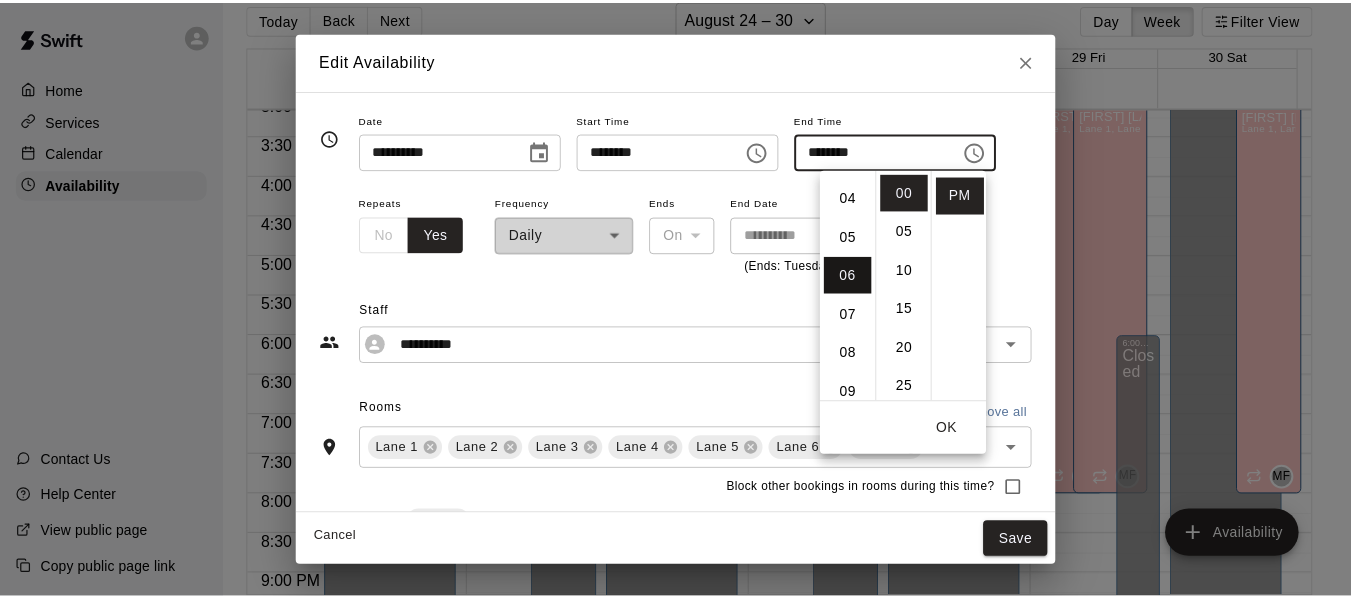 scroll, scrollTop: 234, scrollLeft: 0, axis: vertical 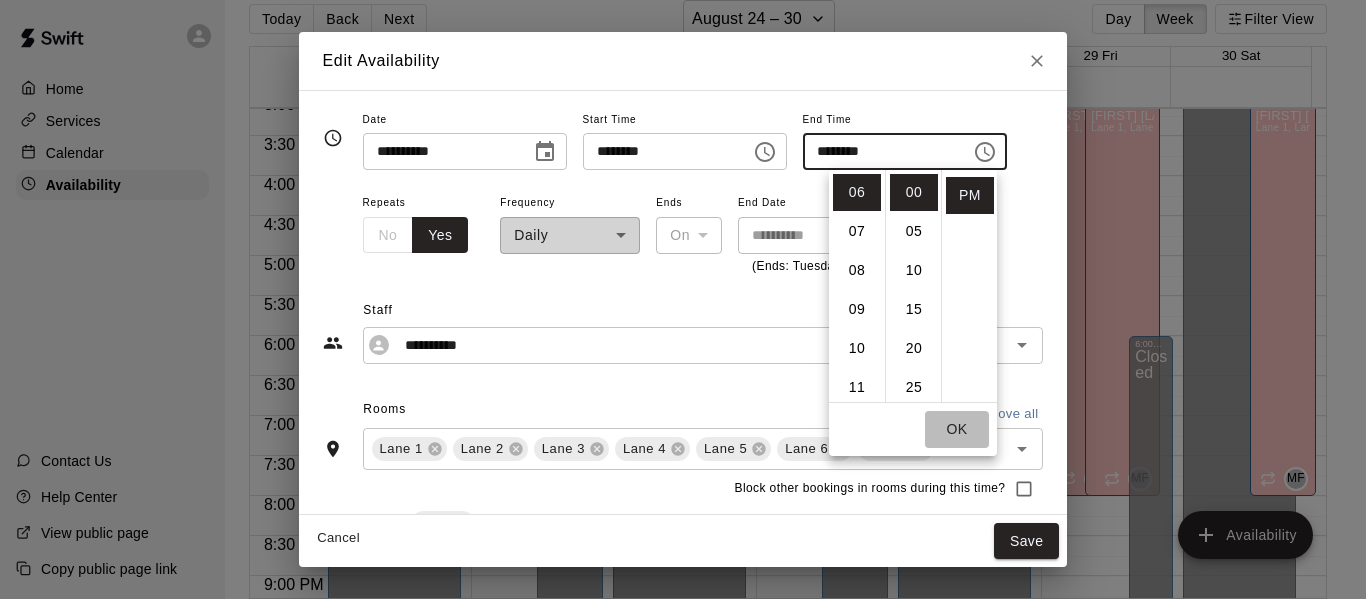 click on "OK" at bounding box center [957, 429] 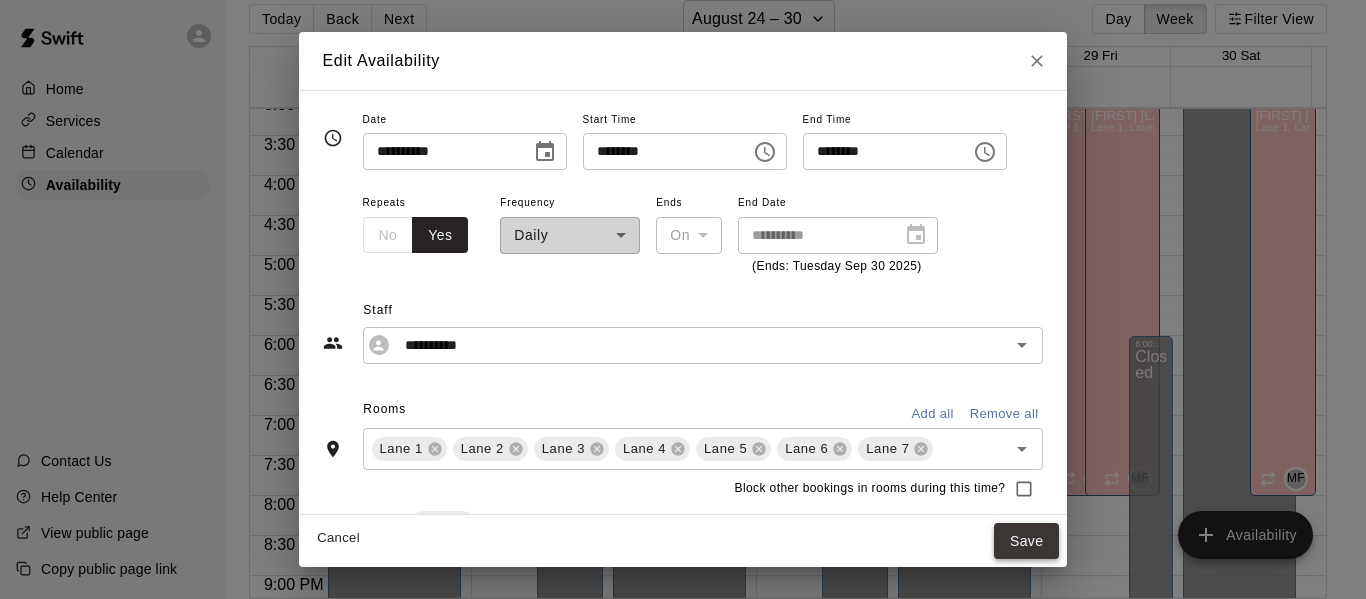 click on "Save" at bounding box center (1027, 541) 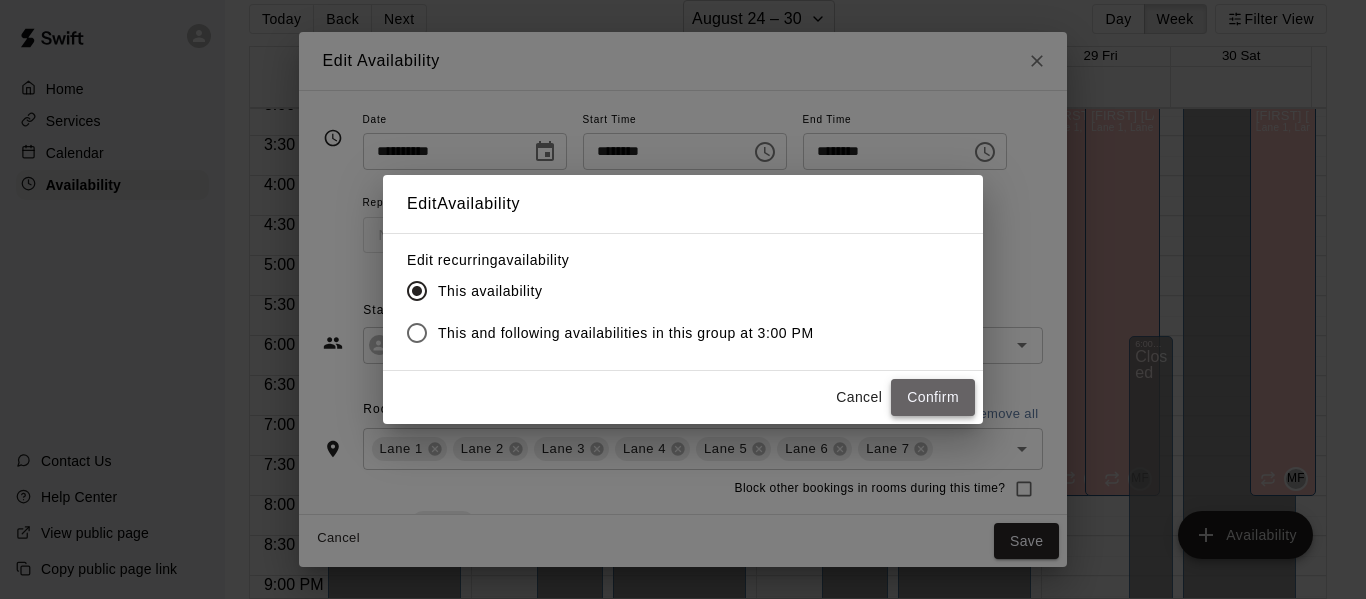 click on "Confirm" at bounding box center [933, 397] 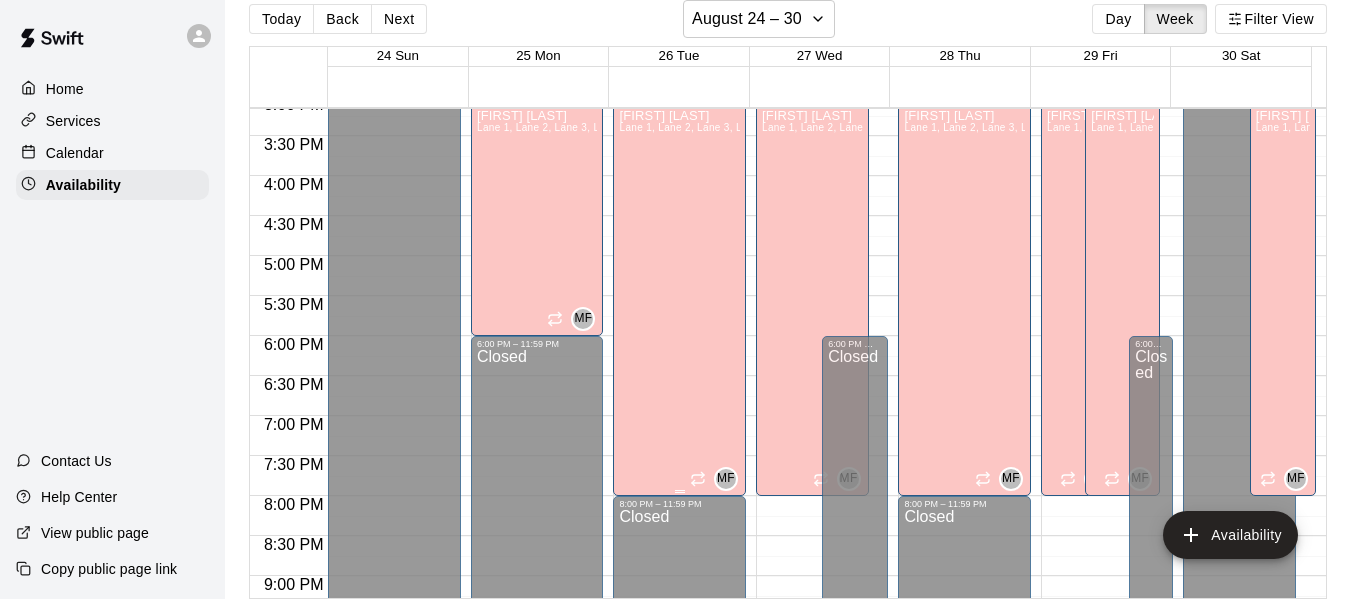 scroll, scrollTop: 1432, scrollLeft: 0, axis: vertical 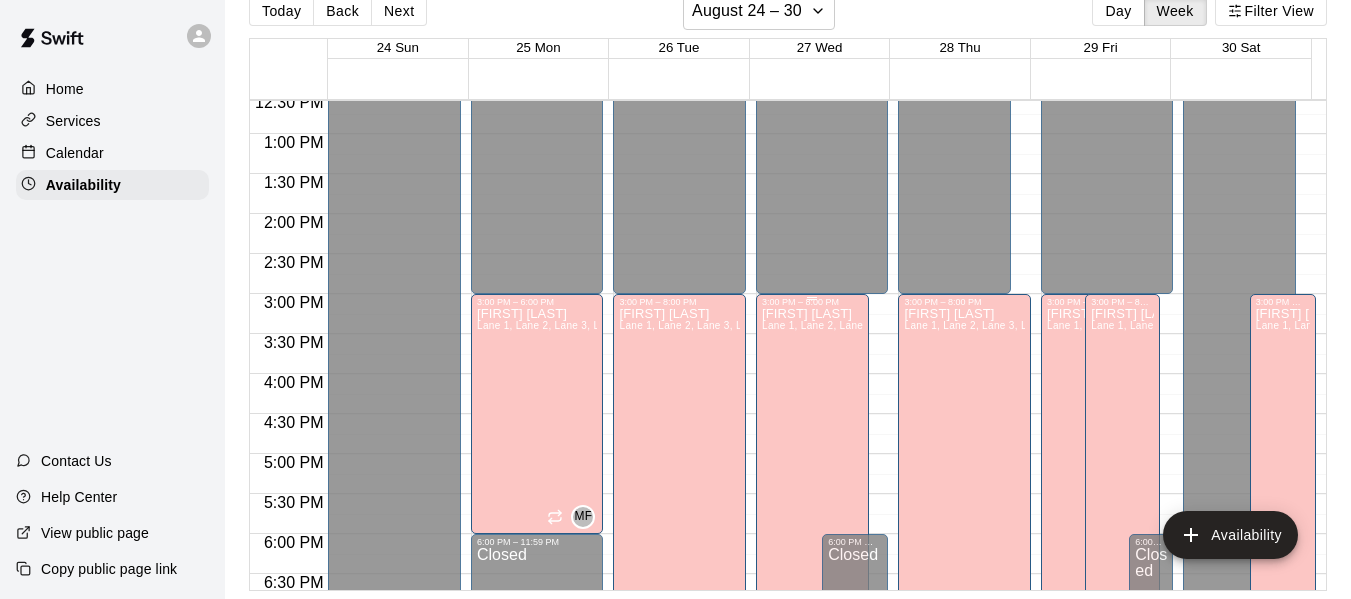 click on "[FIRST] [LAST] Lane 1, Lane 2, Lane 3, Lane 4, Lane 5, Lane 6, Lane 7" at bounding box center [812, 606] 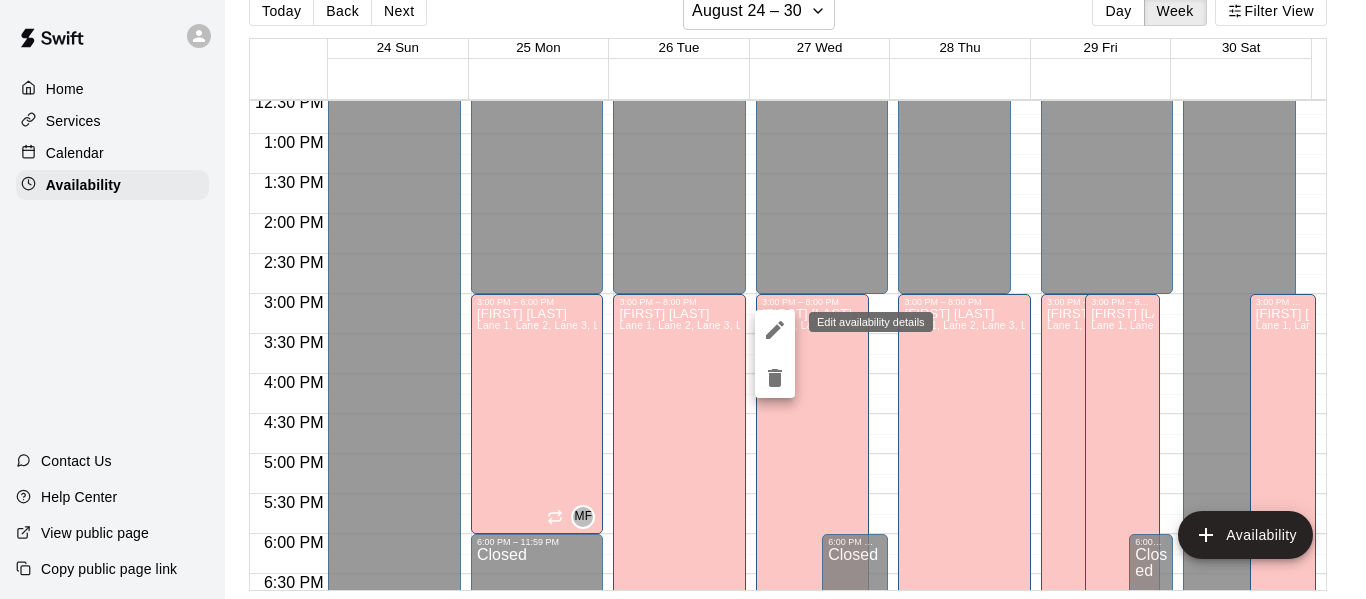 click 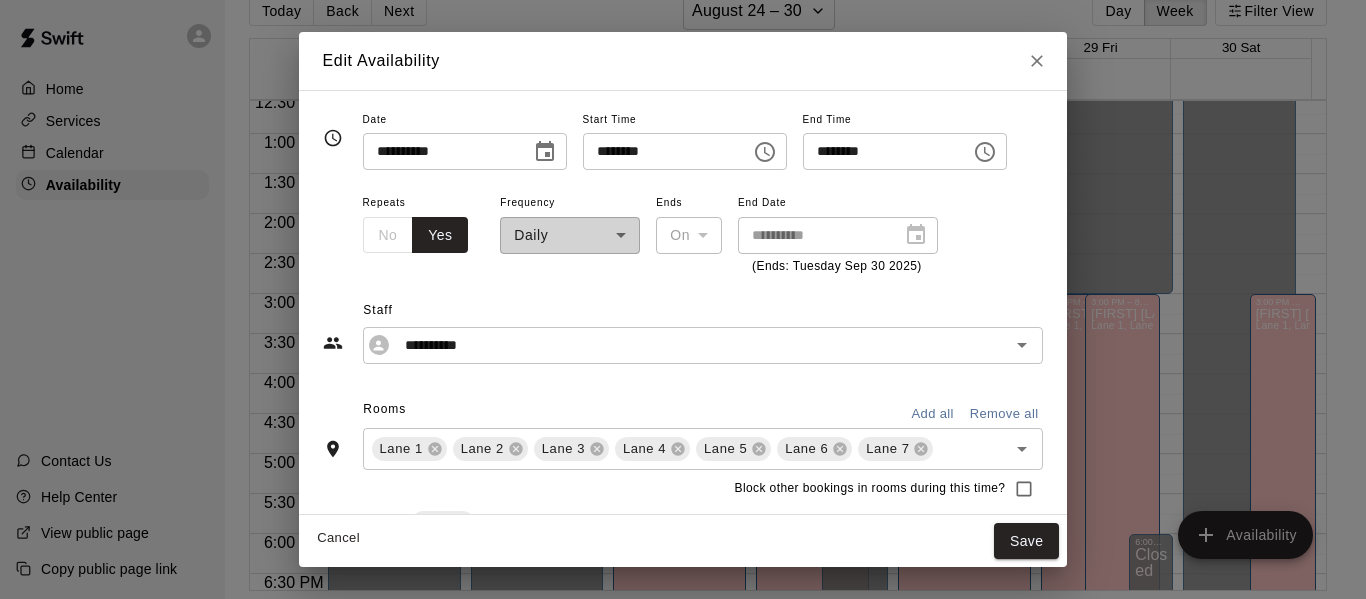 click 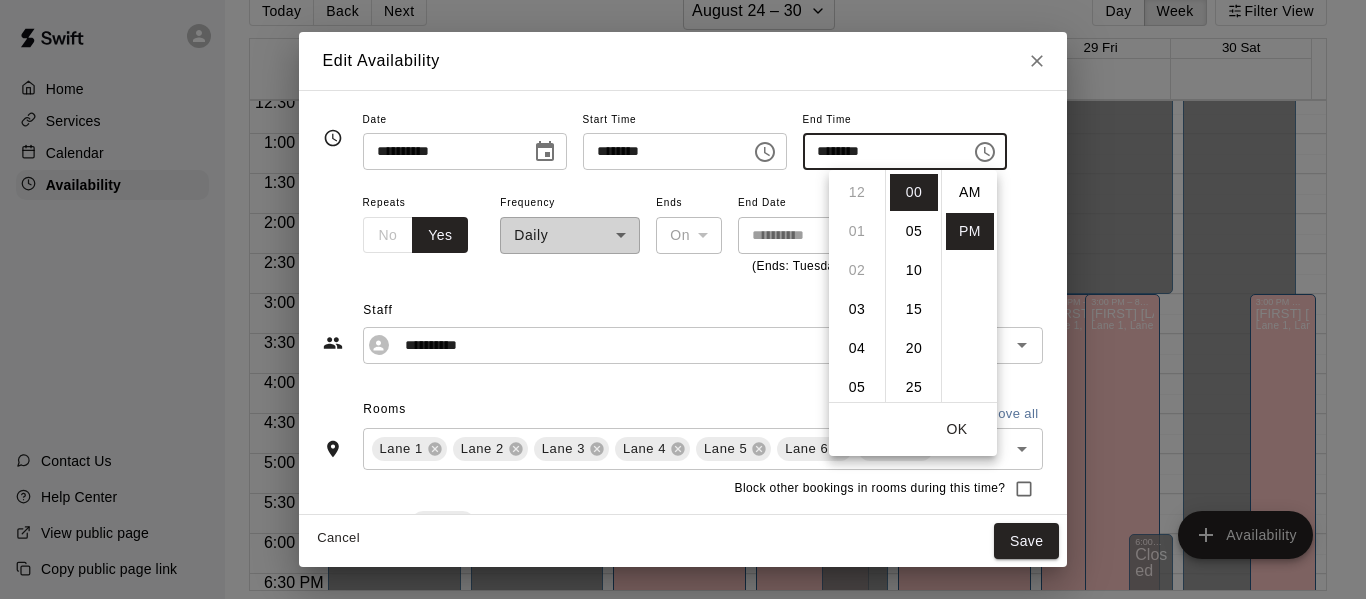 scroll, scrollTop: 312, scrollLeft: 0, axis: vertical 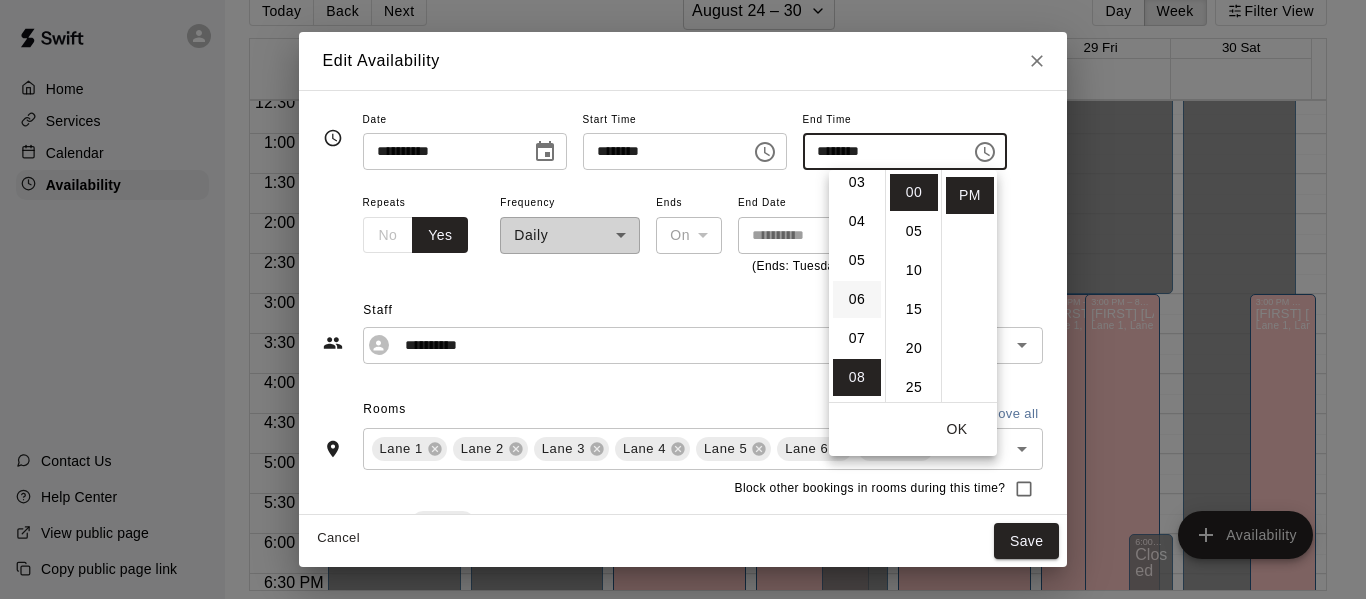 click on "06" at bounding box center (857, 299) 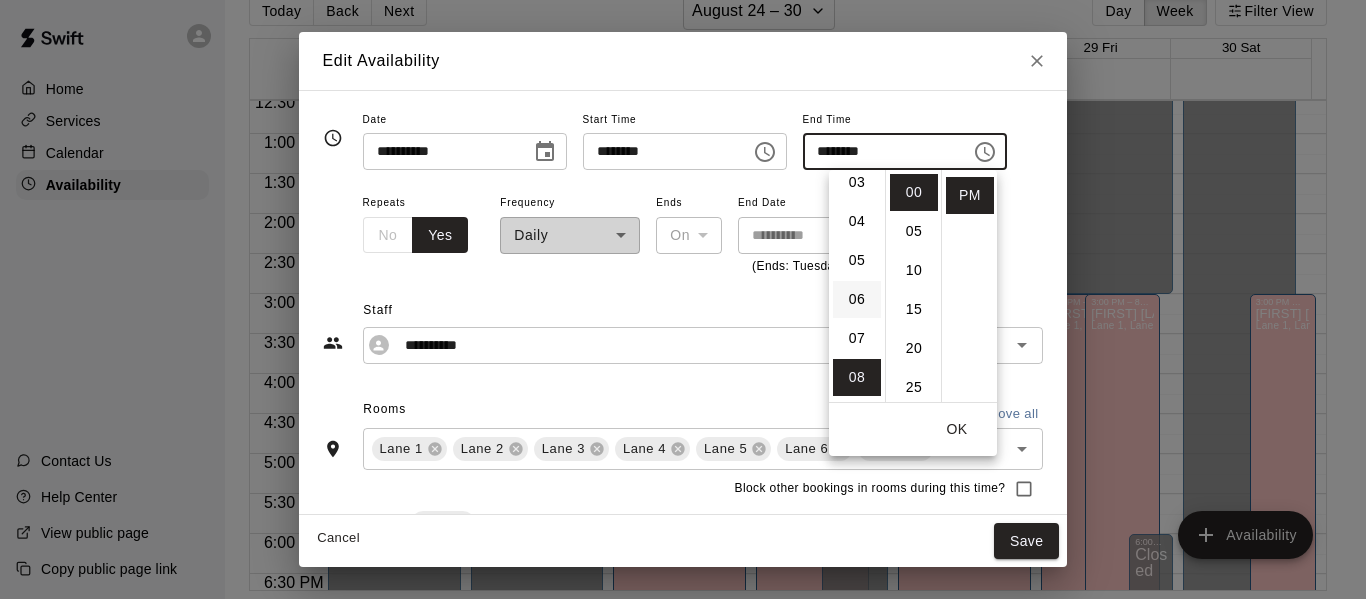 type on "********" 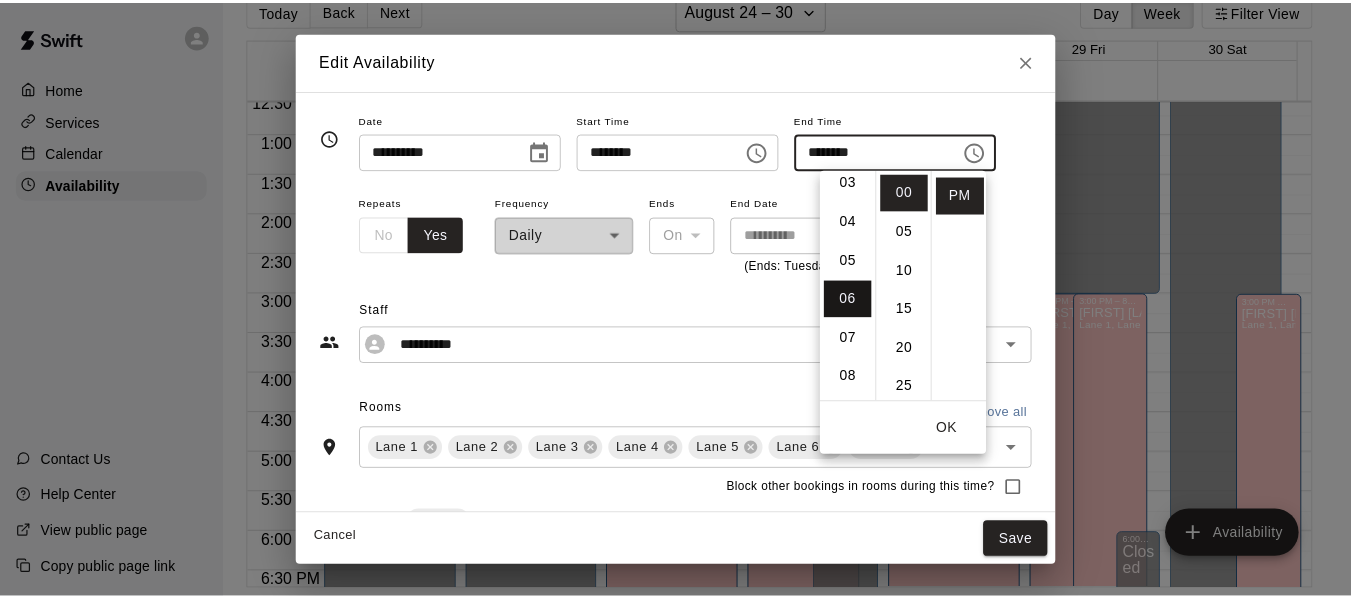 scroll, scrollTop: 234, scrollLeft: 0, axis: vertical 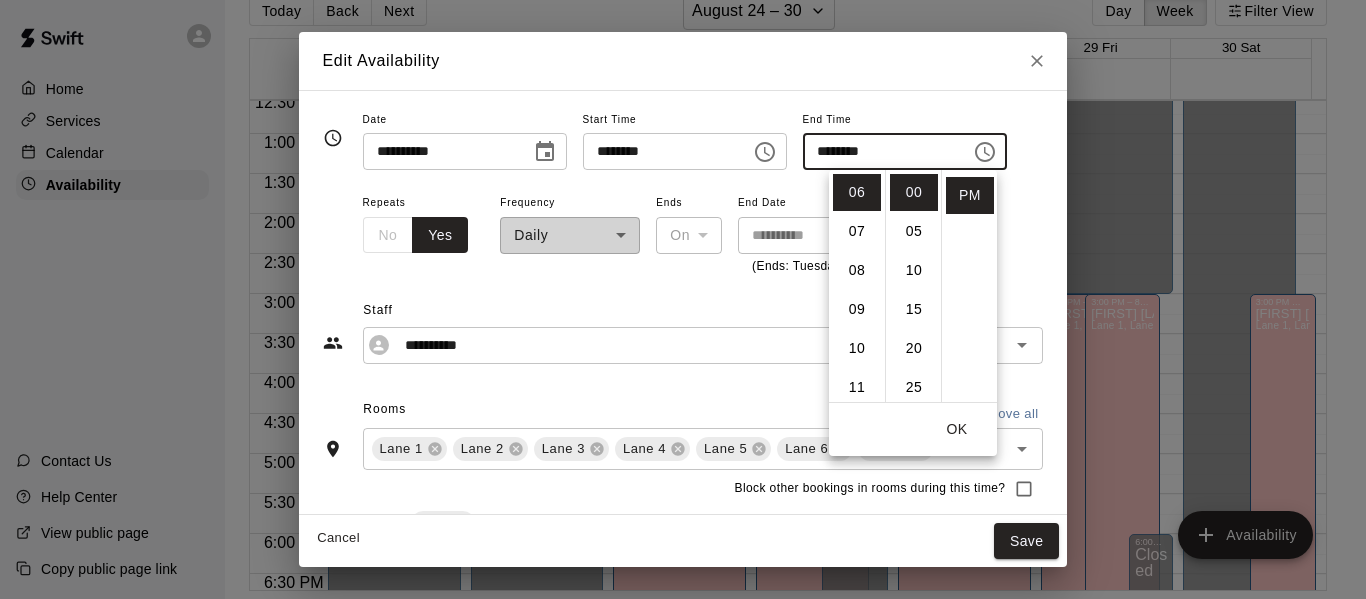 click on "OK" at bounding box center (957, 429) 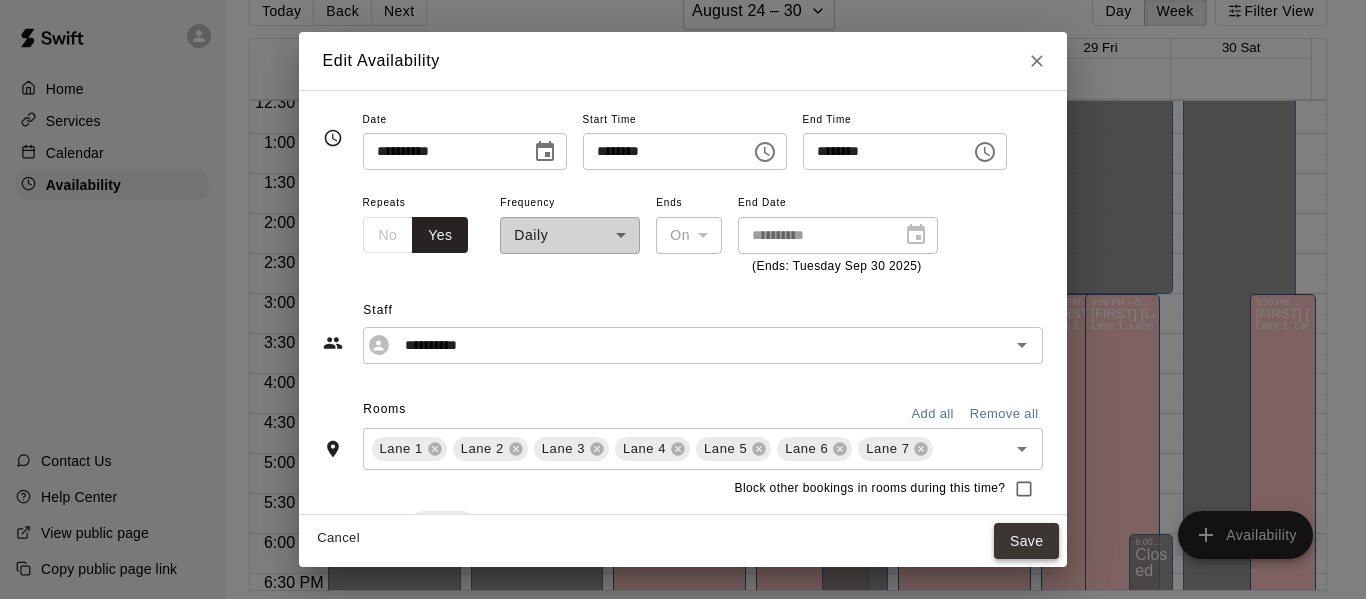 click on "Save" at bounding box center (1027, 541) 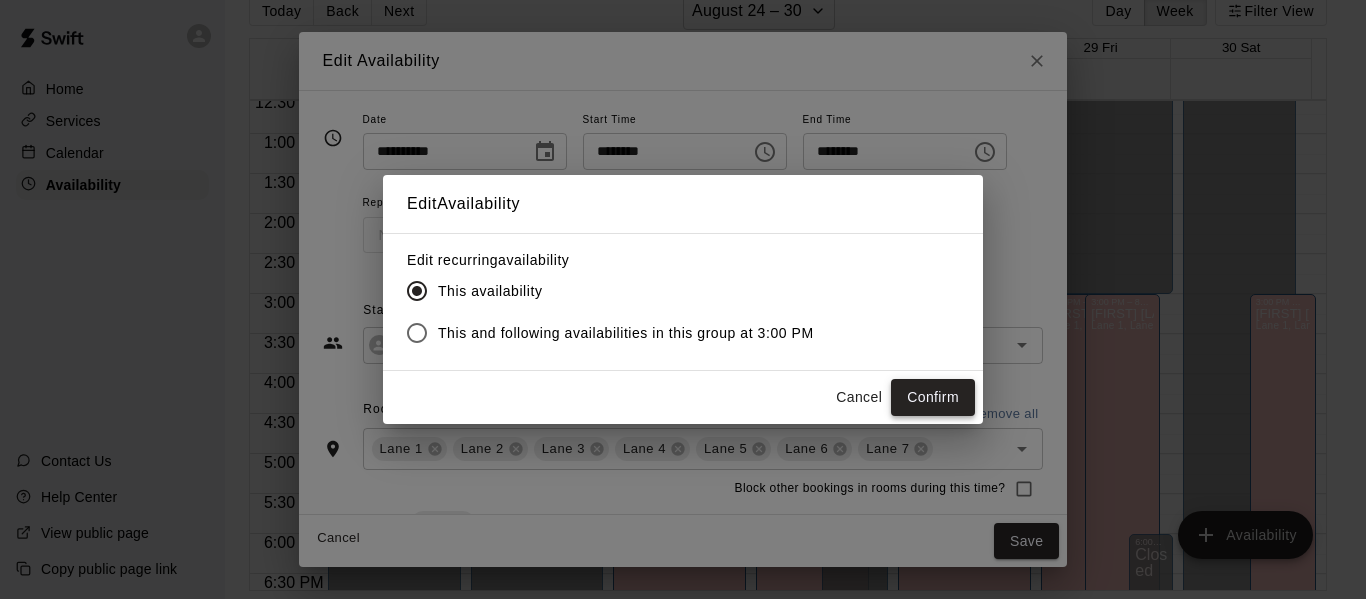 click on "Confirm" at bounding box center (933, 397) 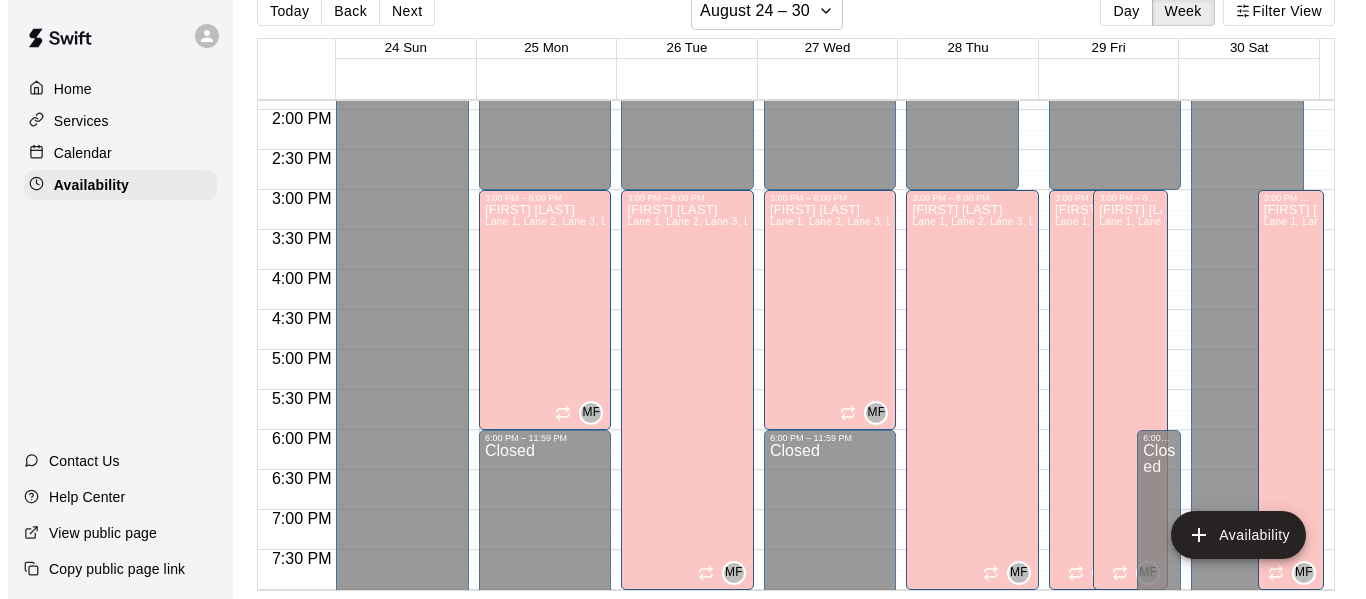 scroll, scrollTop: 1110, scrollLeft: 0, axis: vertical 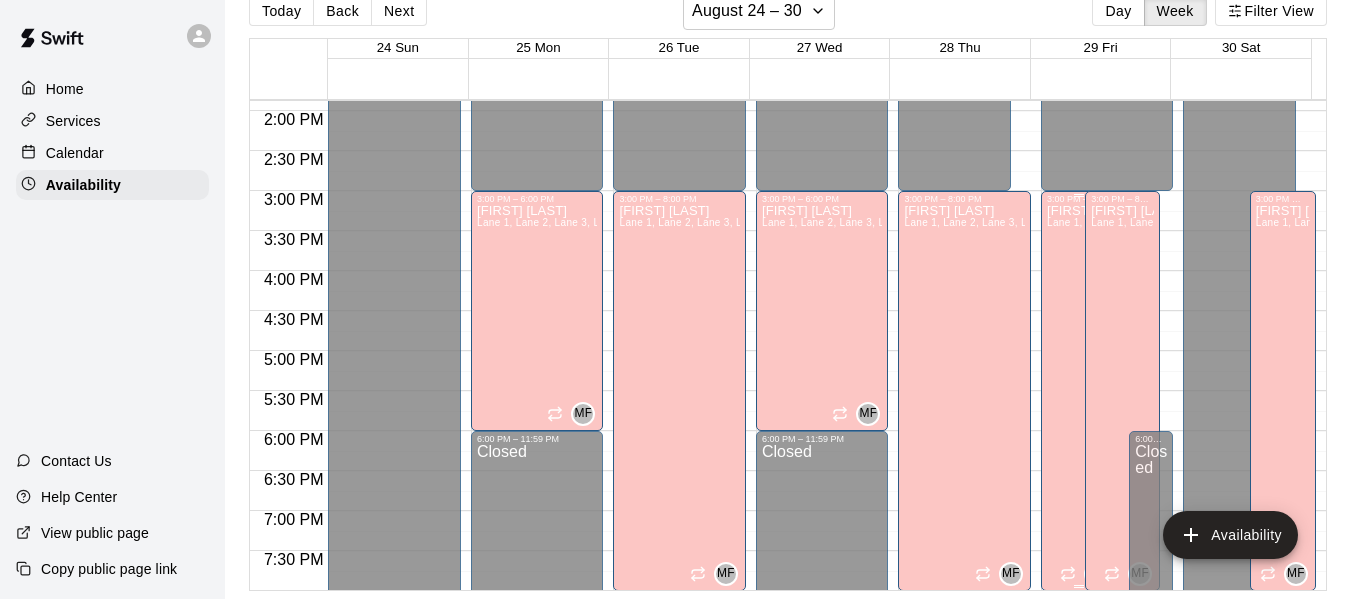 click on "[FIRST] [LAST] Lane 1, Lane 2, Lane 3, Lane 4, Lane 5, Lane 6, Lane 7" at bounding box center [1078, 503] 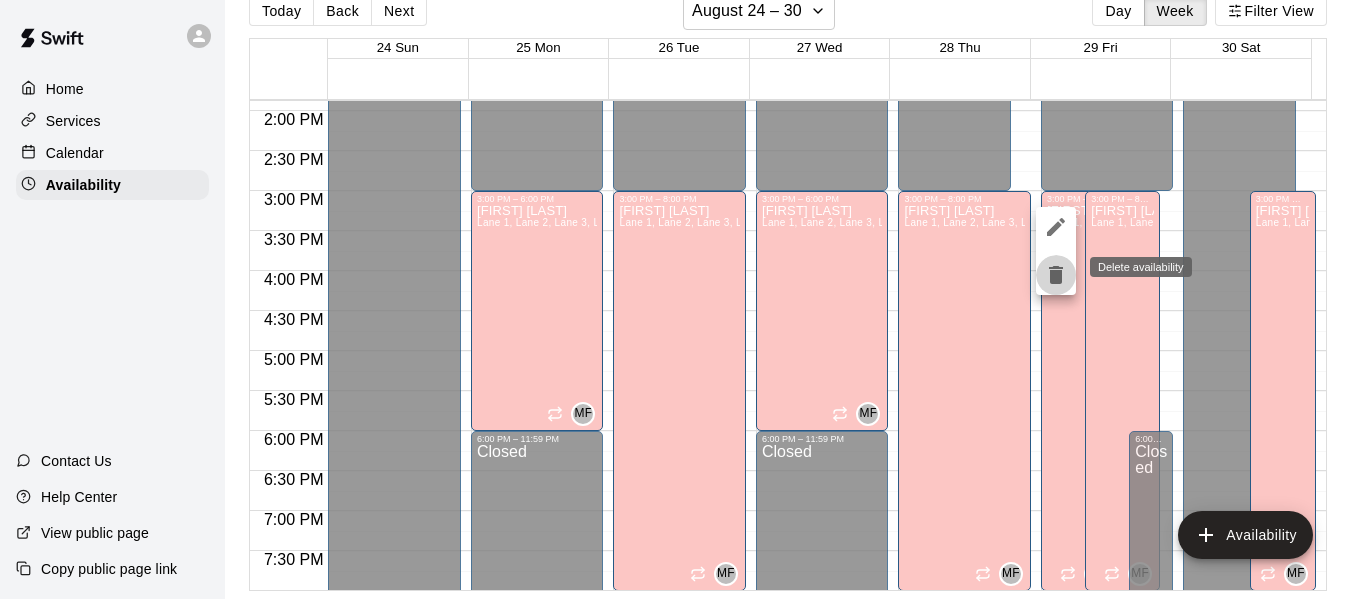 click 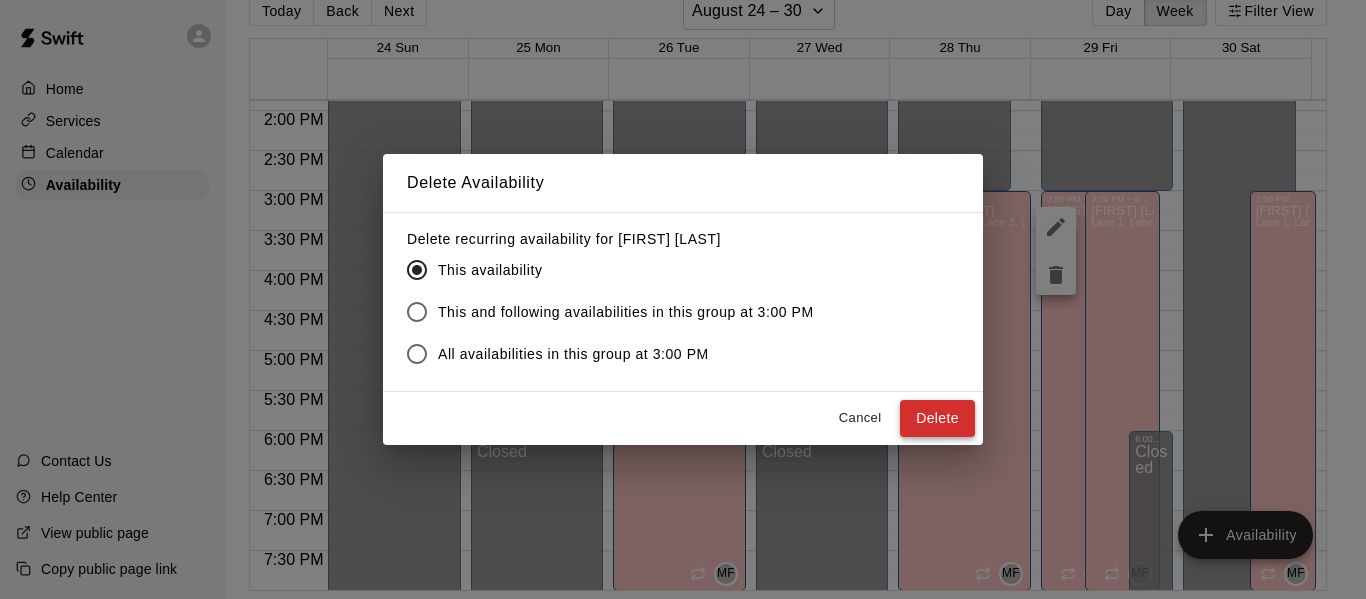 click on "Delete" at bounding box center [937, 418] 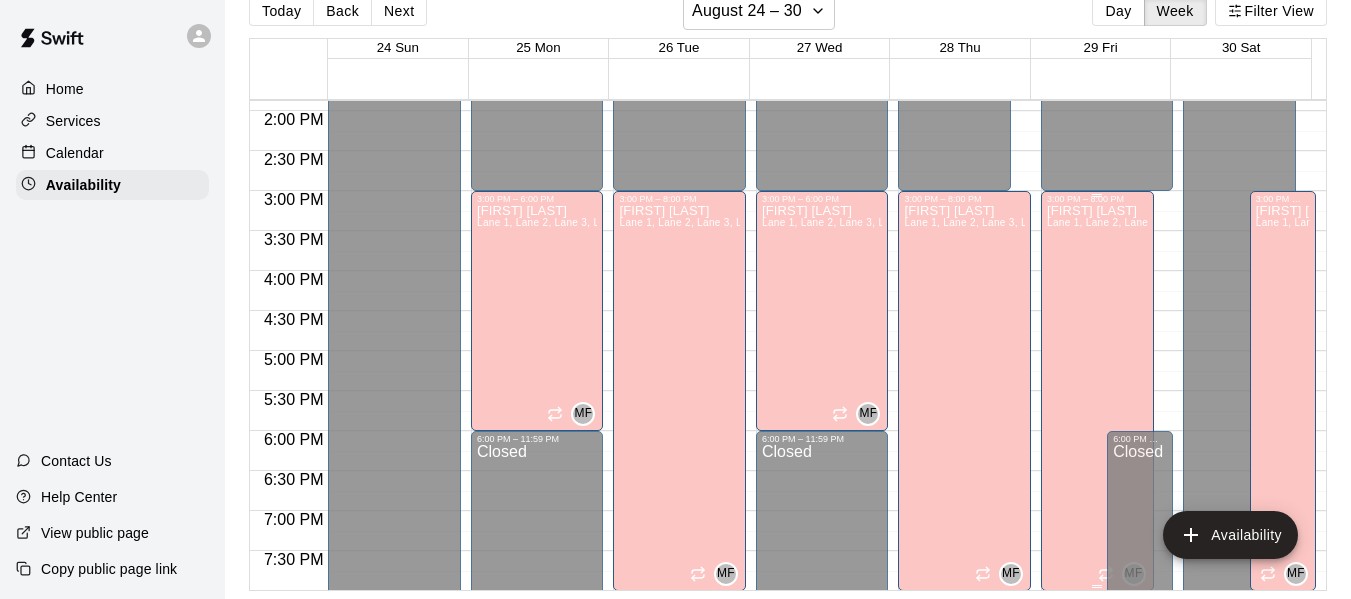 click on "[FIRST] [LAST] Lane 1, Lane 2, Lane 3, Lane 4, Lane 5, Lane 6, Lane 7" at bounding box center (1097, 503) 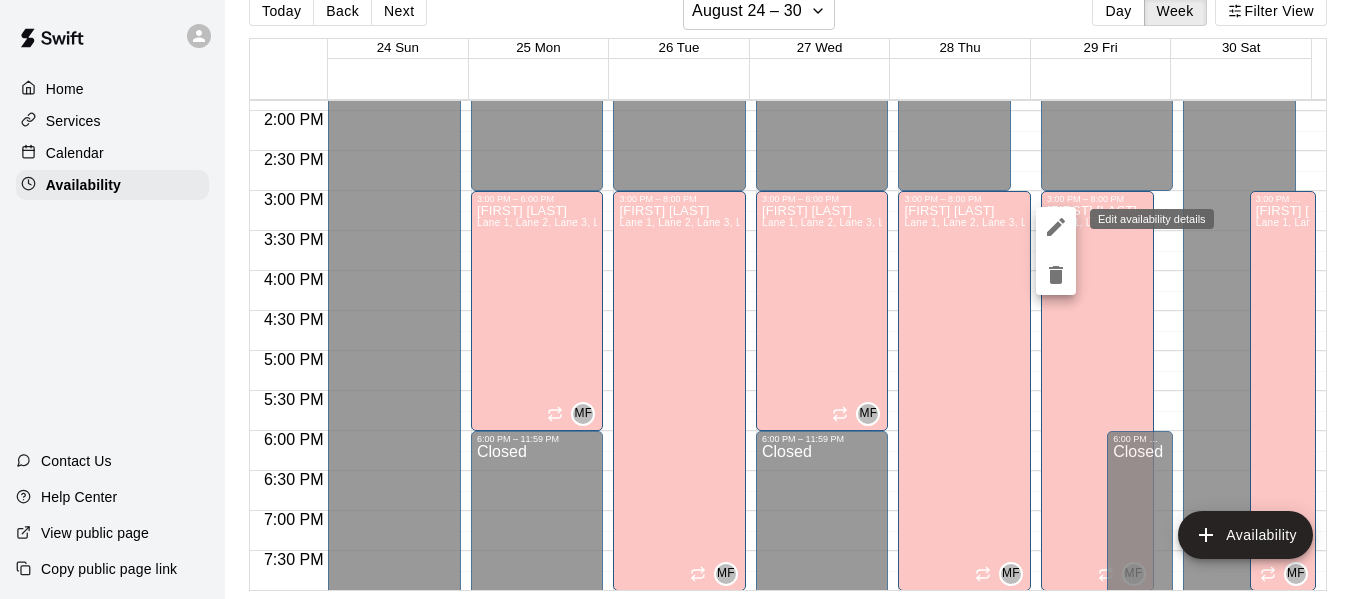 click 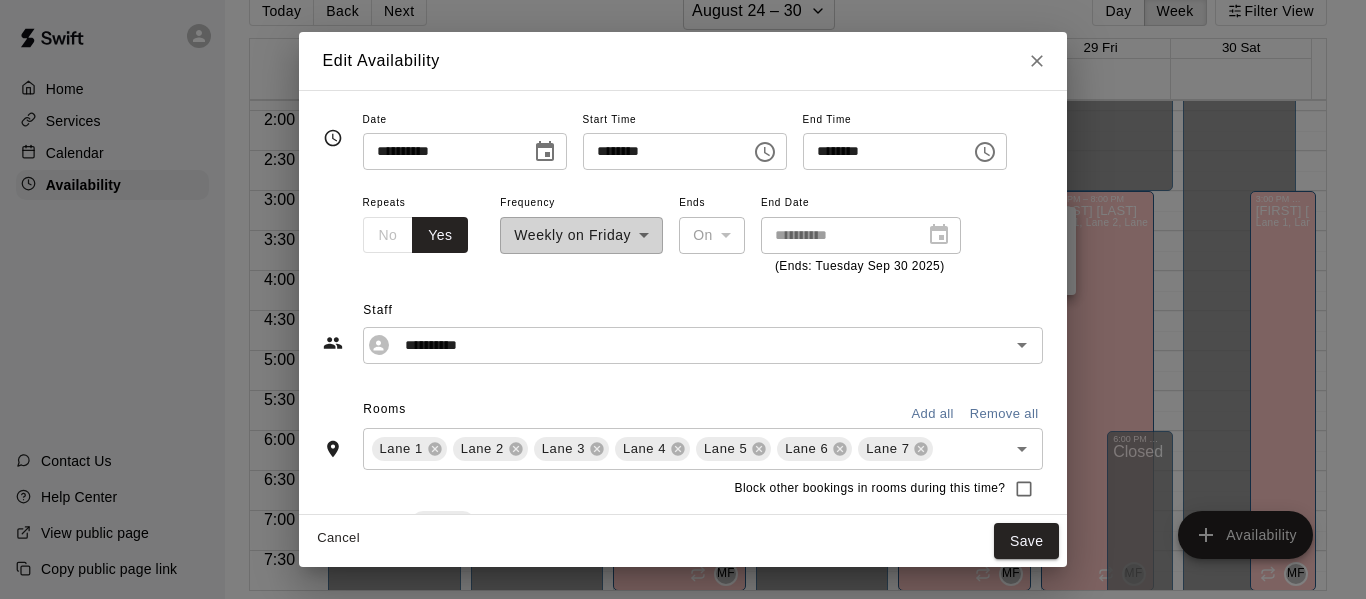 click 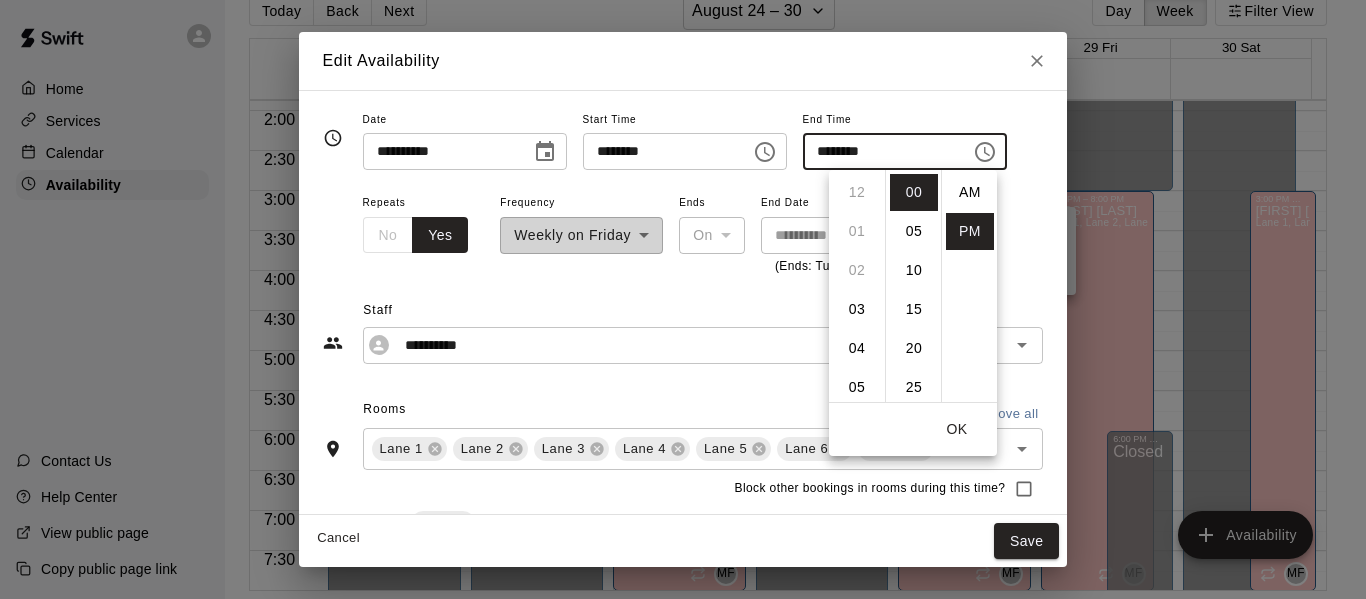 scroll, scrollTop: 312, scrollLeft: 0, axis: vertical 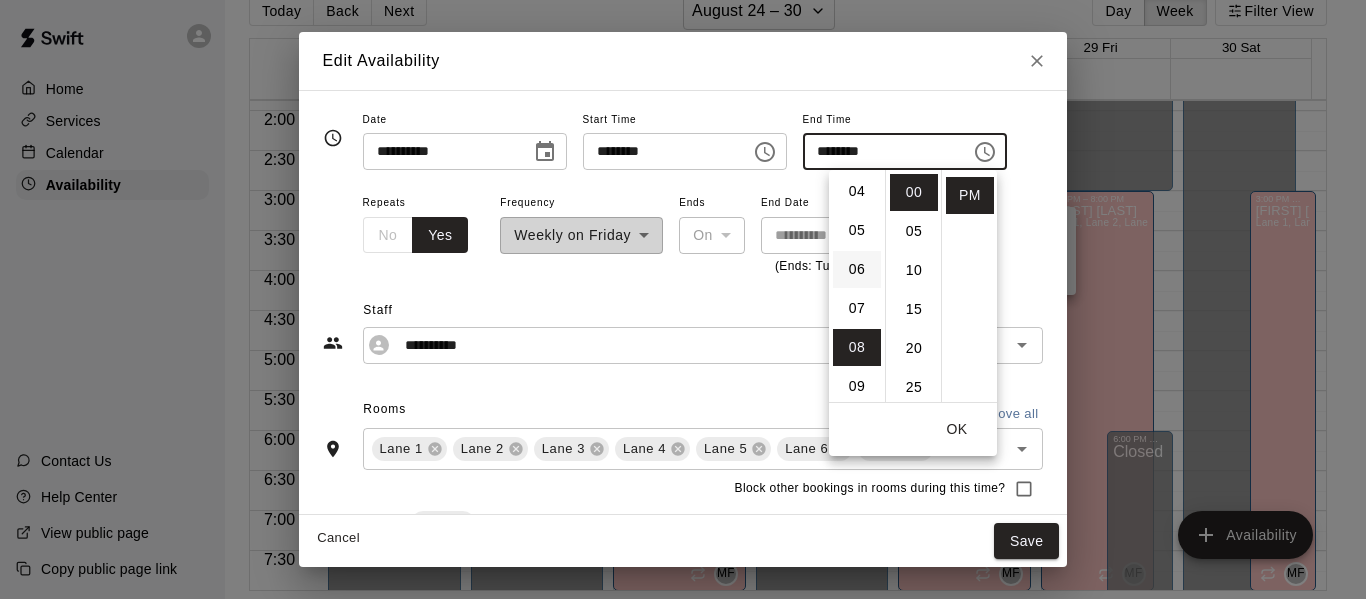 click on "06" at bounding box center [857, 269] 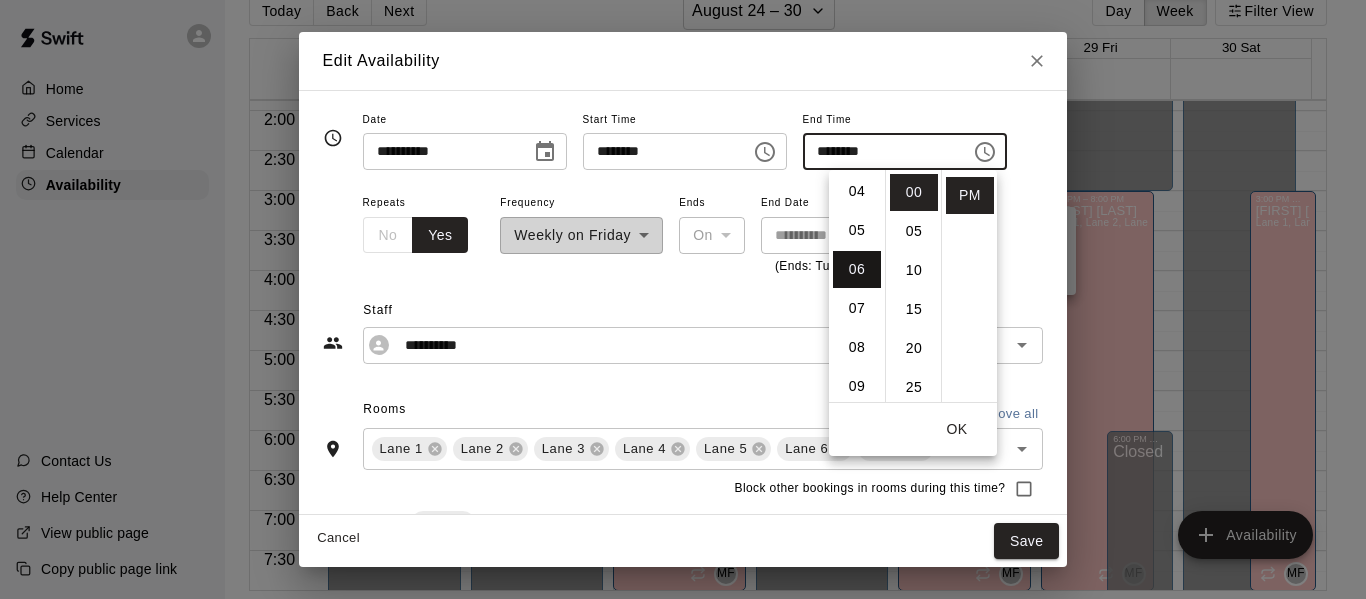 type on "********" 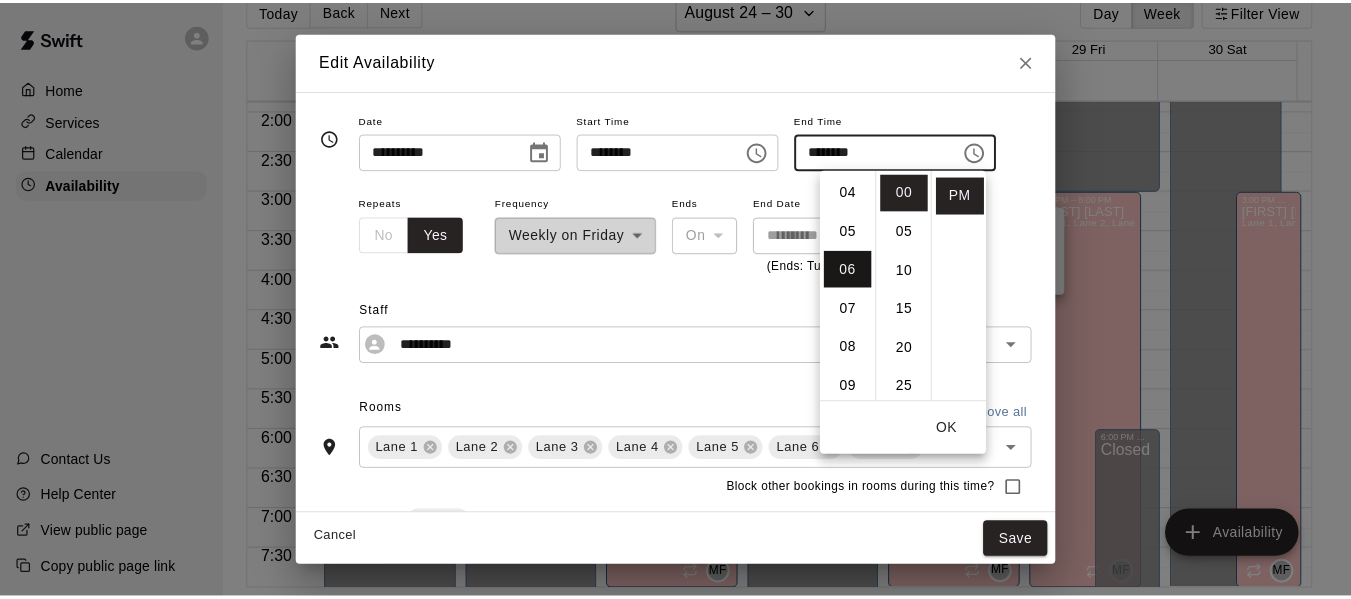 scroll, scrollTop: 234, scrollLeft: 0, axis: vertical 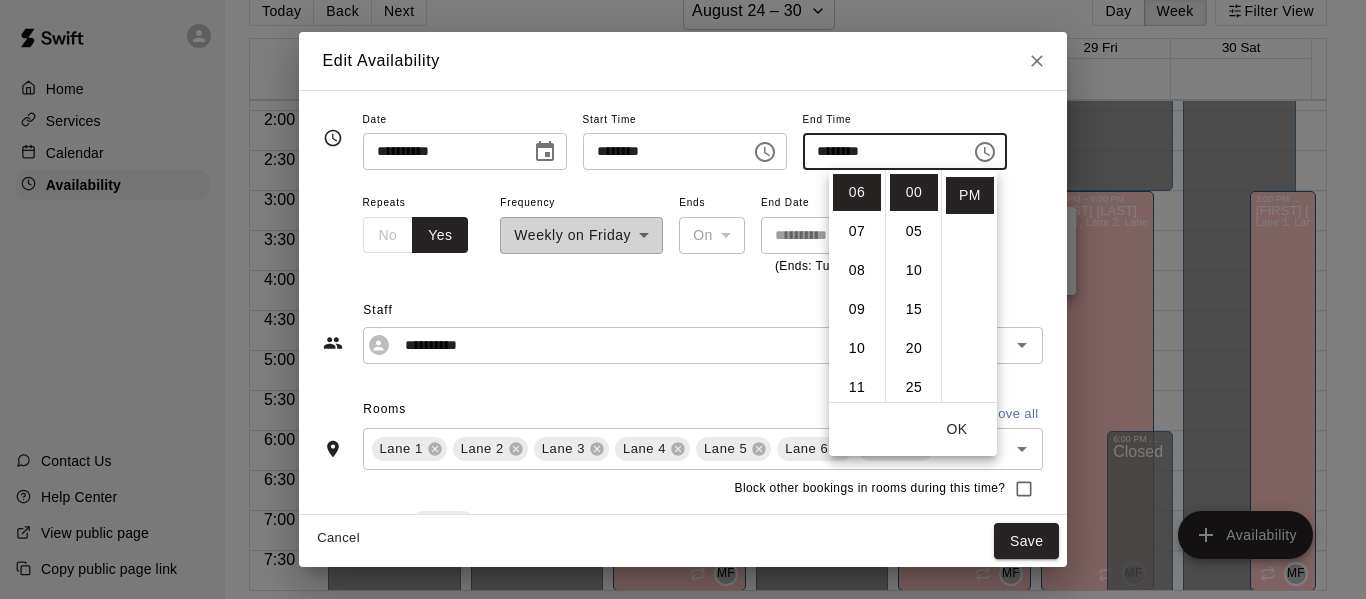 click on "OK" at bounding box center [957, 429] 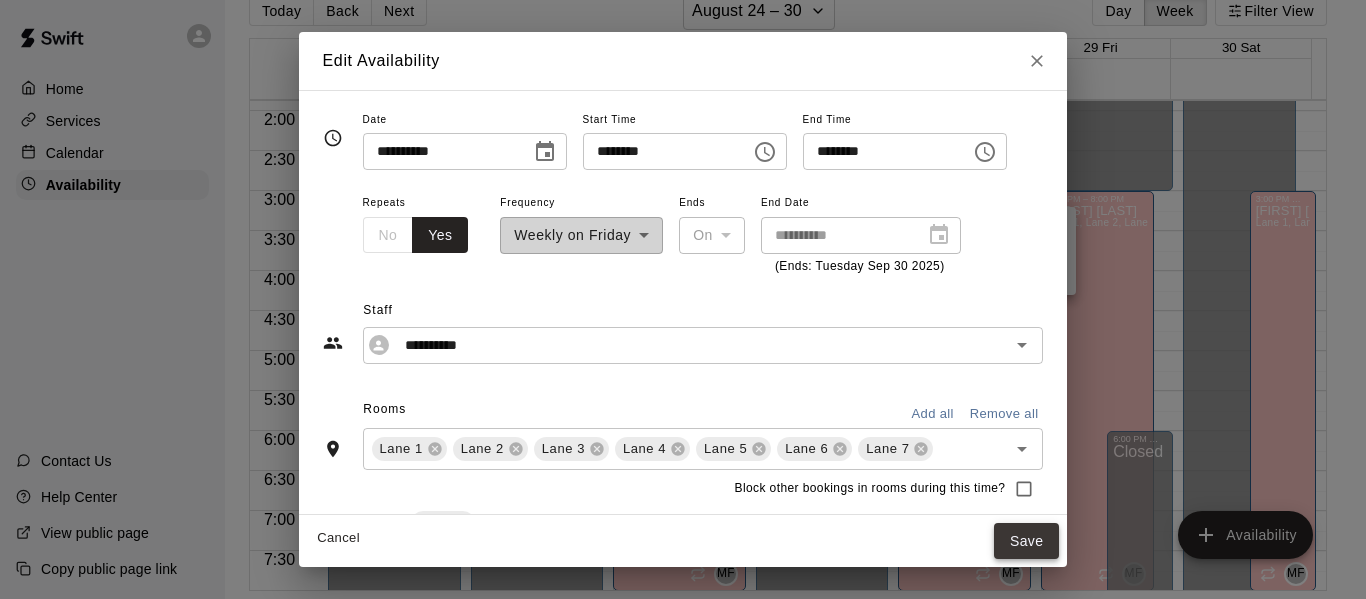 click on "Save" at bounding box center [1027, 541] 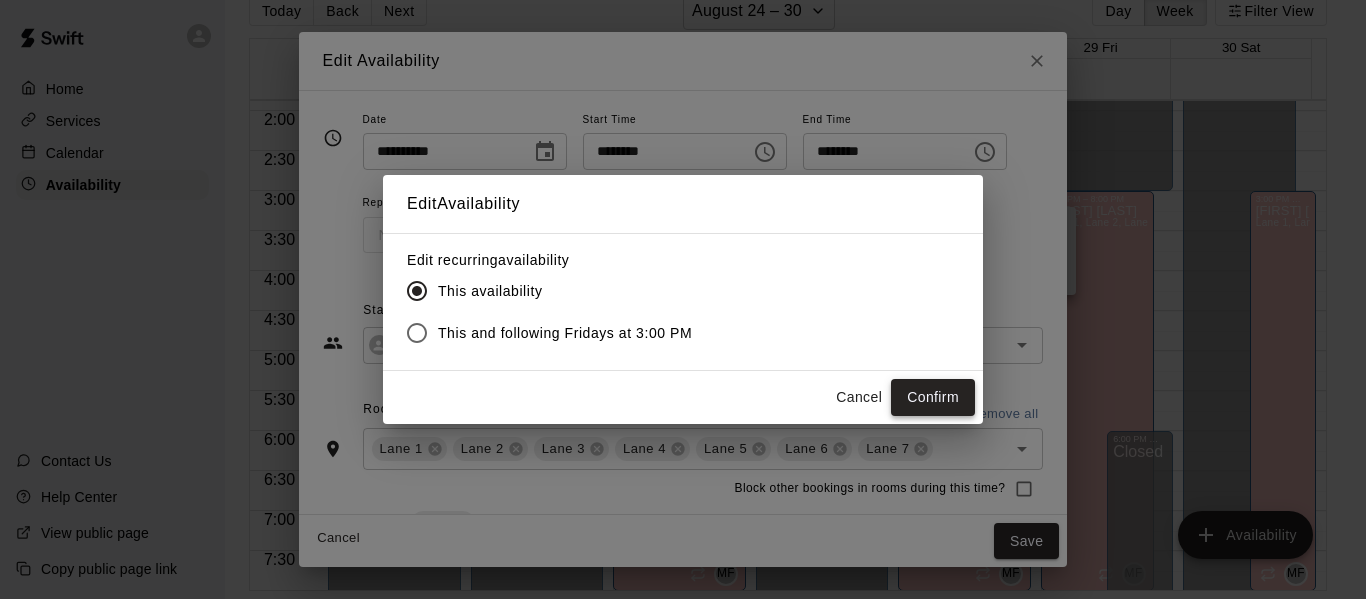 click on "Confirm" at bounding box center [933, 397] 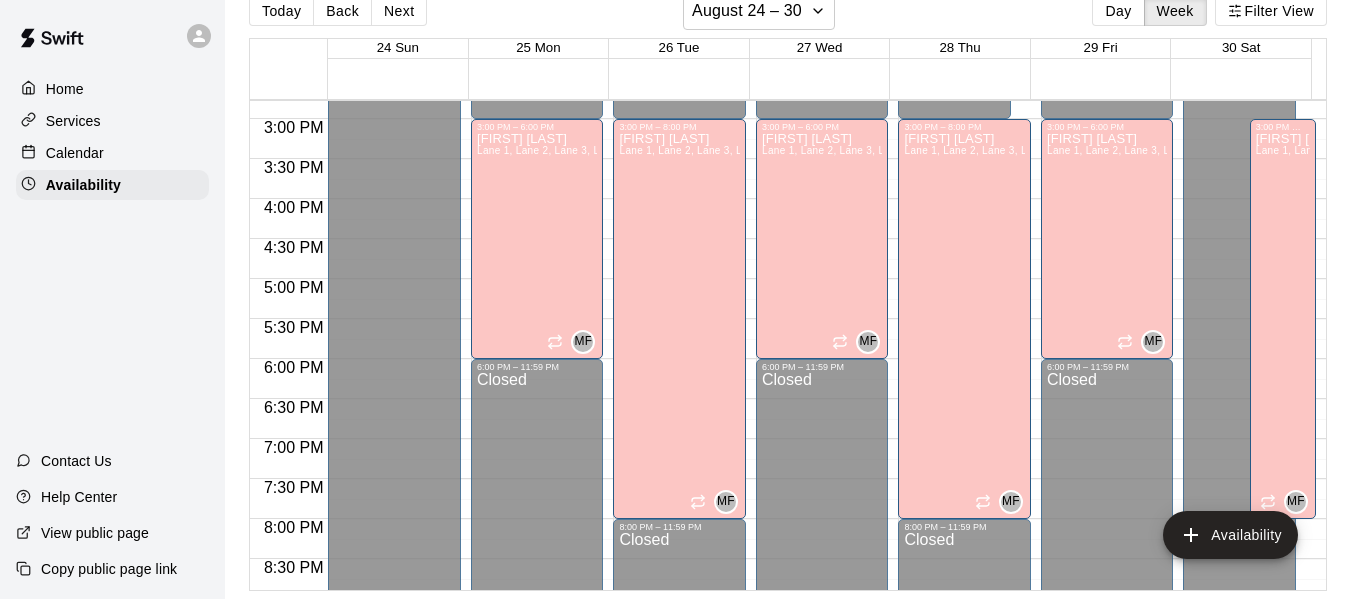 scroll, scrollTop: 1181, scrollLeft: 0, axis: vertical 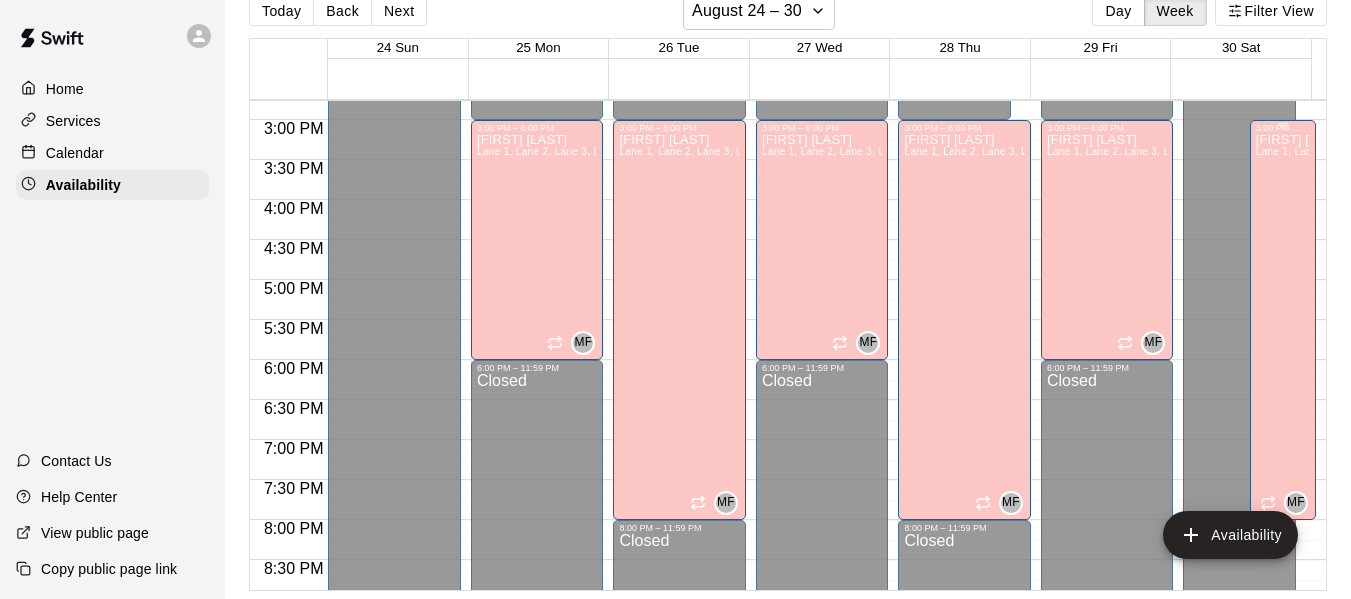 click on "[FIRST] [LAST] Lane 1, Lane 2, Lane 3, Lane 4, Lane 5, Lane 6, Lane 7" at bounding box center [1283, 432] 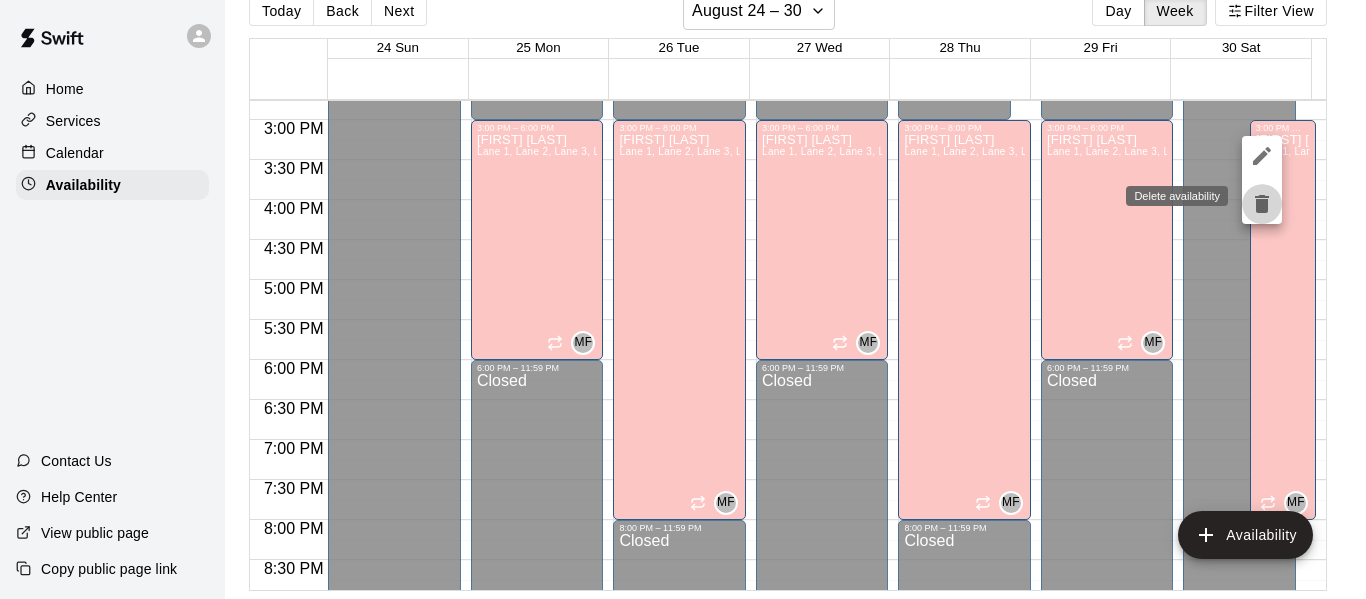 click 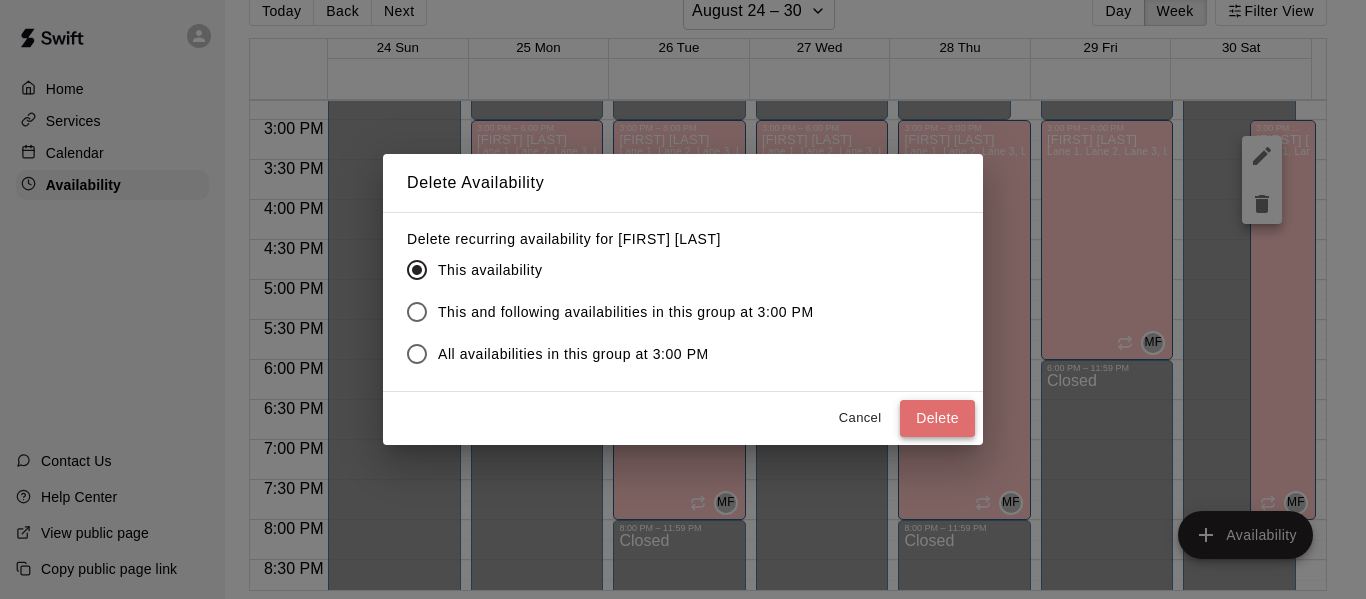 click on "Delete" at bounding box center (937, 418) 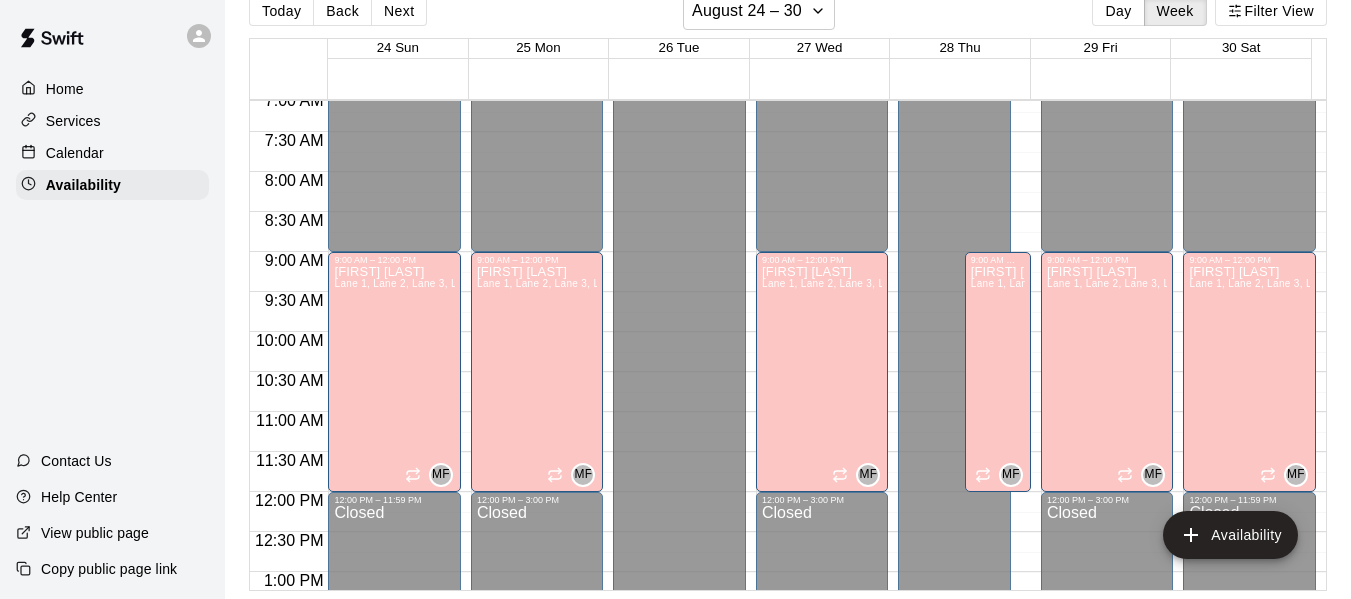scroll, scrollTop: 566, scrollLeft: 0, axis: vertical 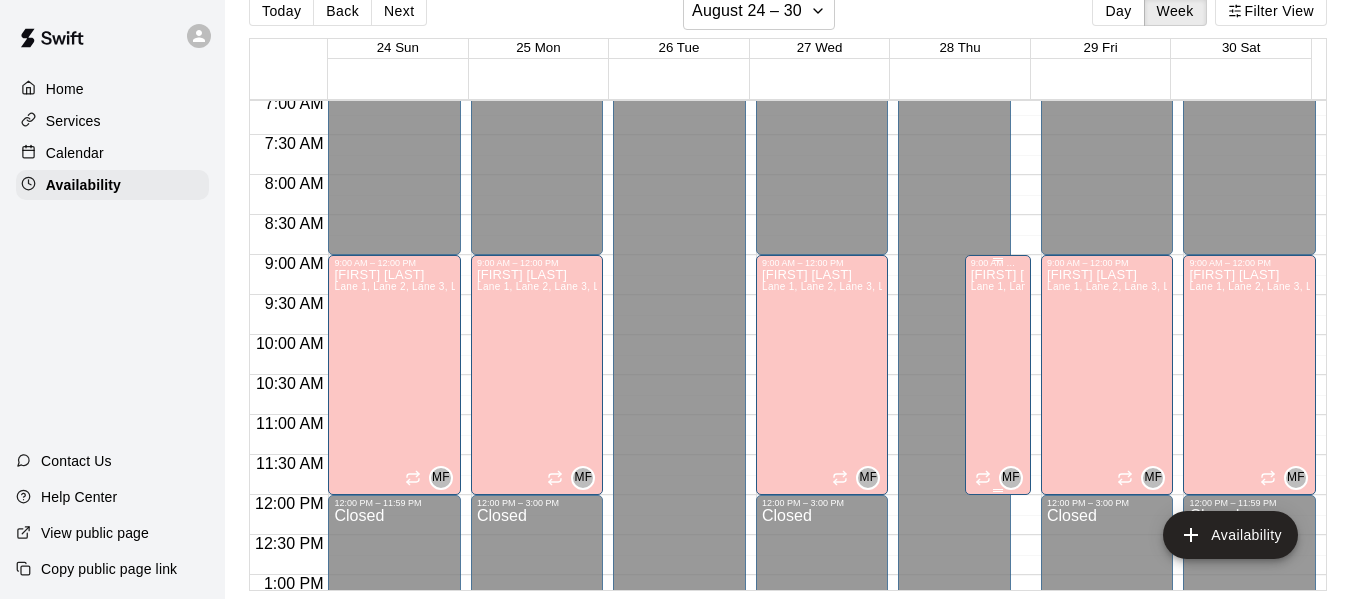 click on "[FIRST] [LAST] Lane 1, Lane 2, Lane 3, Lane 4, Lane 5, Lane 6, Lane 7" at bounding box center (998, 567) 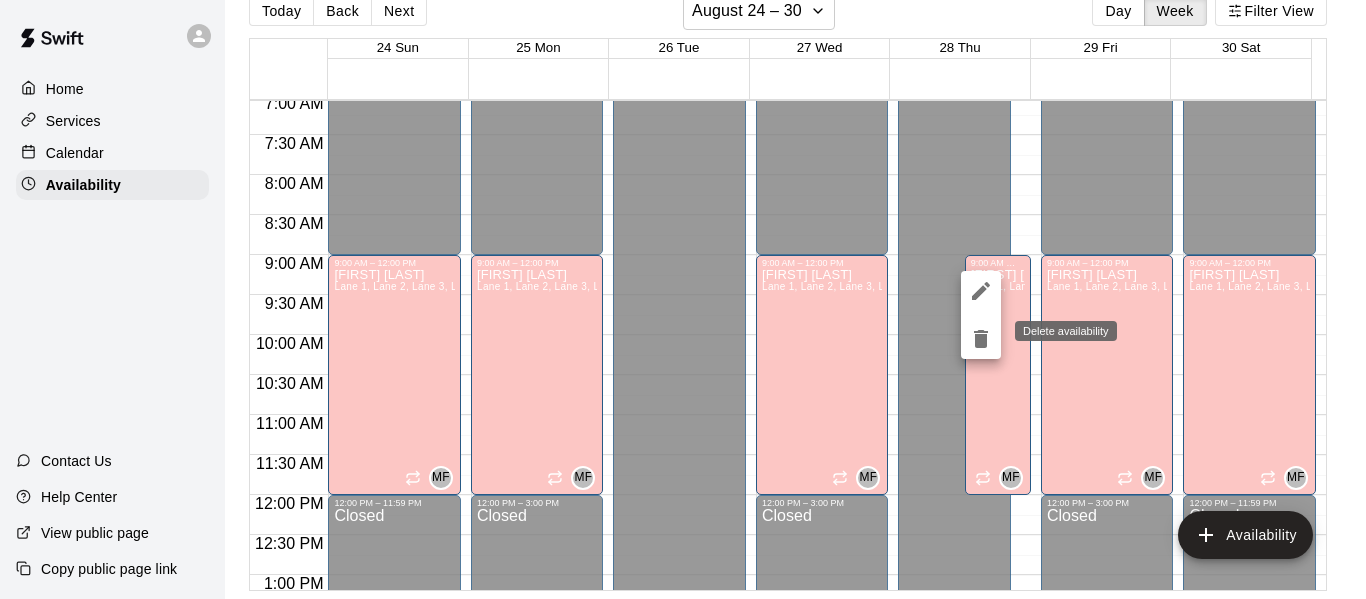 click 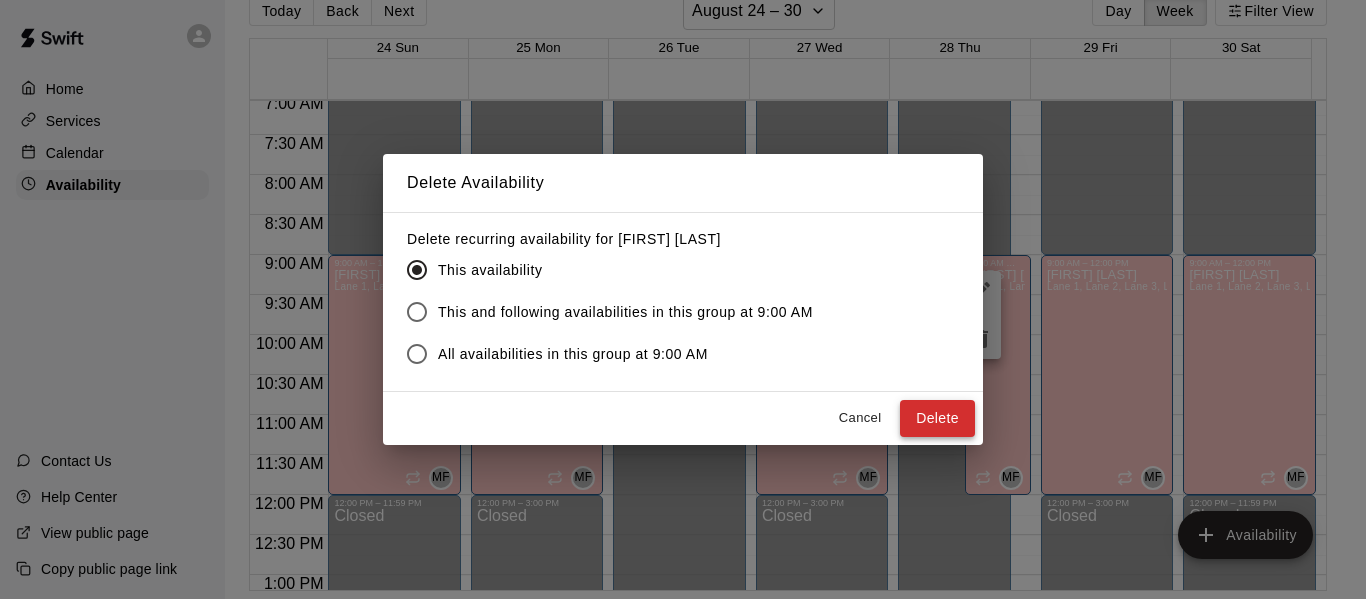 click on "Delete" at bounding box center [937, 418] 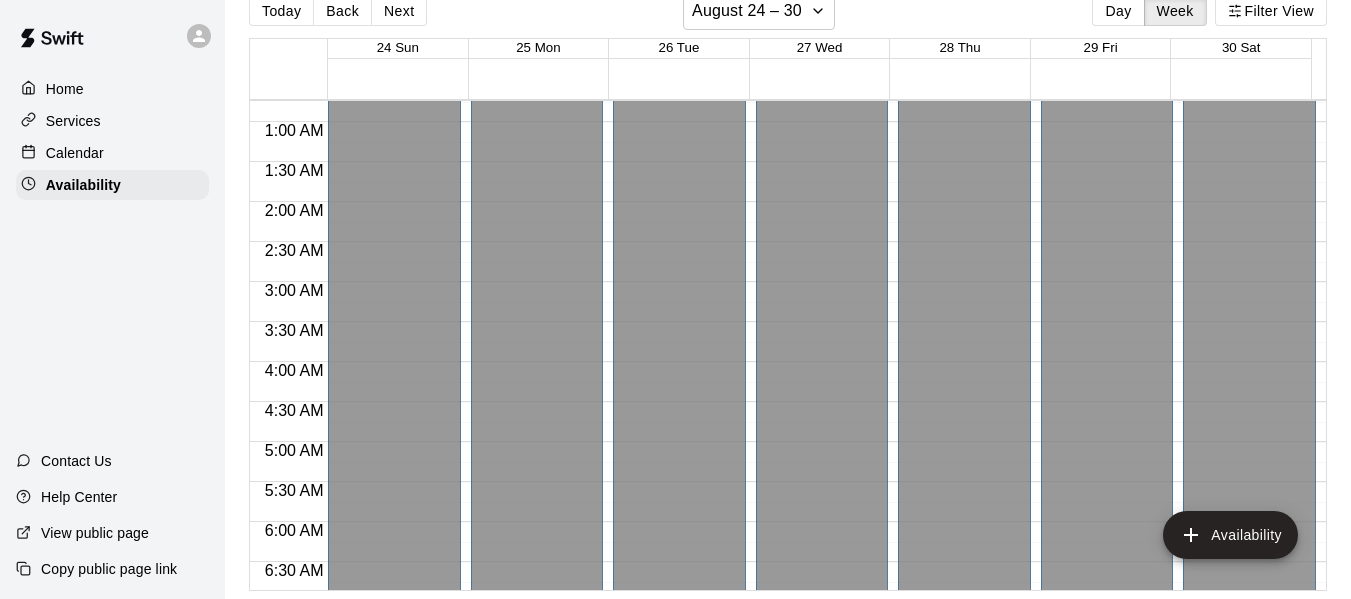 scroll, scrollTop: 0, scrollLeft: 0, axis: both 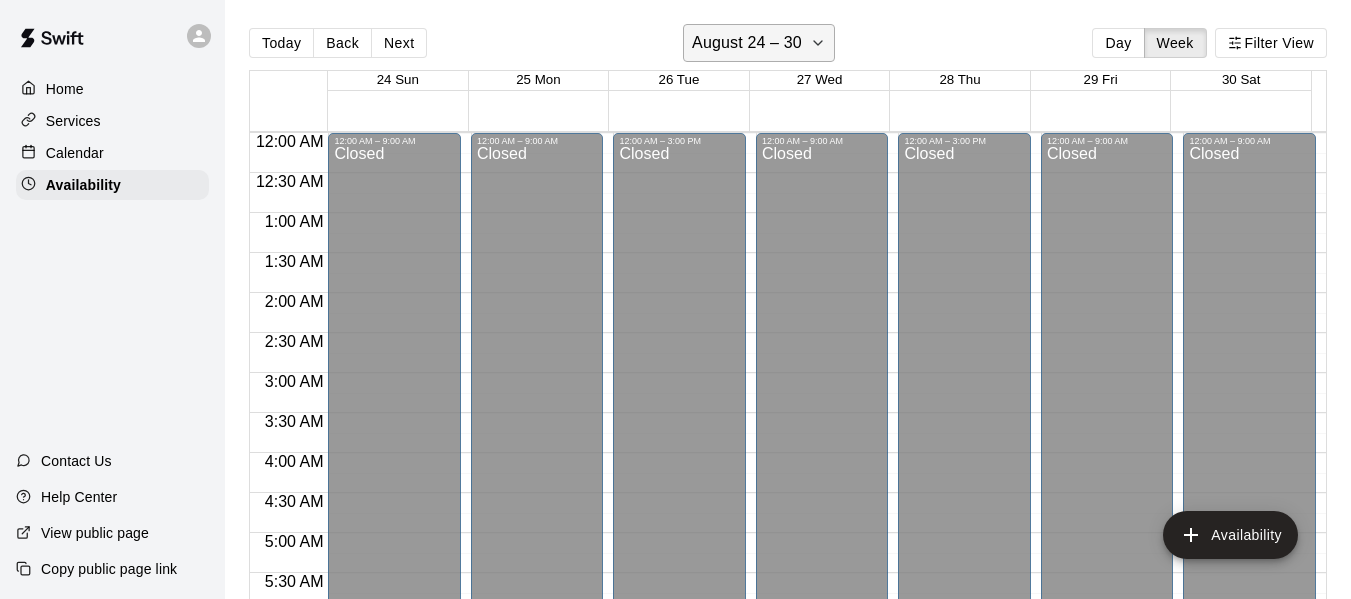 click 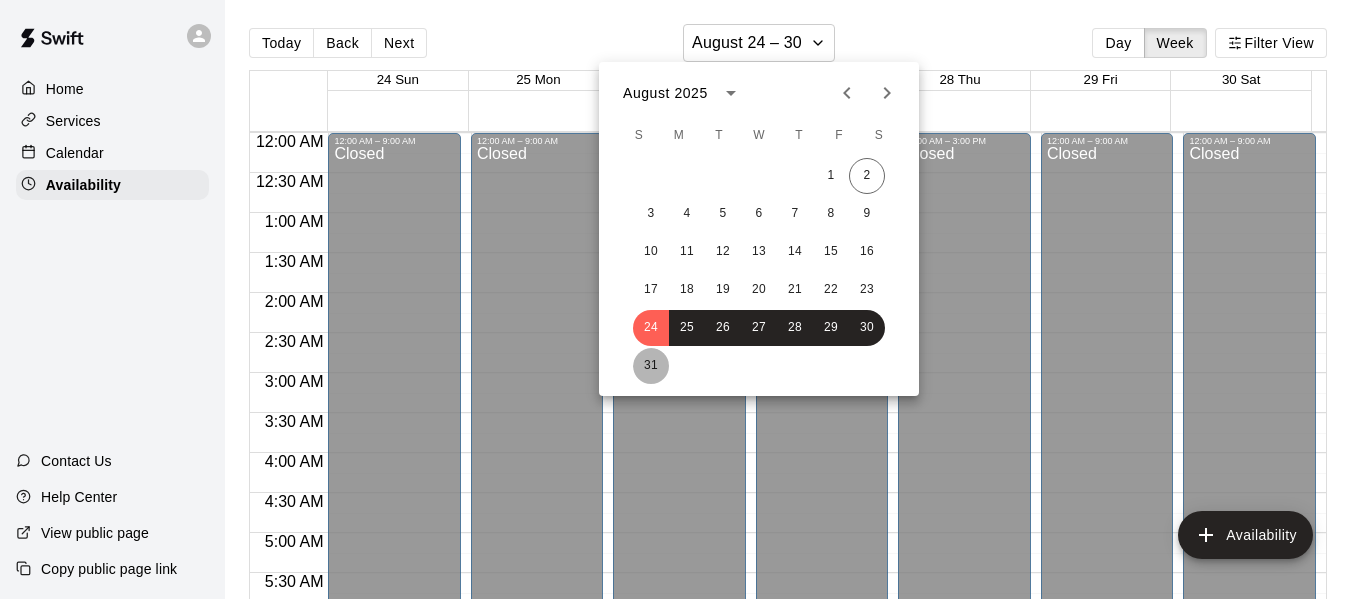 click on "31" at bounding box center [651, 366] 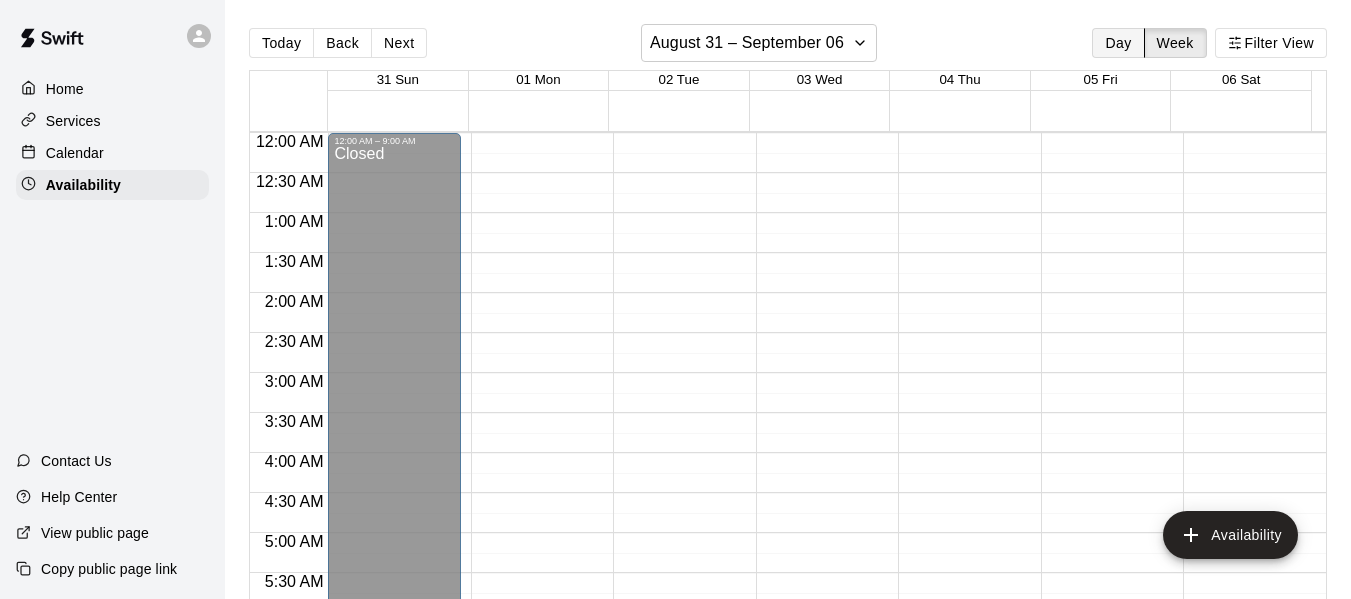 click on "Day" at bounding box center (1118, 43) 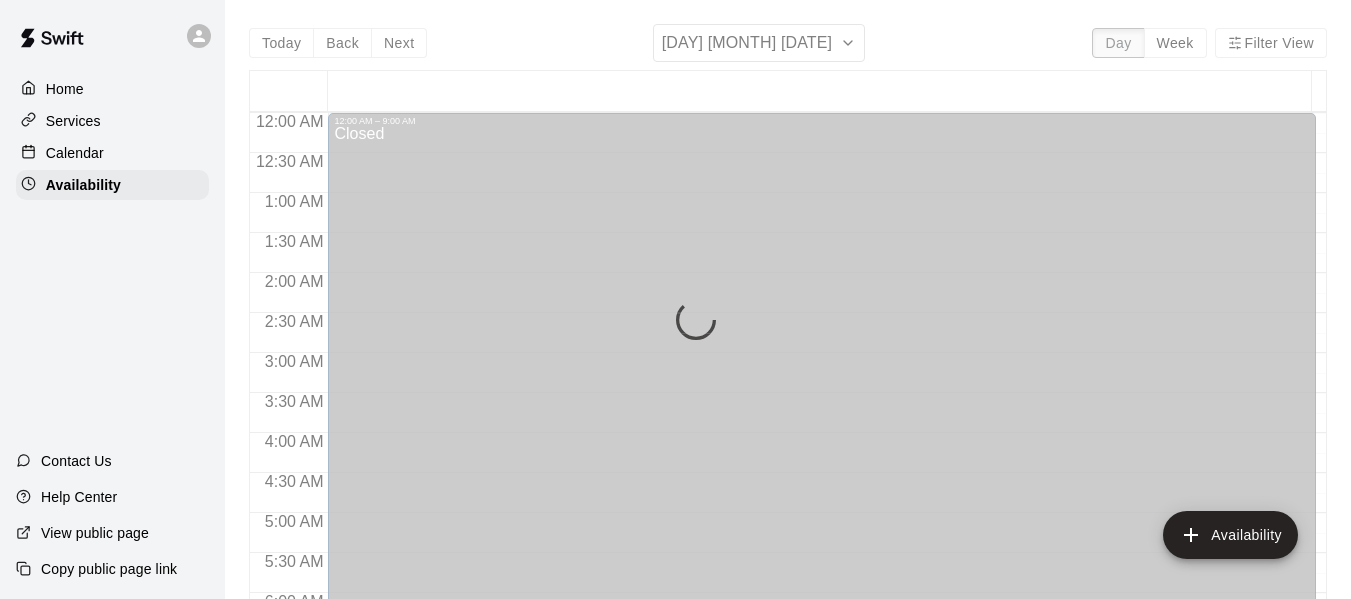 scroll, scrollTop: 845, scrollLeft: 0, axis: vertical 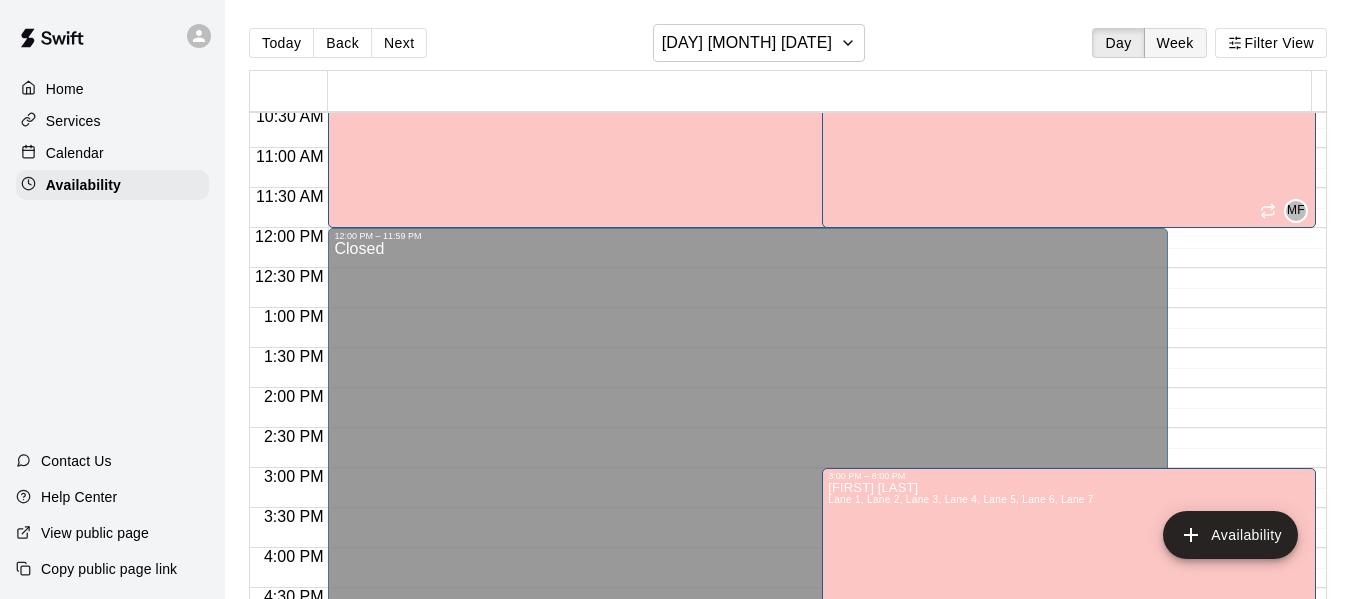 click on "Week" at bounding box center (1175, 43) 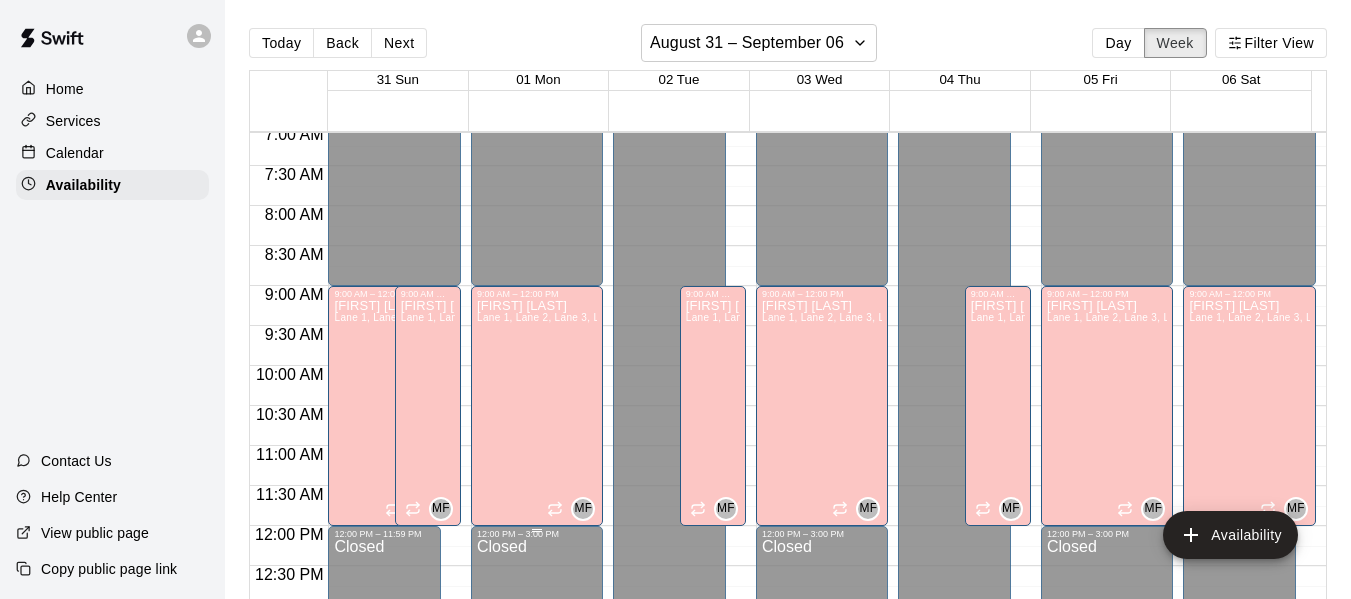 scroll, scrollTop: 527, scrollLeft: 0, axis: vertical 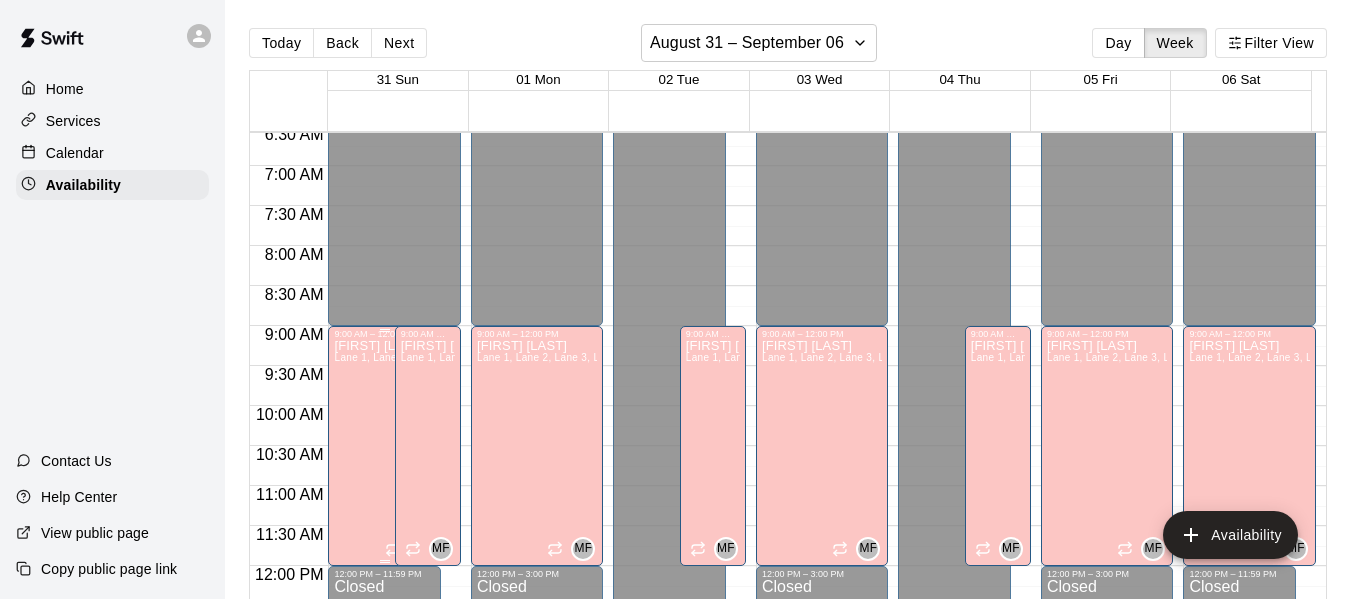 click on "[FIRST] [LAST] Lane 1, Lane 2, Lane 3, Lane 4, Lane 5, Lane 6, Lane 7" at bounding box center (384, 638) 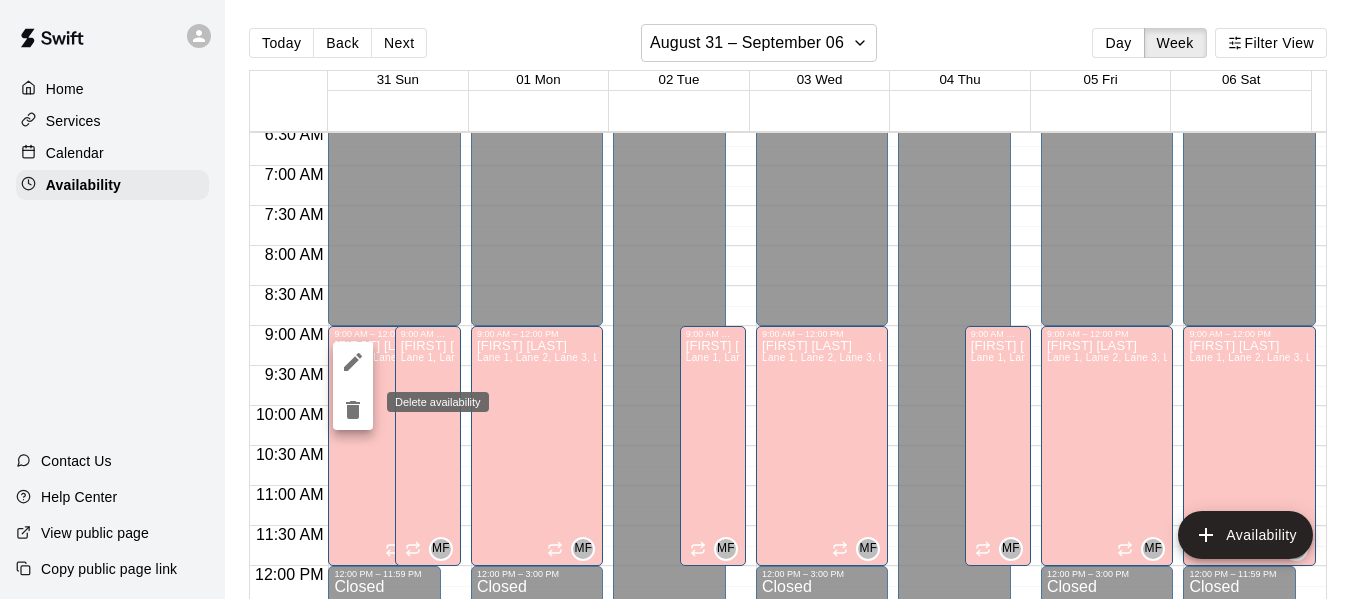 click 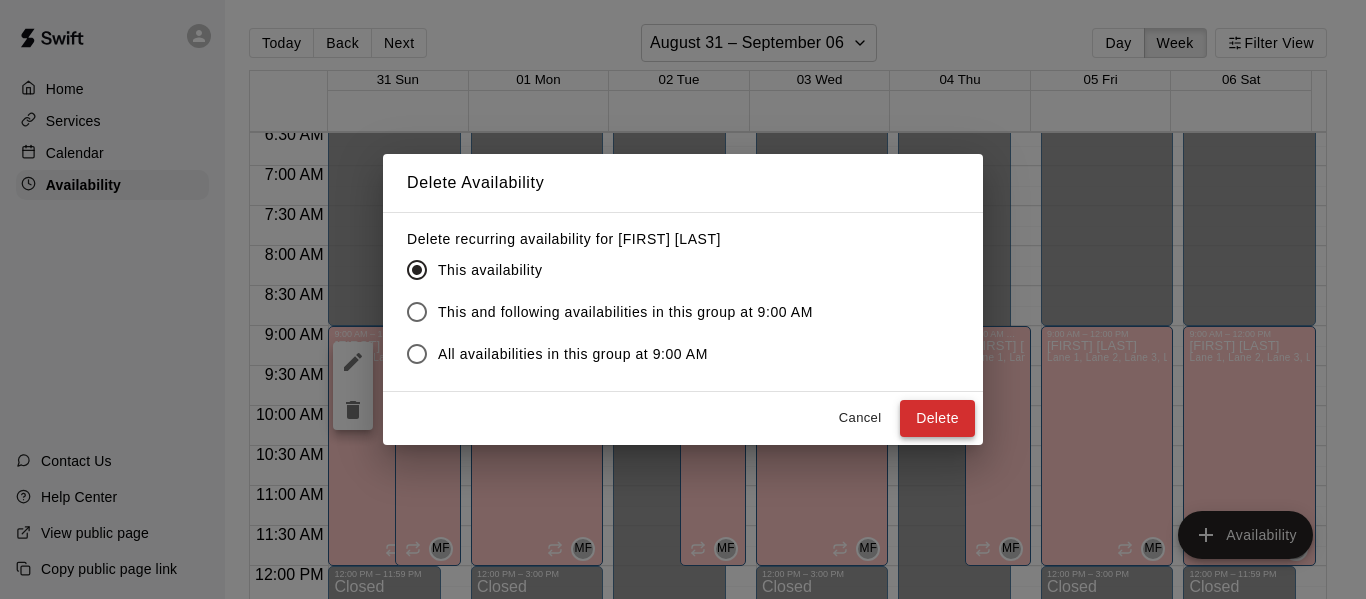 click on "Delete" at bounding box center [937, 418] 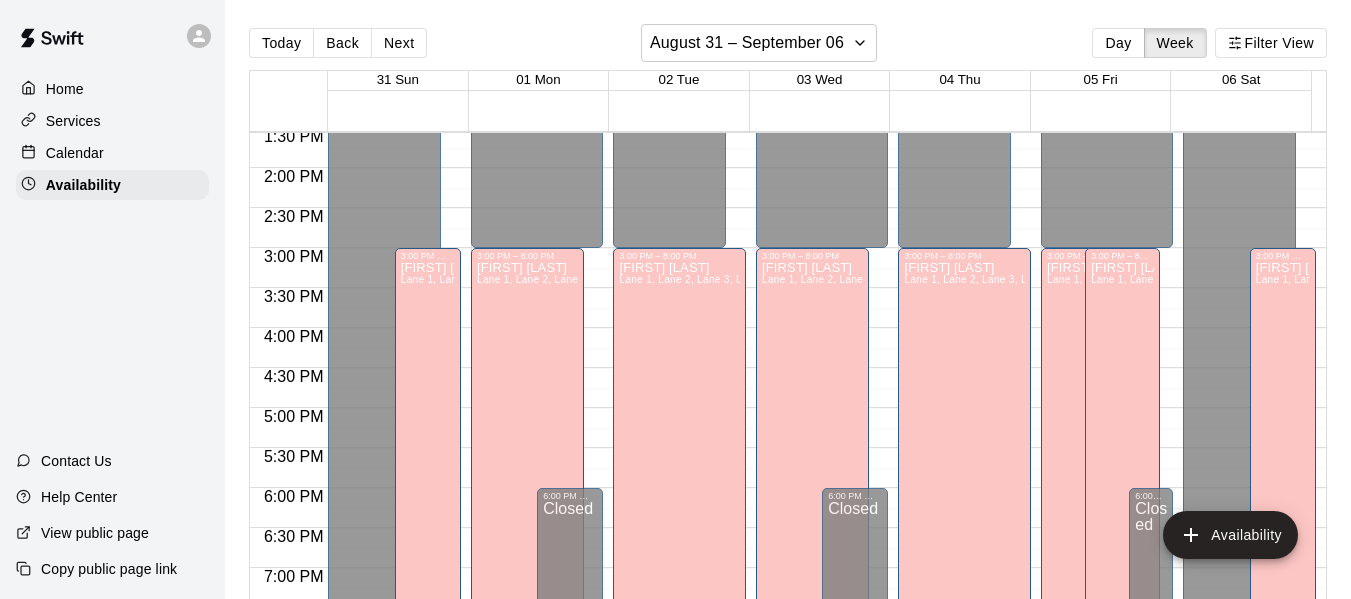 scroll, scrollTop: 1086, scrollLeft: 0, axis: vertical 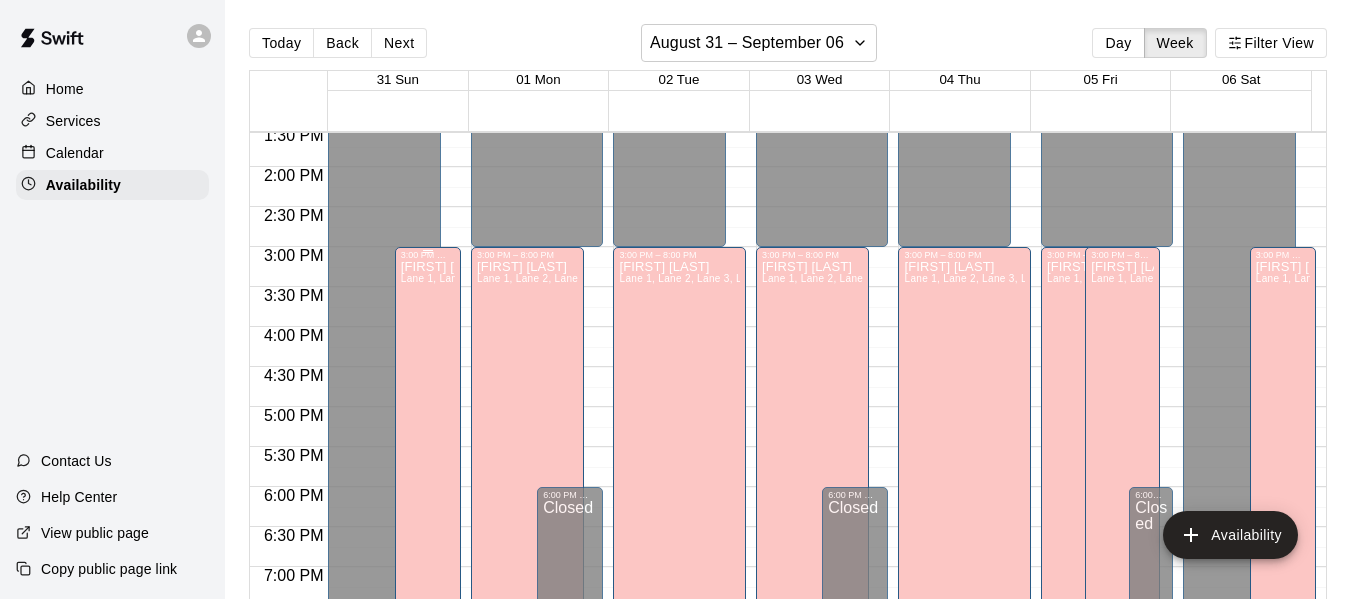 click on "[FIRST] [LAST] Lane 1, Lane 2, Lane 3, Lane 4, Lane 5, Lane 6, Lane 7" at bounding box center (428, 559) 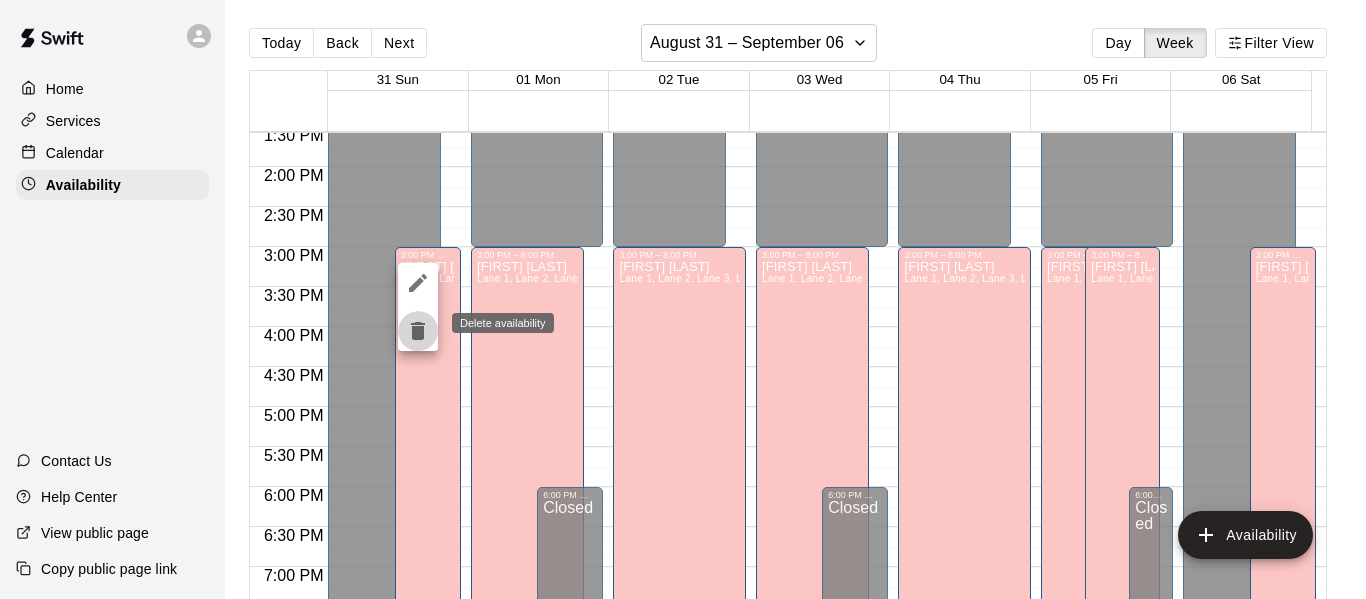 click 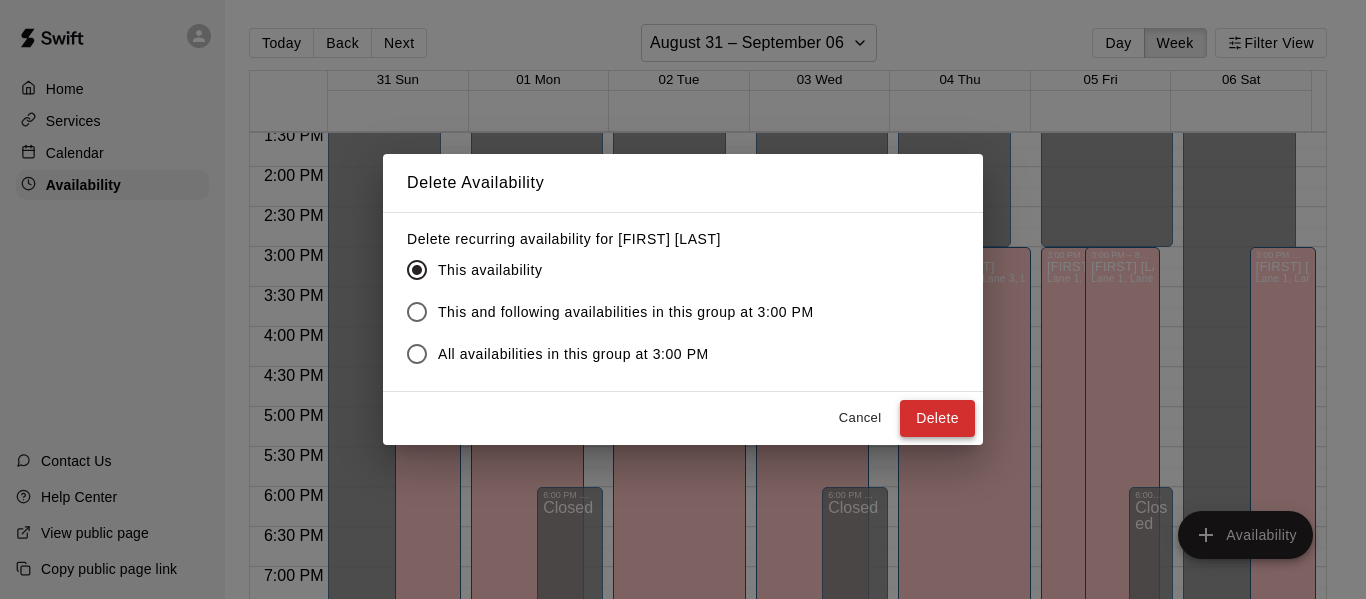 click on "Delete" at bounding box center (937, 418) 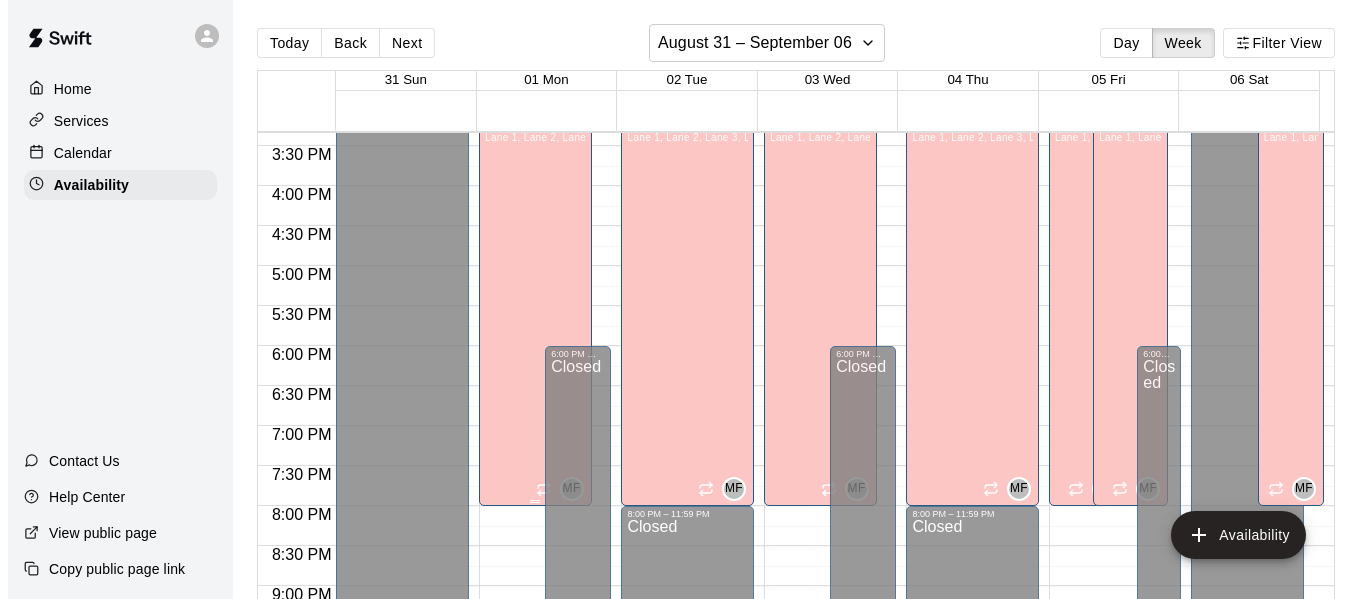 scroll, scrollTop: 1234, scrollLeft: 0, axis: vertical 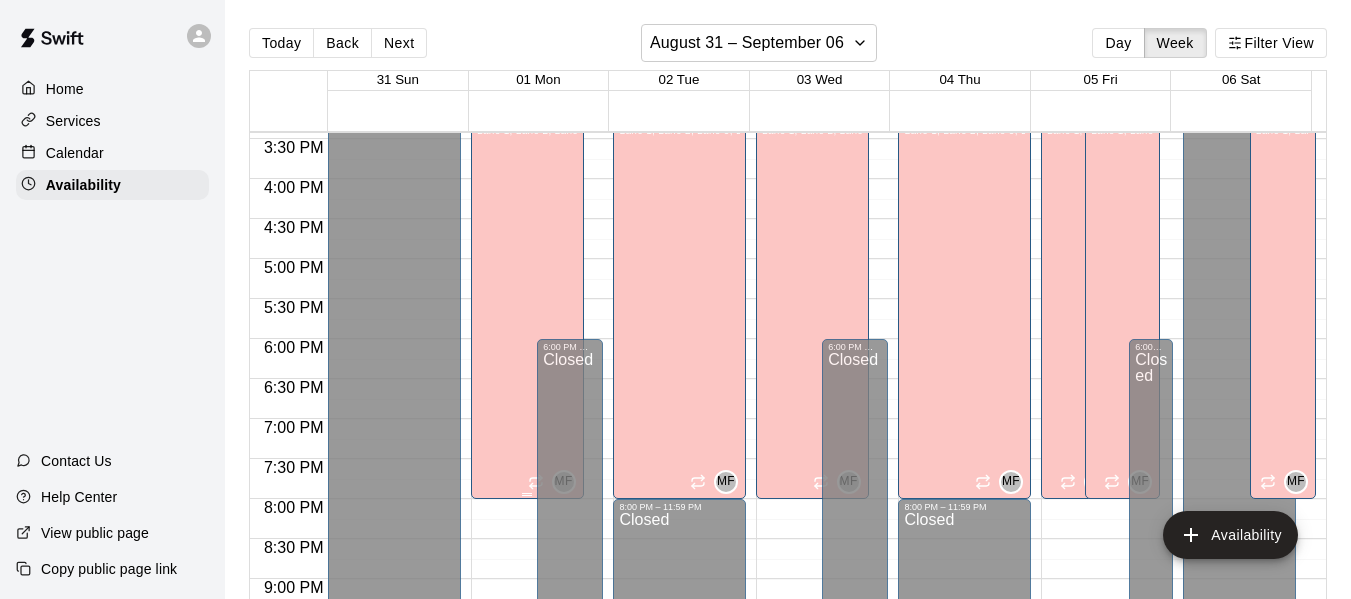 click on "[FIRST] [LAST] Lane 1, Lane 2, Lane 3, Lane 4, Lane 5, Lane 6, Lane 7" at bounding box center [527, 411] 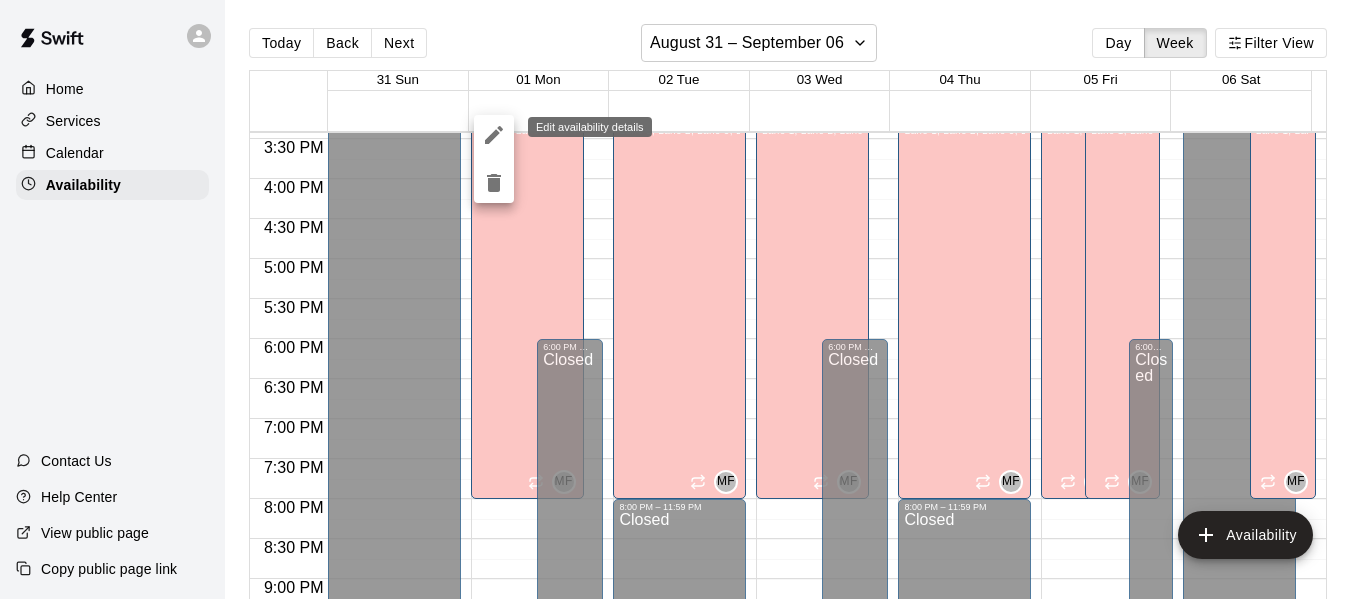 click 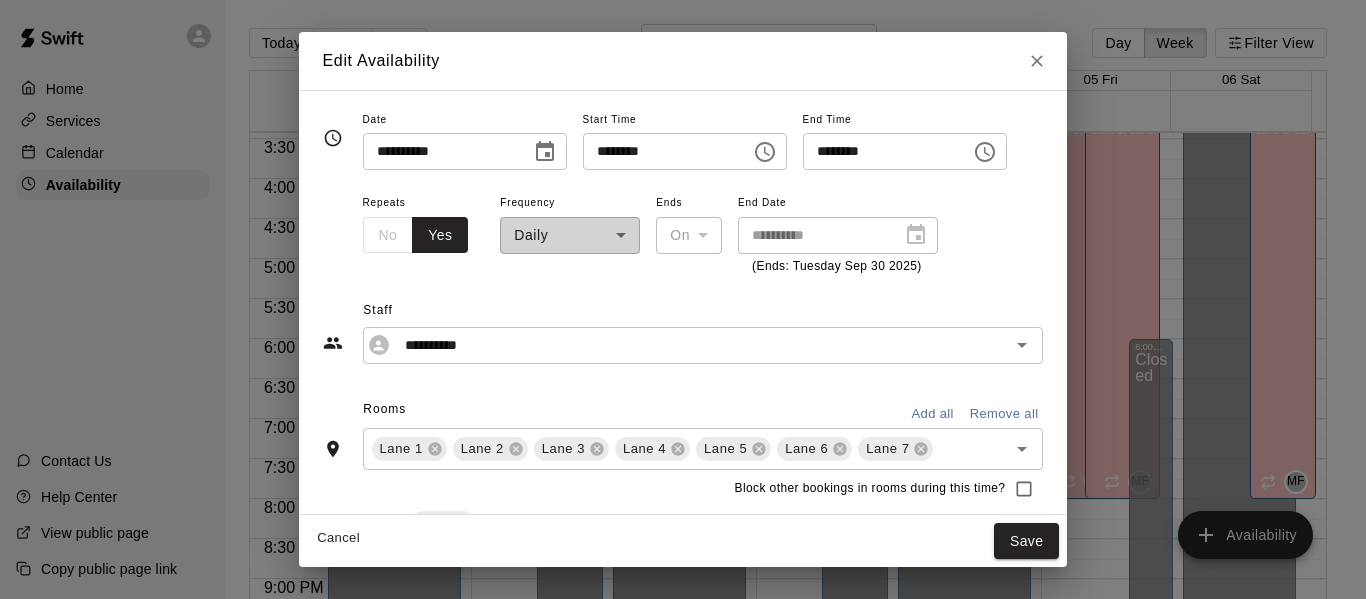 click 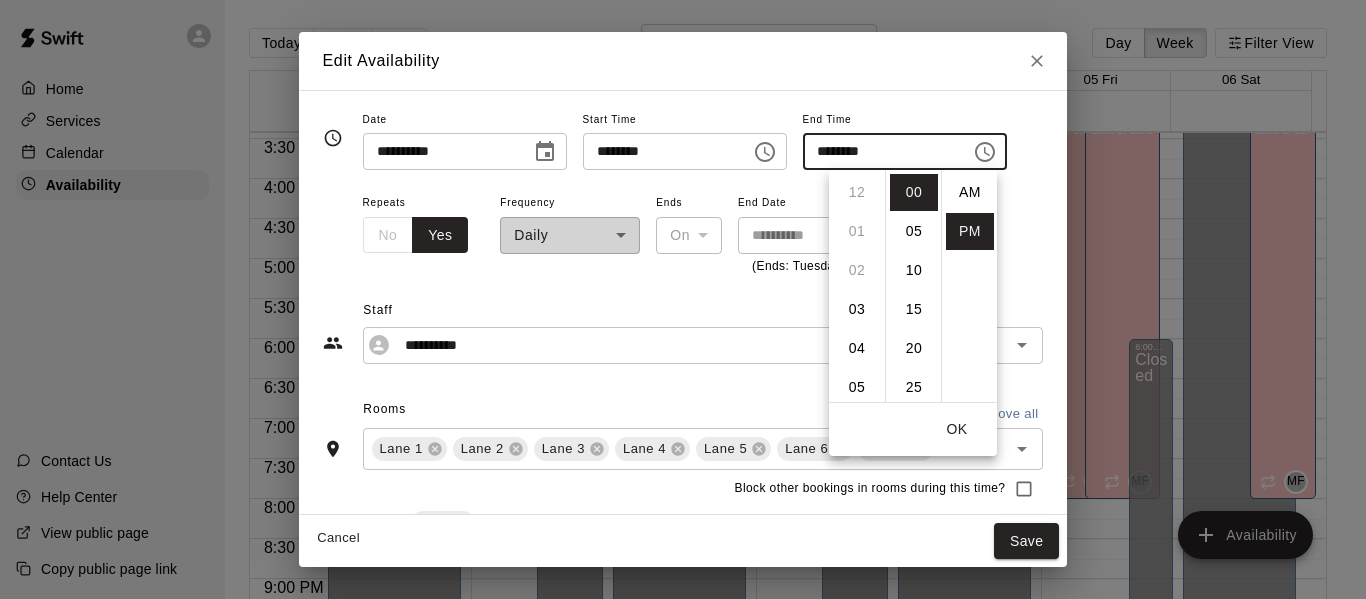 scroll, scrollTop: 312, scrollLeft: 0, axis: vertical 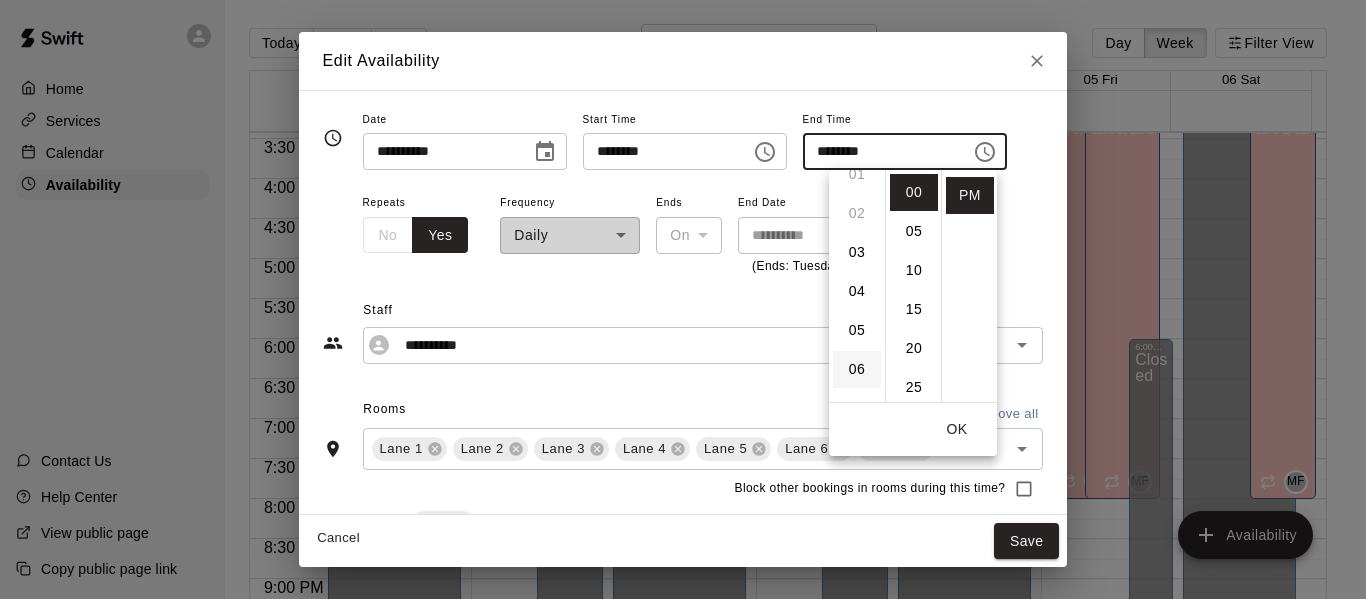 click on "06" at bounding box center (857, 369) 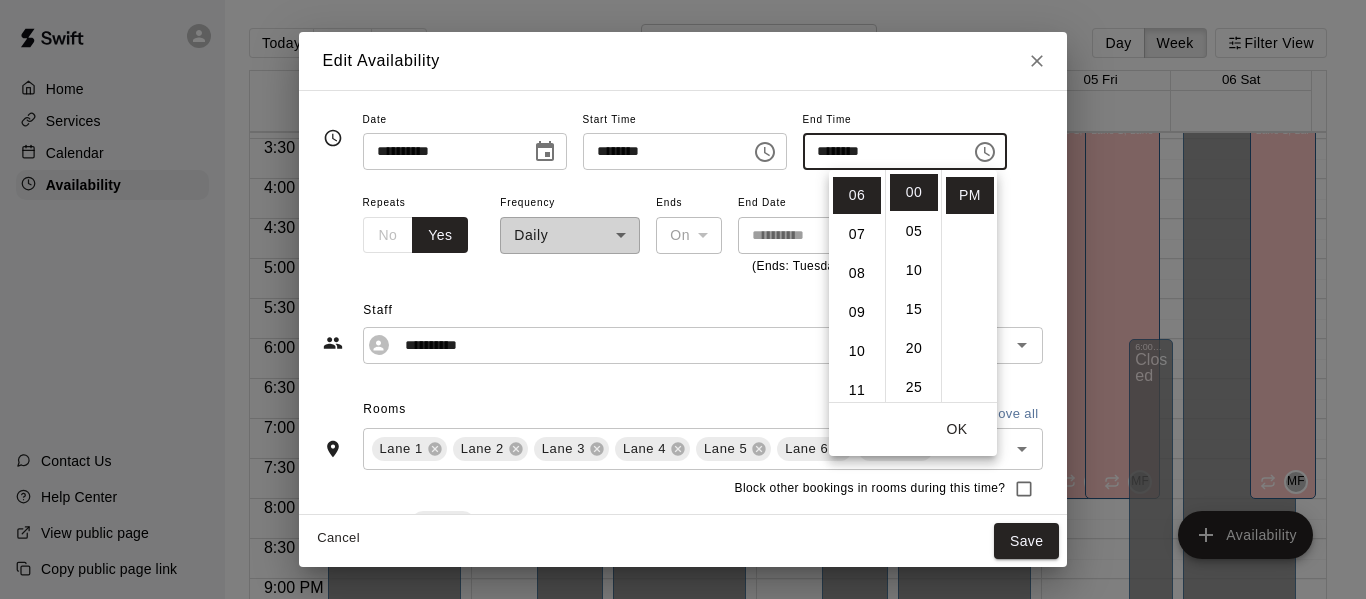 scroll, scrollTop: 234, scrollLeft: 0, axis: vertical 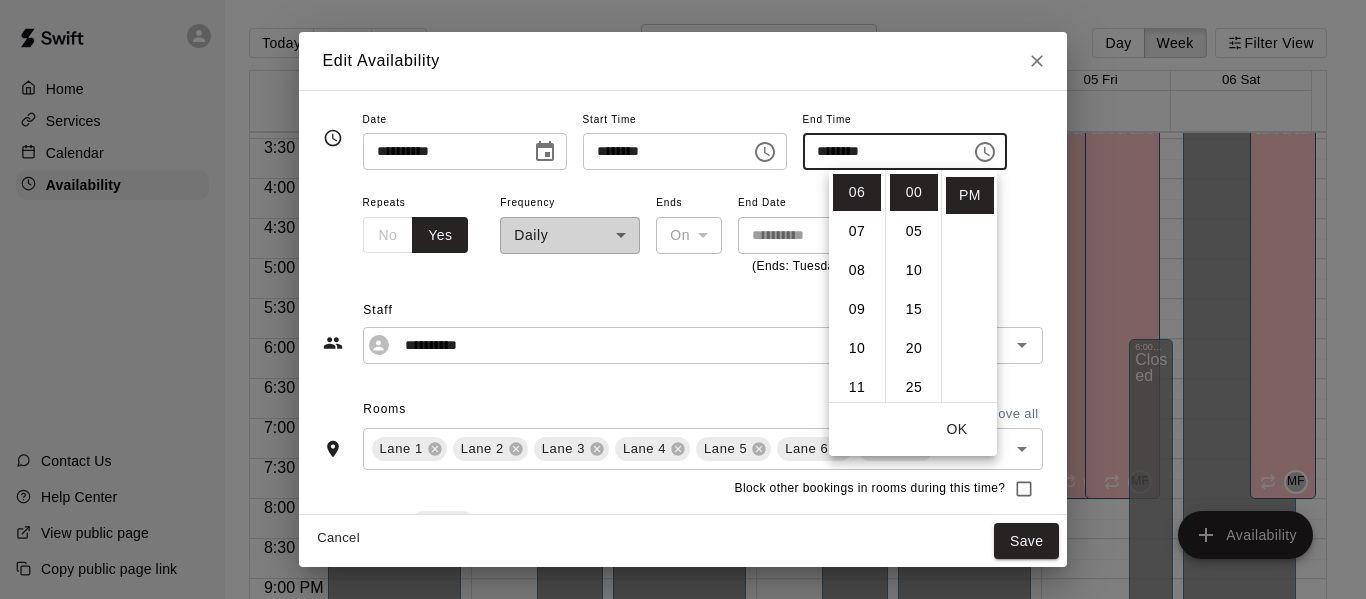 click on "OK" at bounding box center [957, 429] 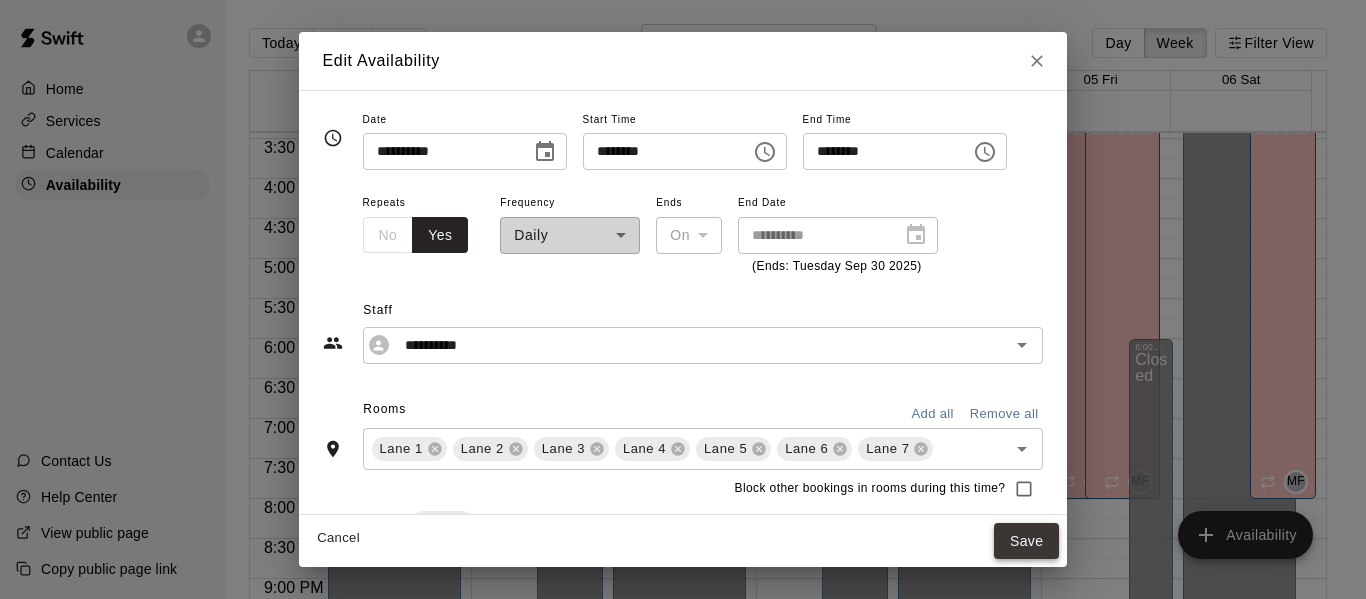 click on "Save" at bounding box center [1027, 541] 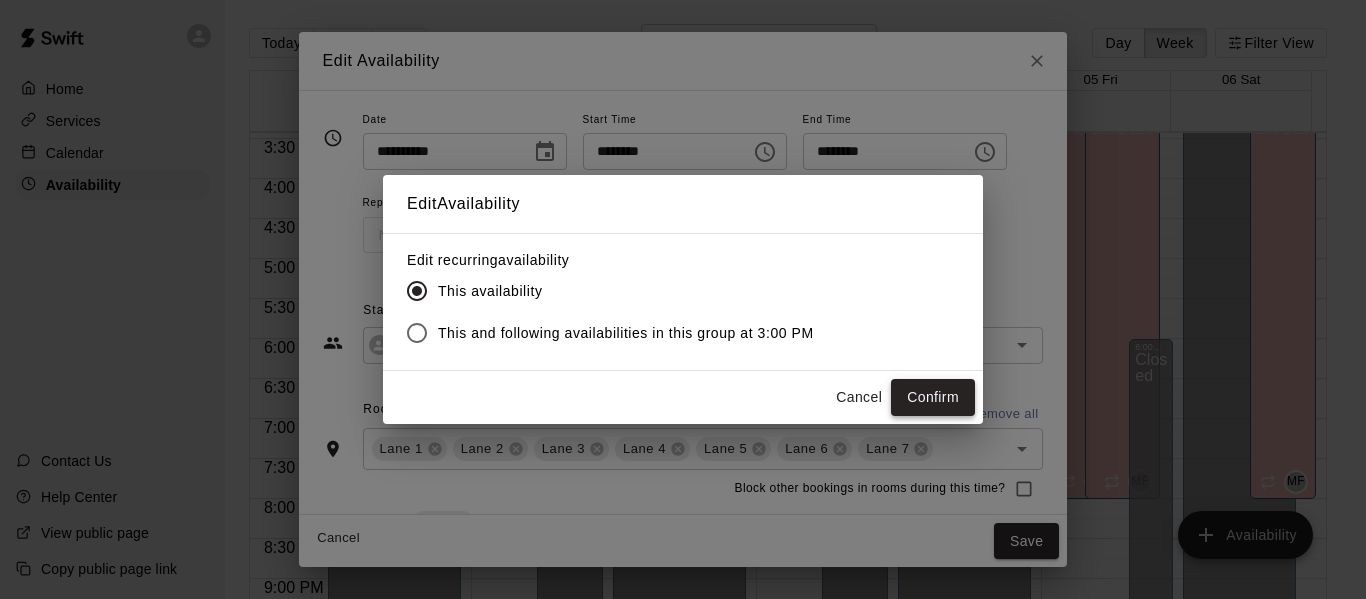 click on "Confirm" at bounding box center [933, 397] 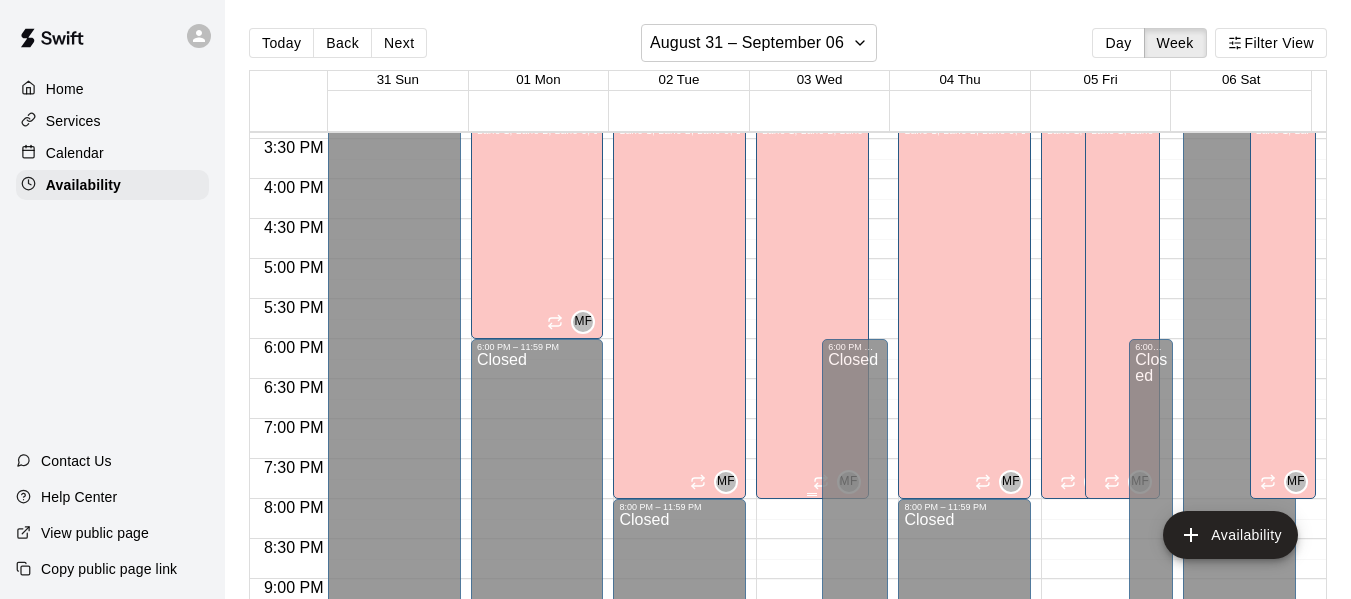 click on "[FIRST] [LAST] Lane 1, Lane 2, Lane 3, Lane 4, Lane 5, Lane 6, Lane 7" at bounding box center (812, 411) 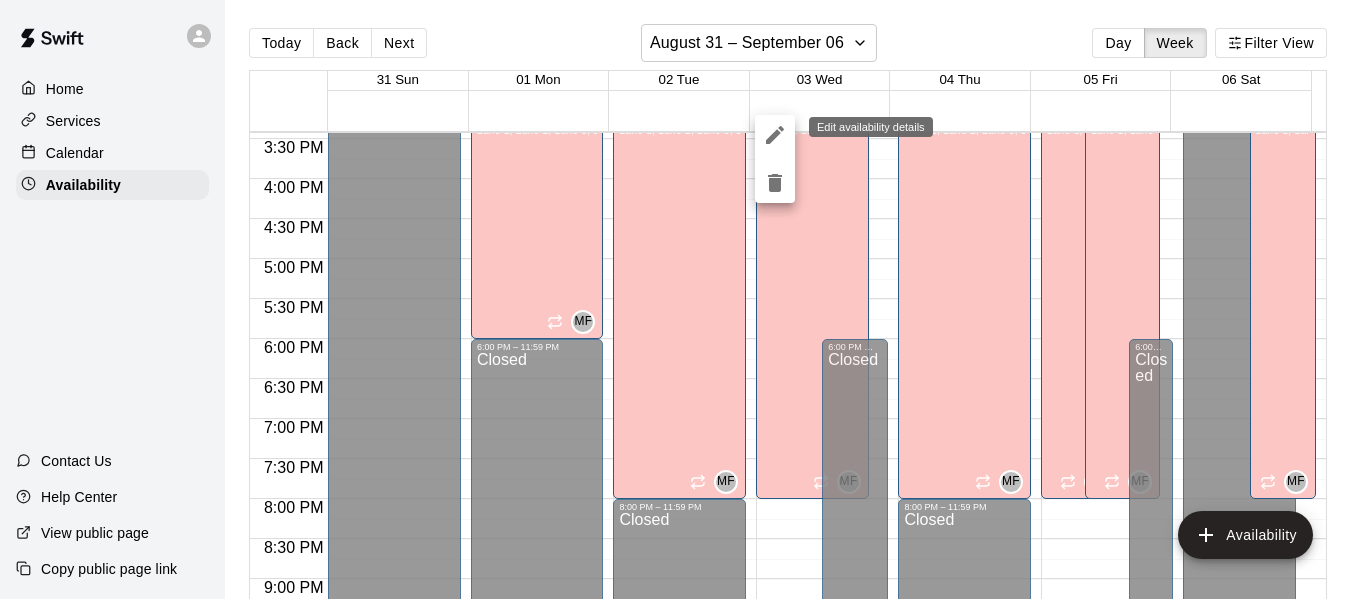click 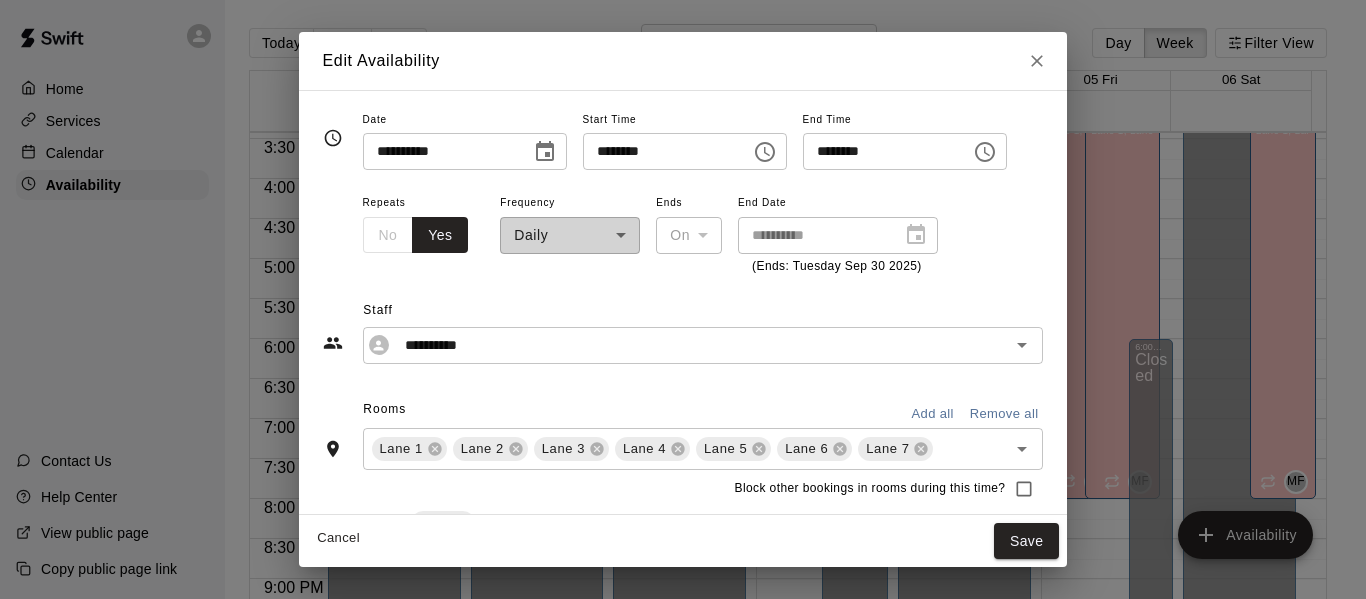 click 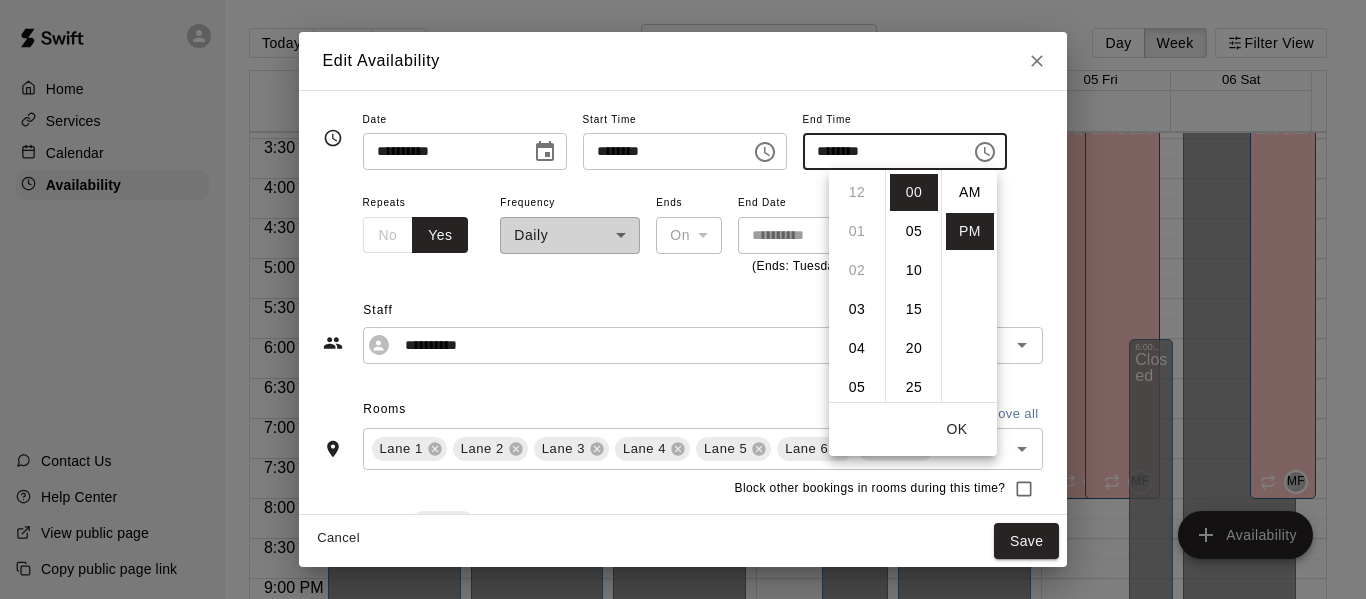 scroll, scrollTop: 312, scrollLeft: 0, axis: vertical 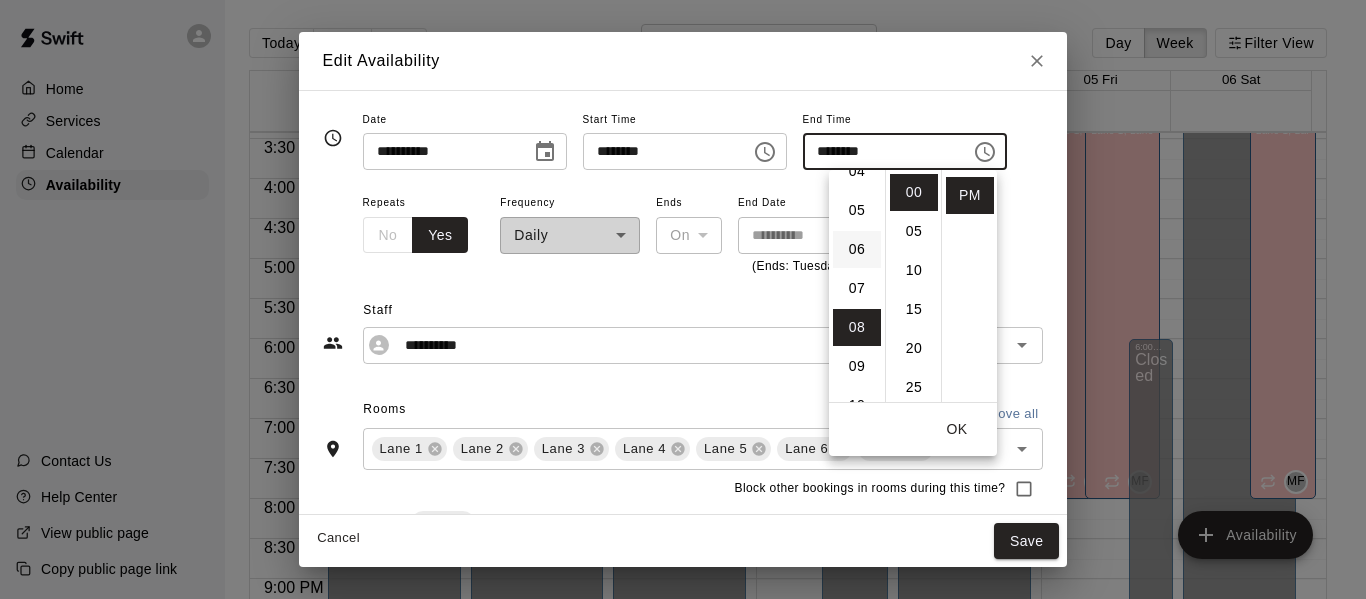 click on "06" at bounding box center (857, 249) 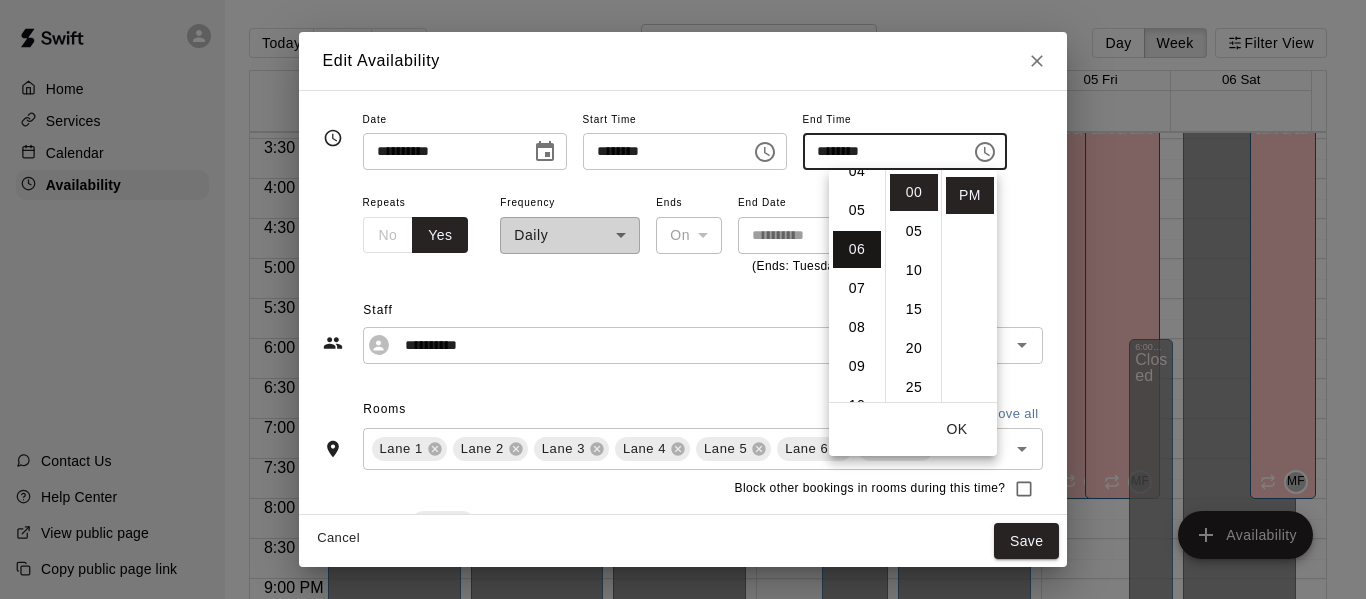 type on "********" 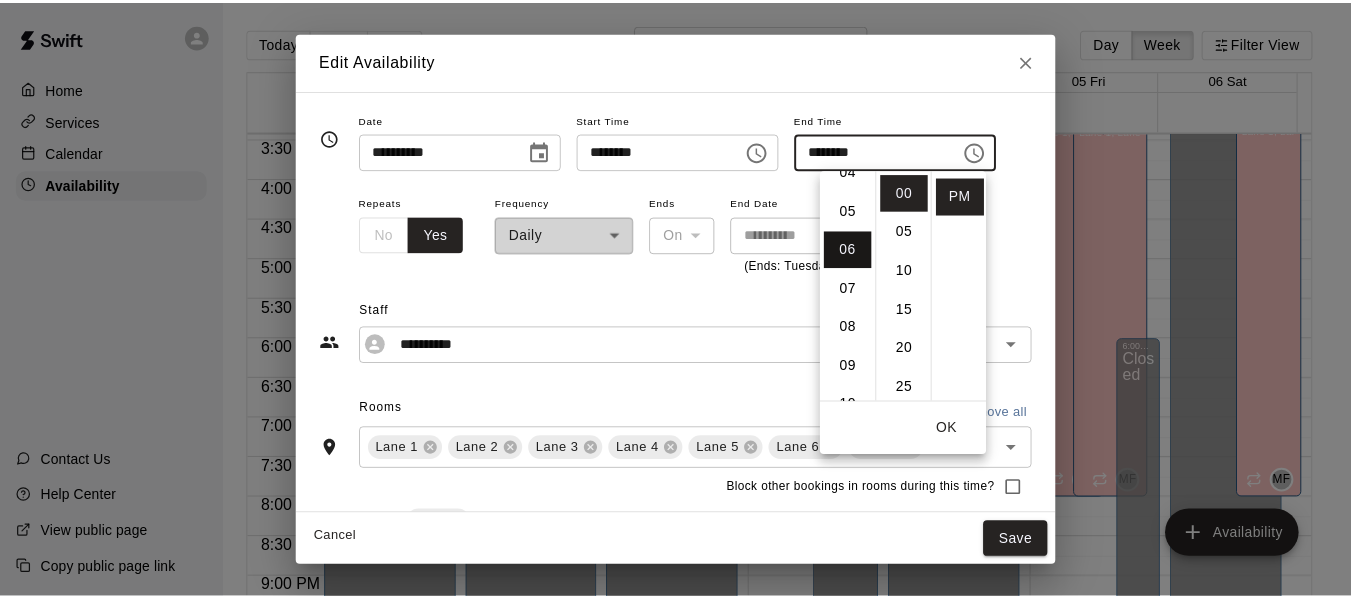 scroll, scrollTop: 234, scrollLeft: 0, axis: vertical 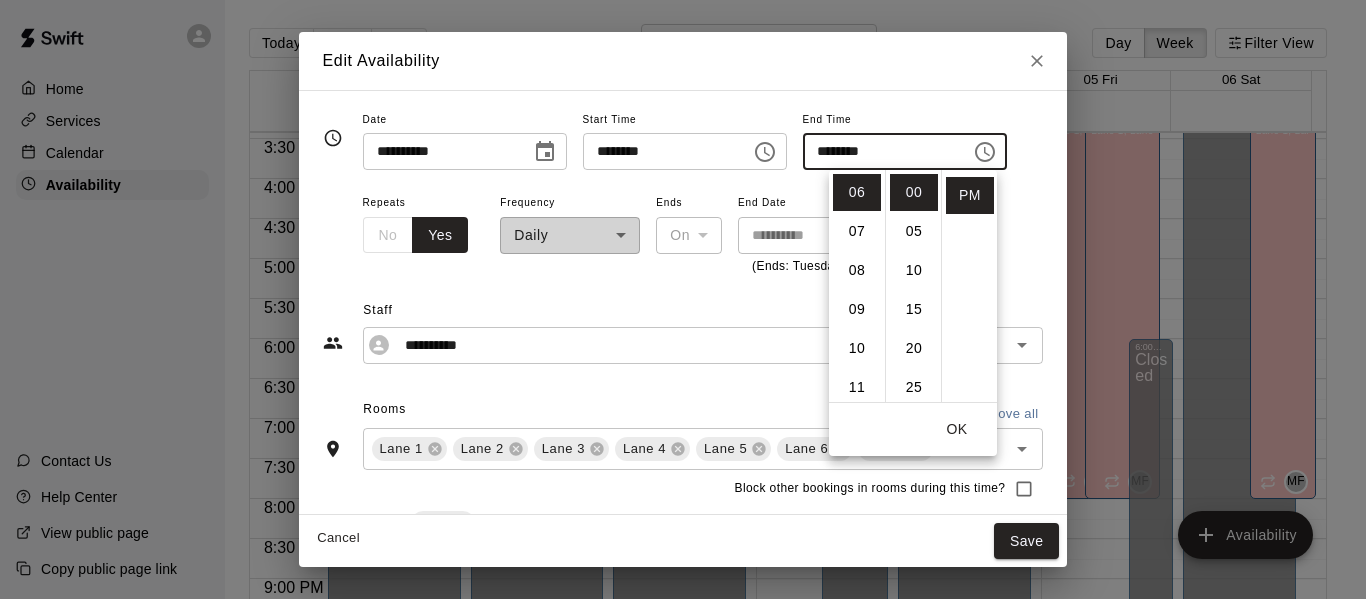 click on "OK" at bounding box center [957, 429] 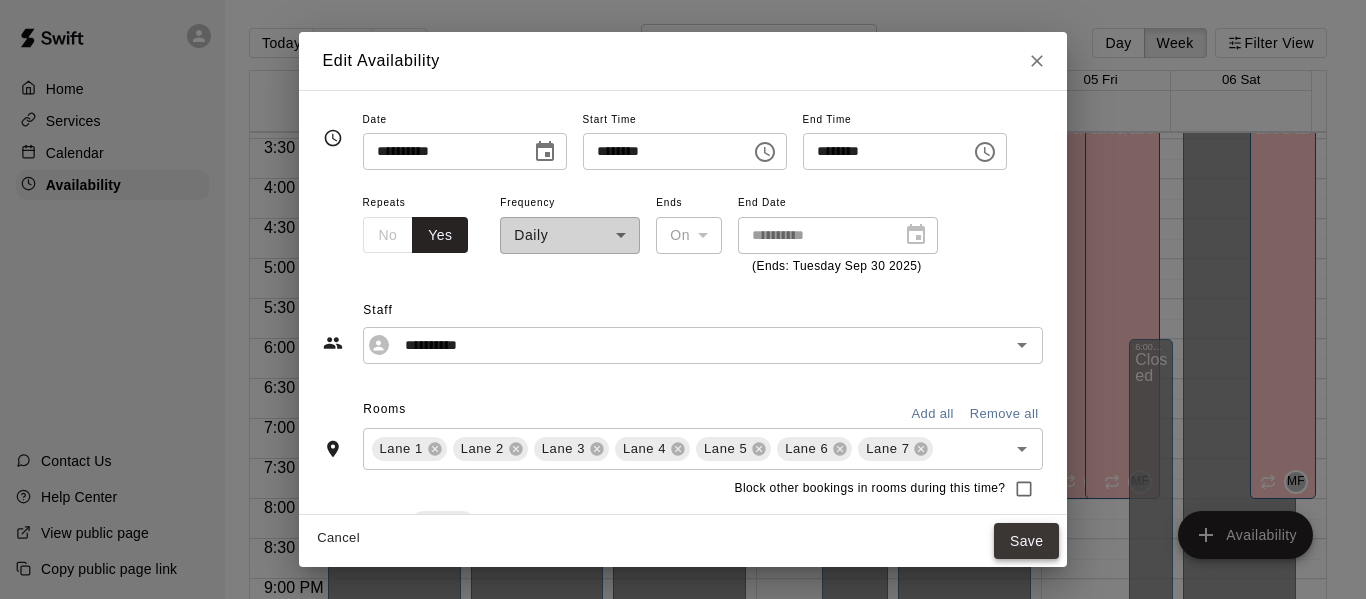 click on "Save" at bounding box center [1027, 541] 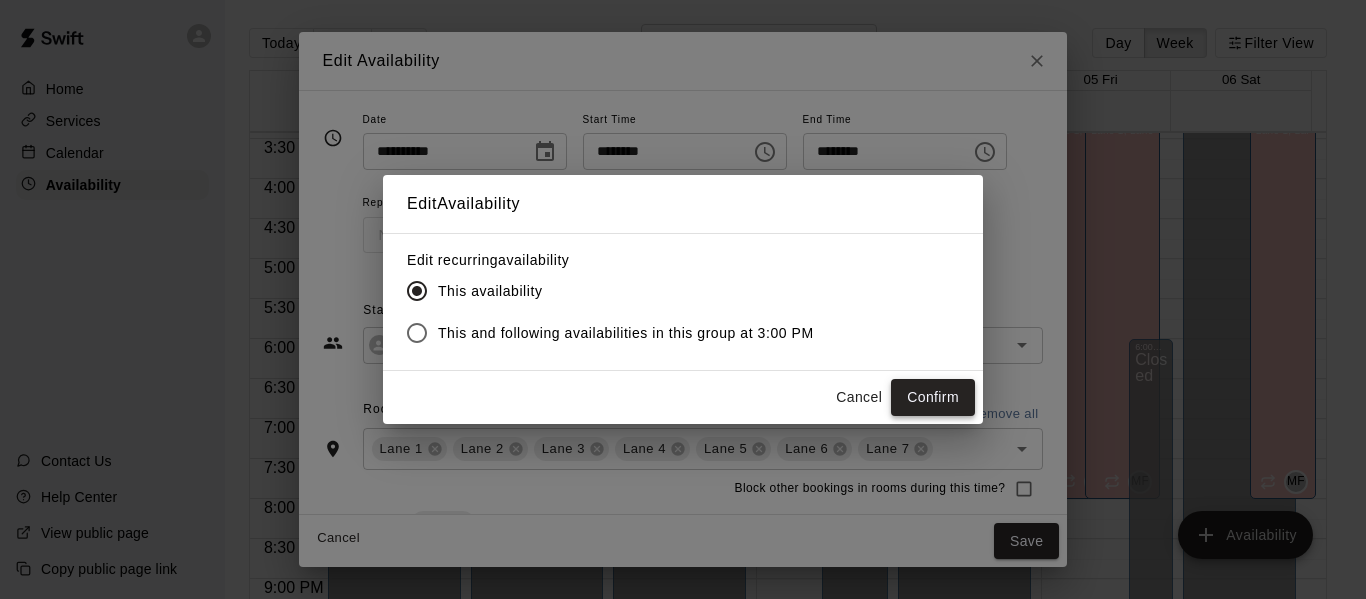 click on "Confirm" at bounding box center (933, 397) 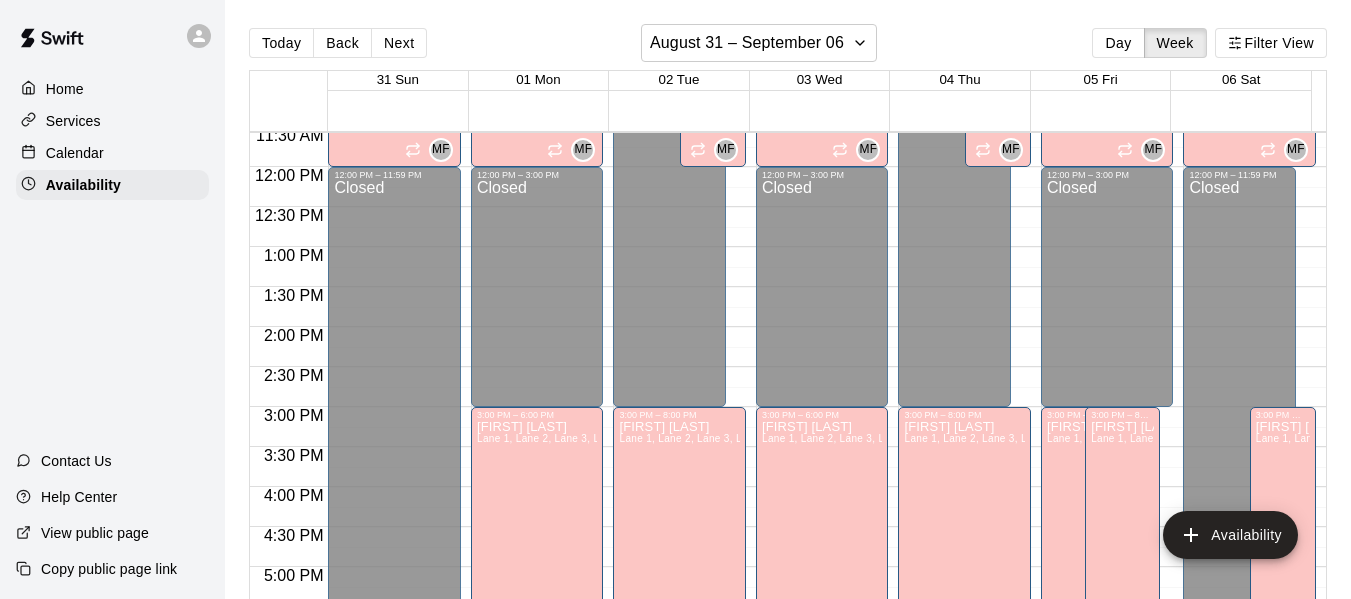 scroll, scrollTop: 923, scrollLeft: 0, axis: vertical 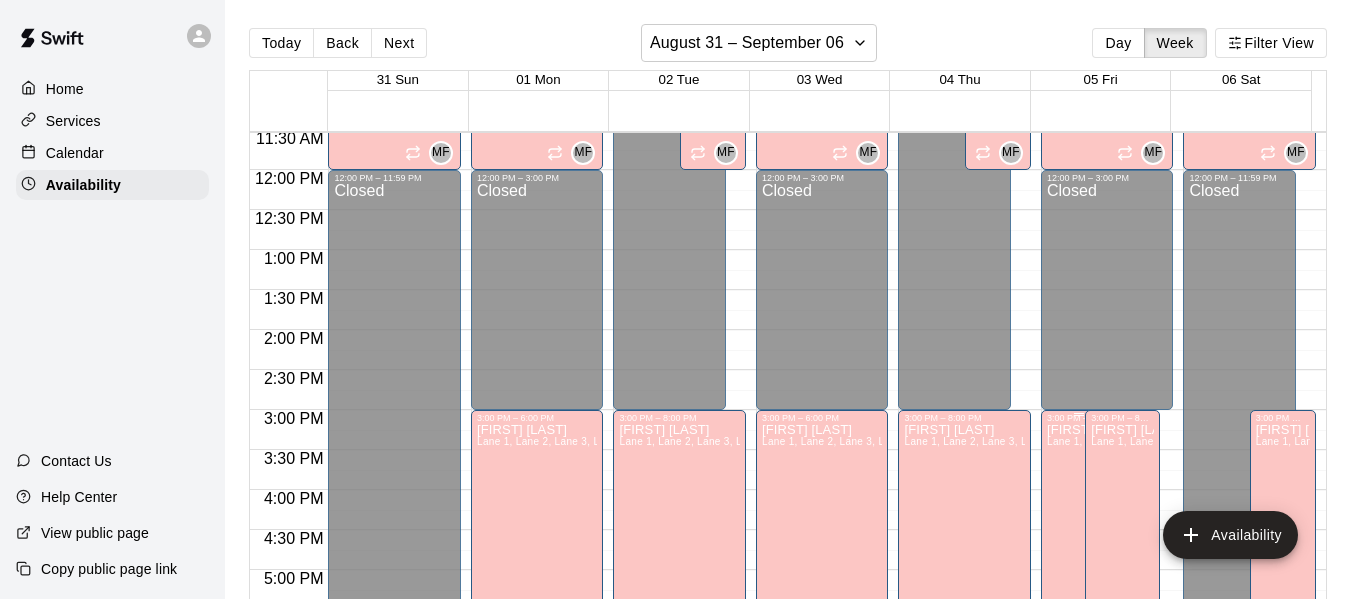 click on "[FIRST] [LAST] Lane 1, Lane 2, Lane 3, Lane 4, Lane 5, Lane 6, Lane 7" at bounding box center [1078, 722] 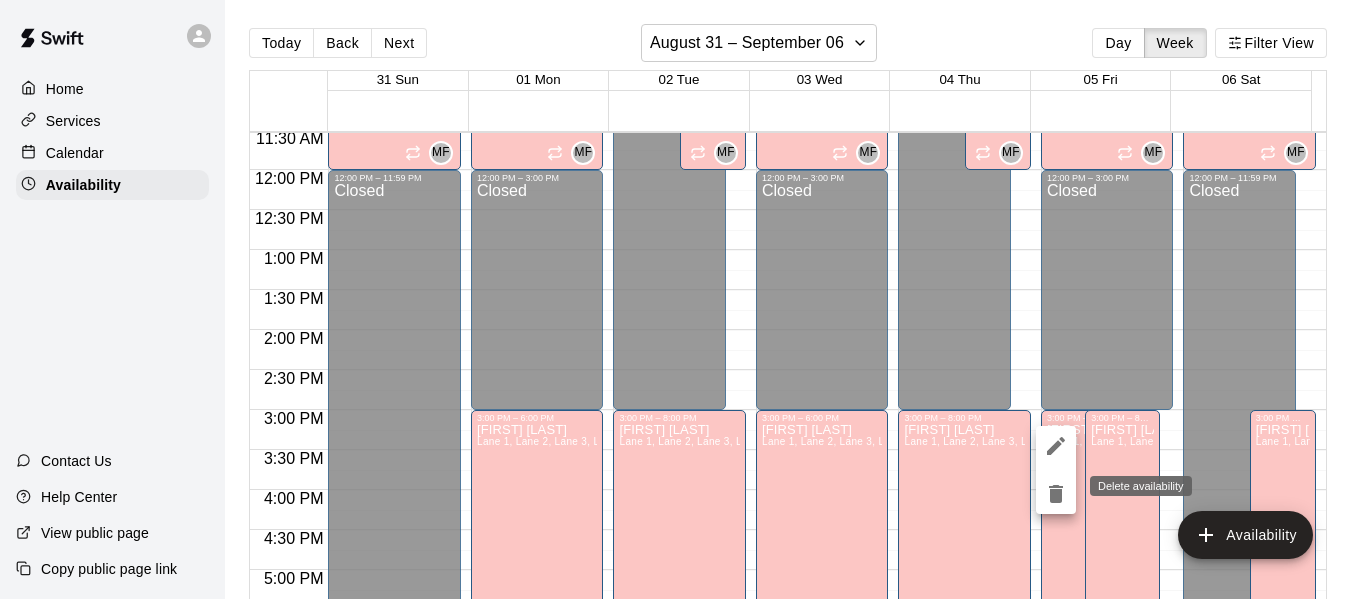 click 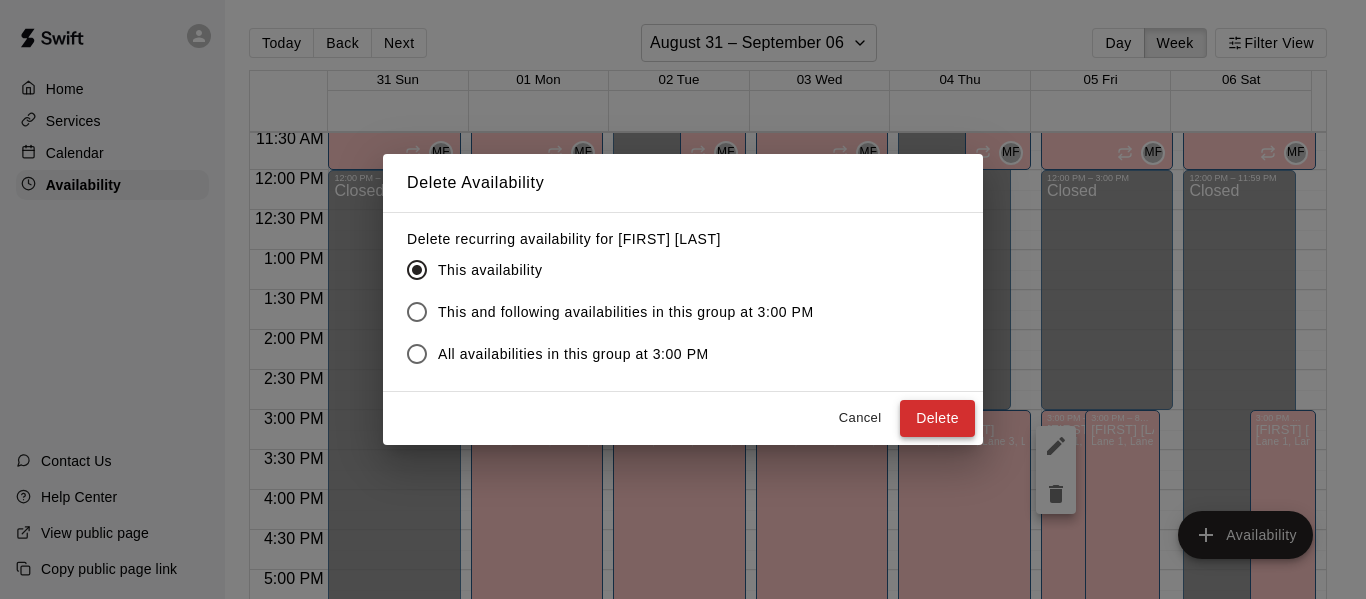 click on "Delete" at bounding box center [937, 418] 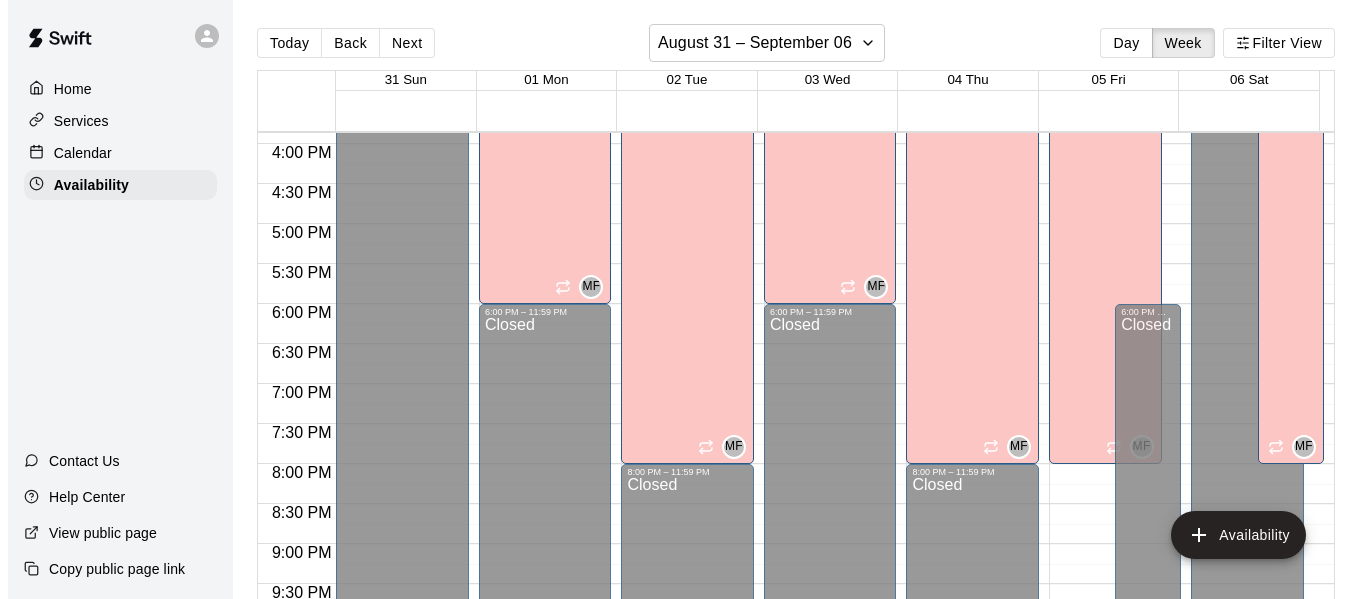 scroll, scrollTop: 1277, scrollLeft: 0, axis: vertical 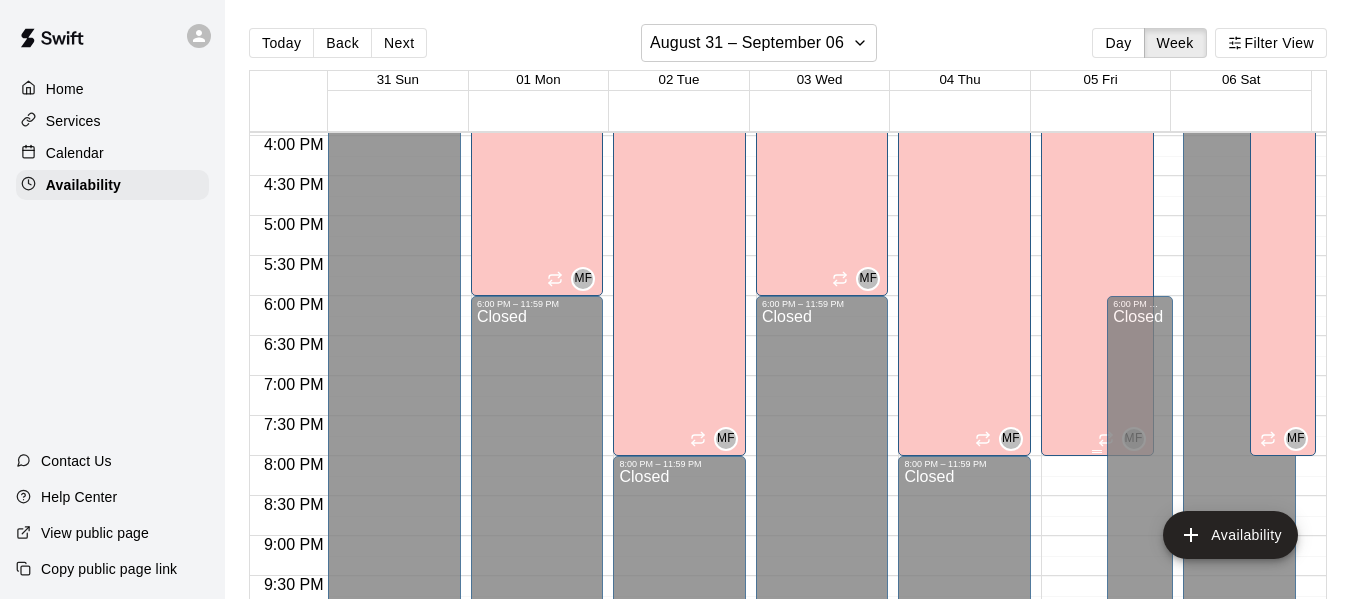 click on "[FIRST] [LAST] Lane 1, Lane 2, Lane 3, Lane 4, Lane 5, Lane 6, Lane 7" at bounding box center (1097, 368) 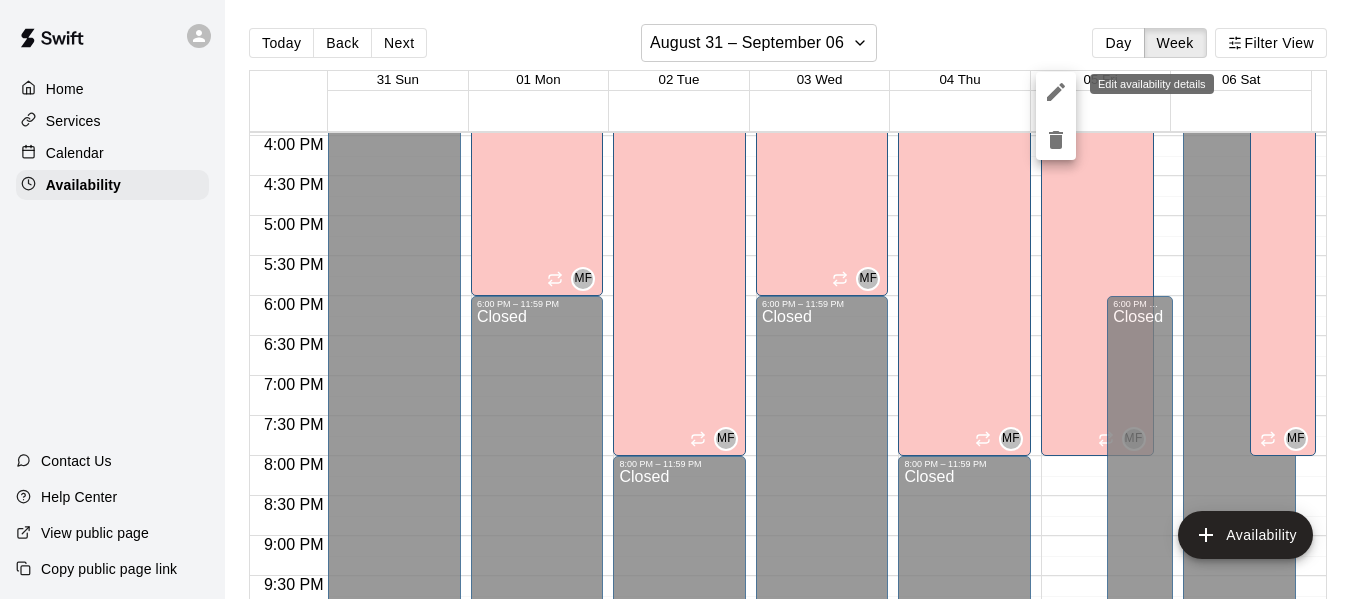 click 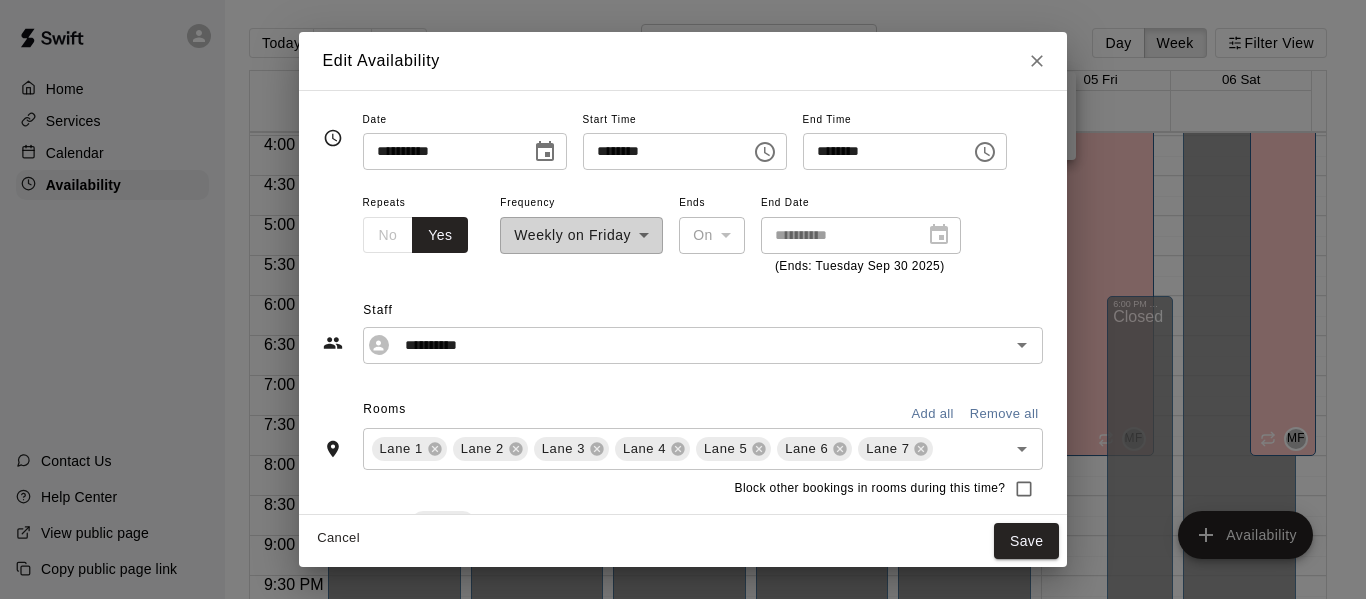 click 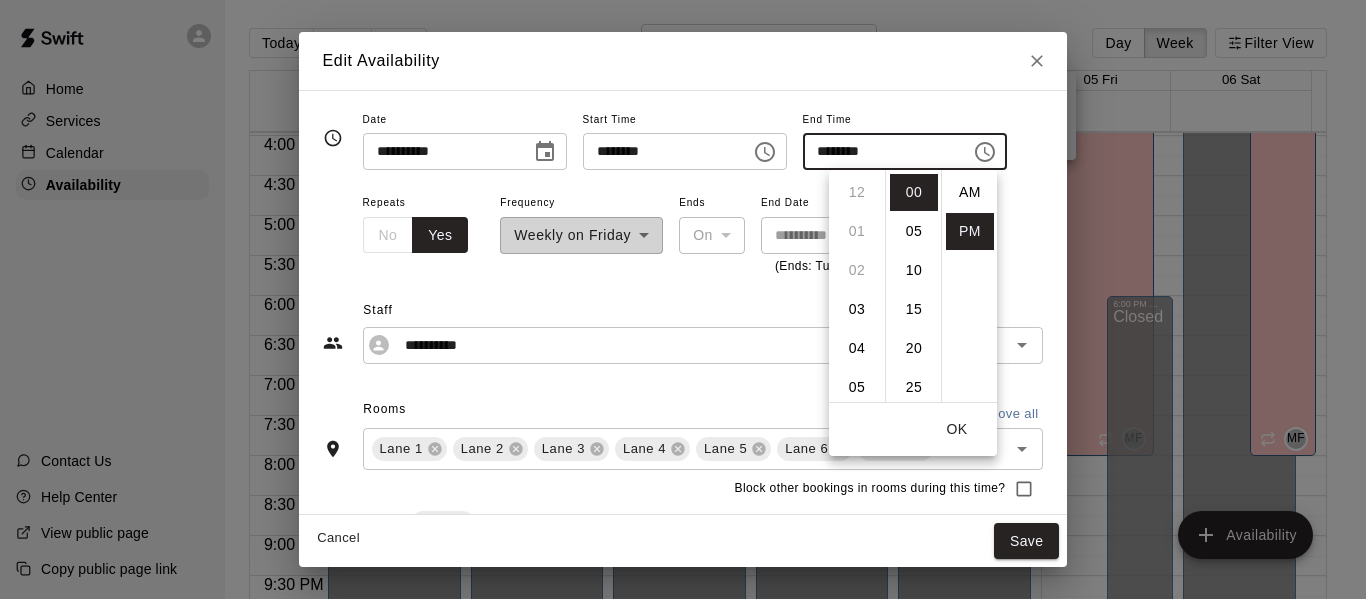 scroll, scrollTop: 312, scrollLeft: 0, axis: vertical 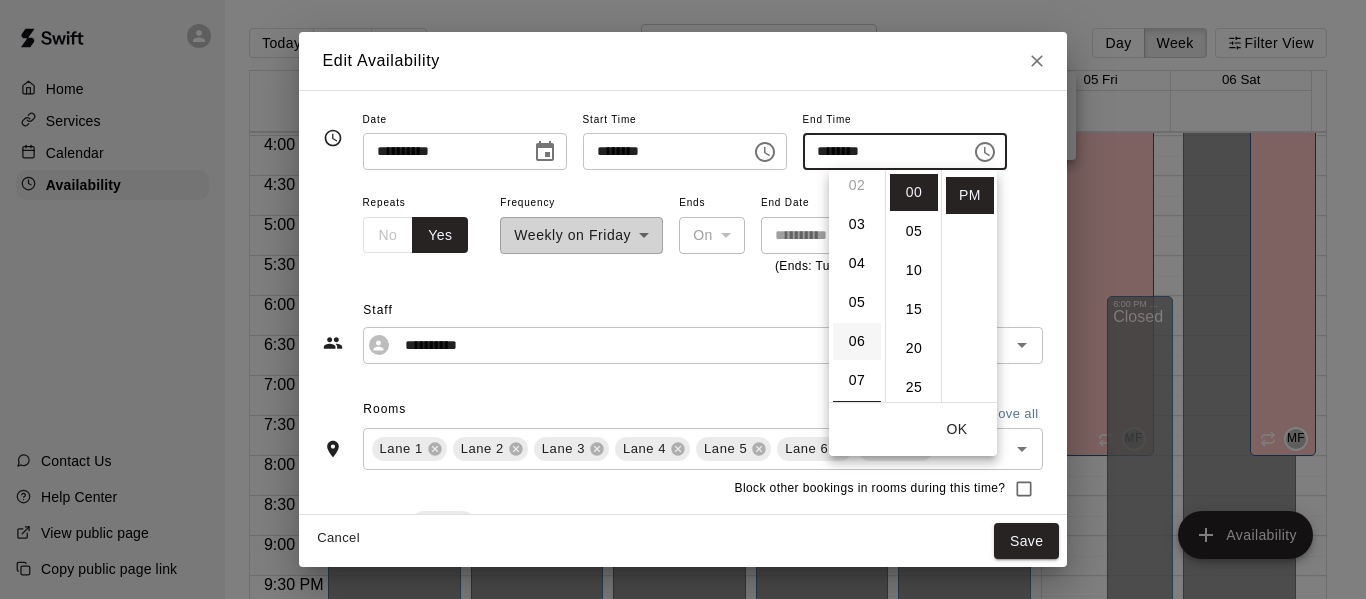 click on "06" at bounding box center [857, 341] 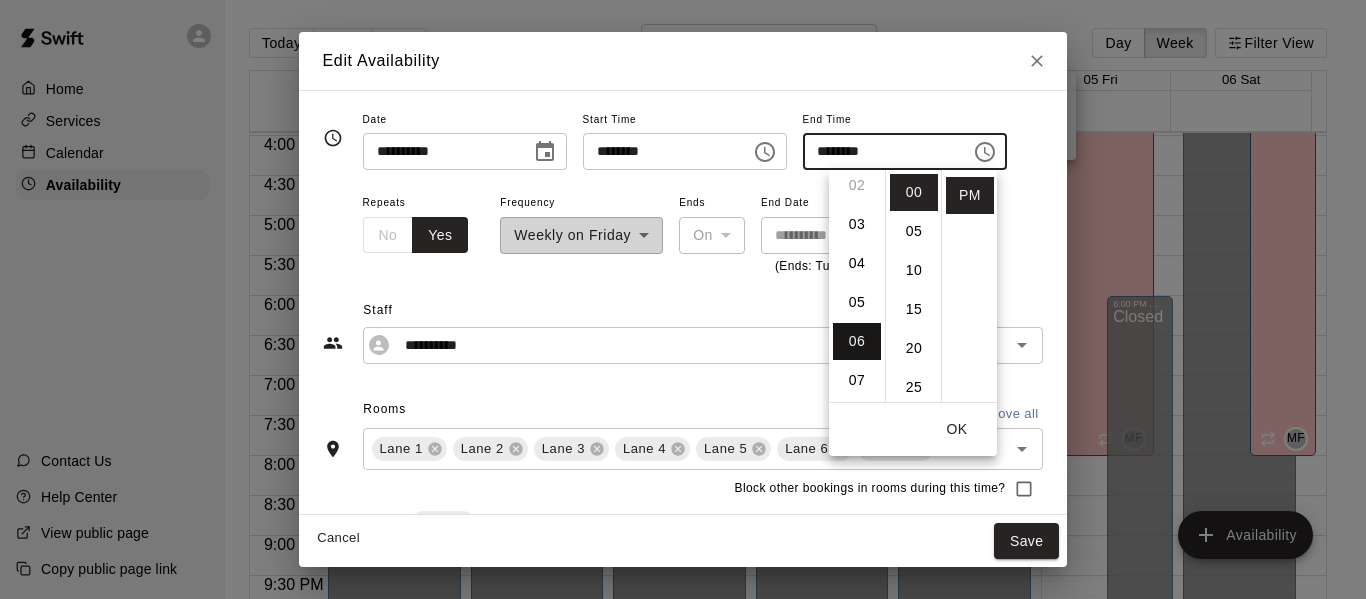 type on "********" 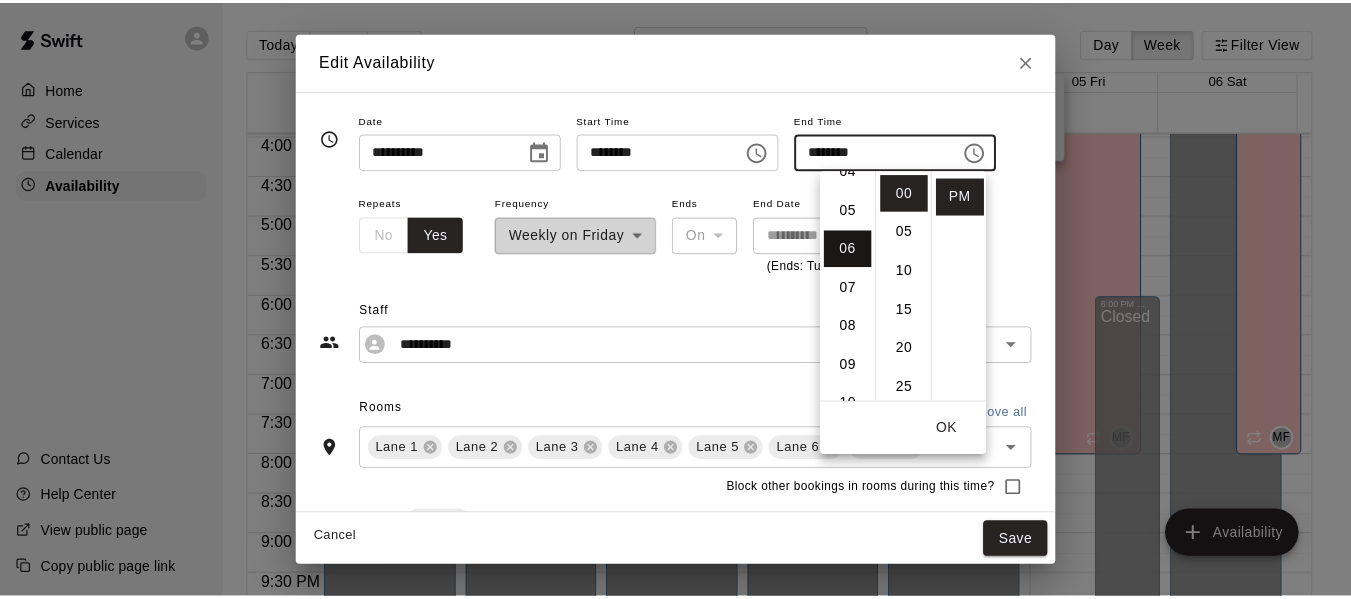 scroll, scrollTop: 234, scrollLeft: 0, axis: vertical 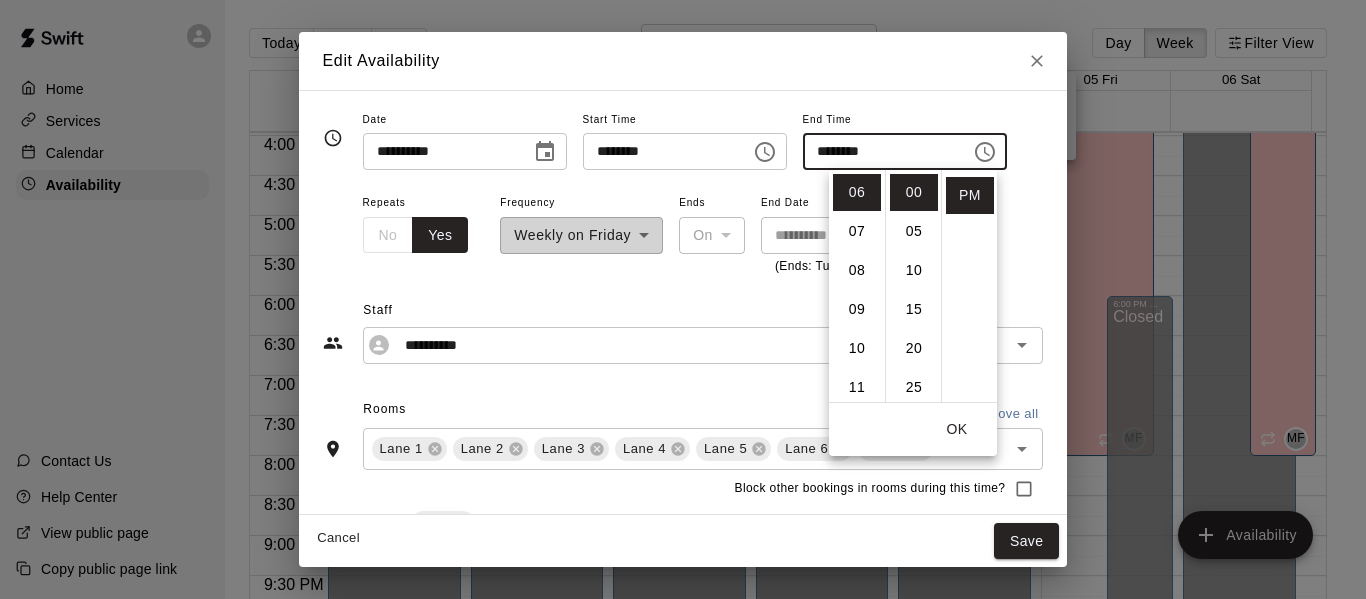 click on "OK" at bounding box center [957, 429] 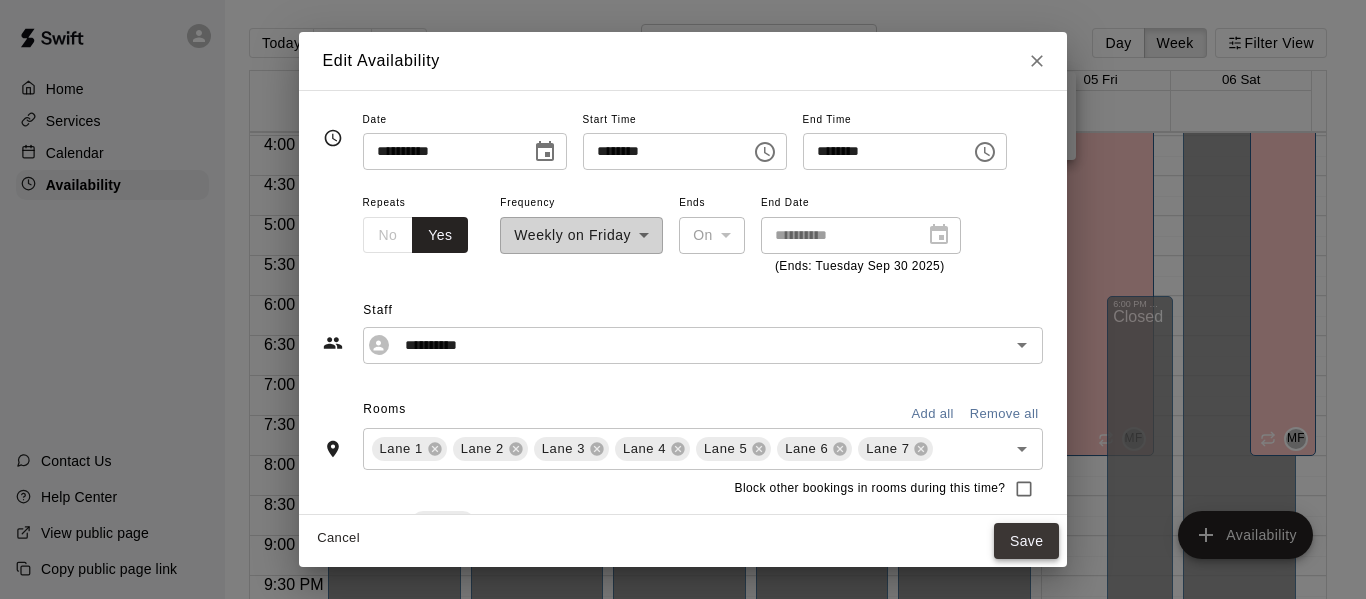 click on "Save" at bounding box center (1027, 541) 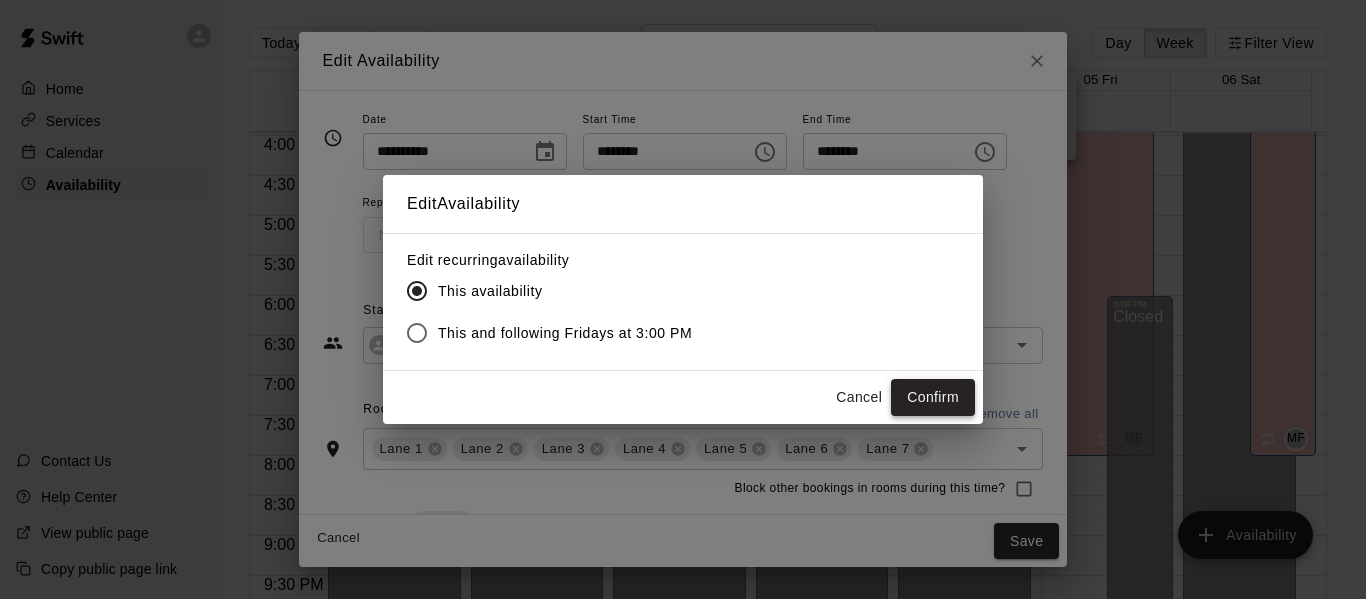click on "Confirm" at bounding box center (933, 397) 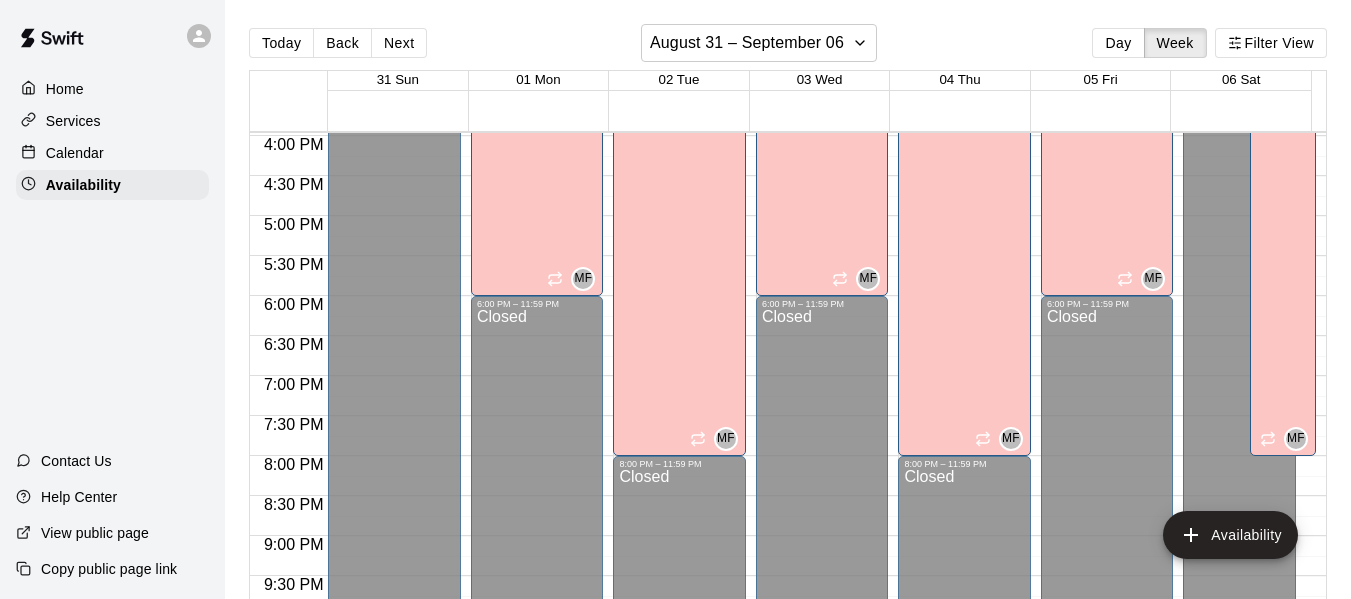scroll, scrollTop: 1432, scrollLeft: 0, axis: vertical 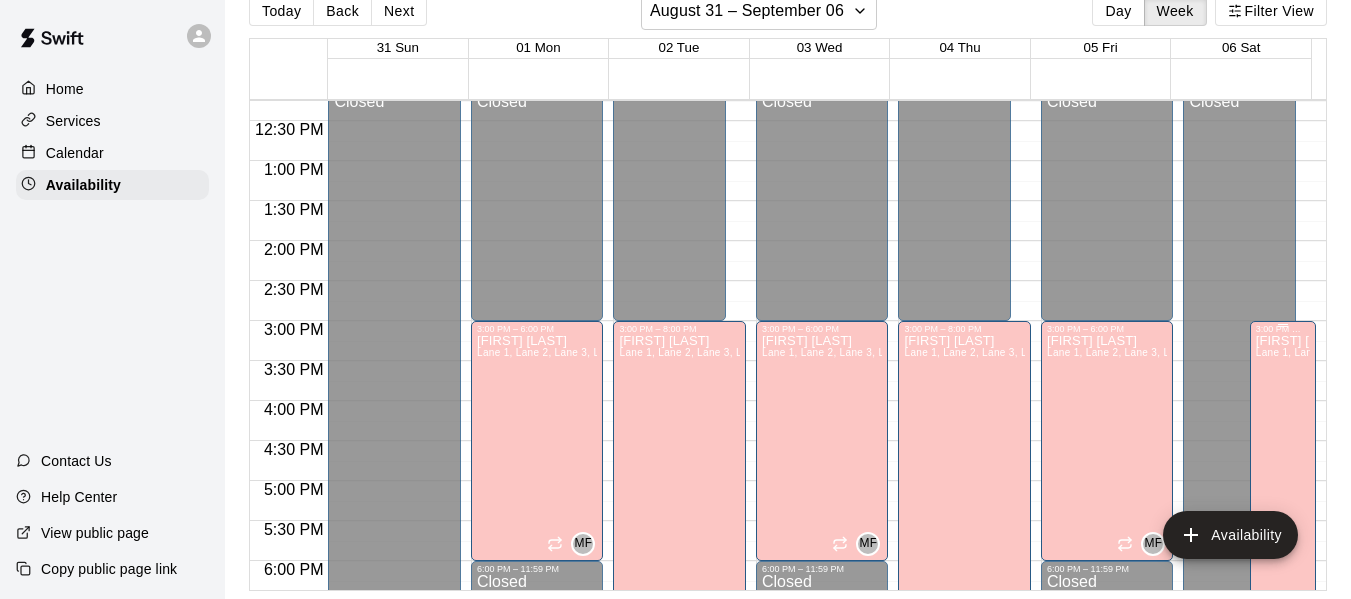 click on "[FIRST] [LAST] Lane 1, Lane 2, Lane 3, Lane 4, Lane 5, Lane 6, Lane 7" at bounding box center [1283, 633] 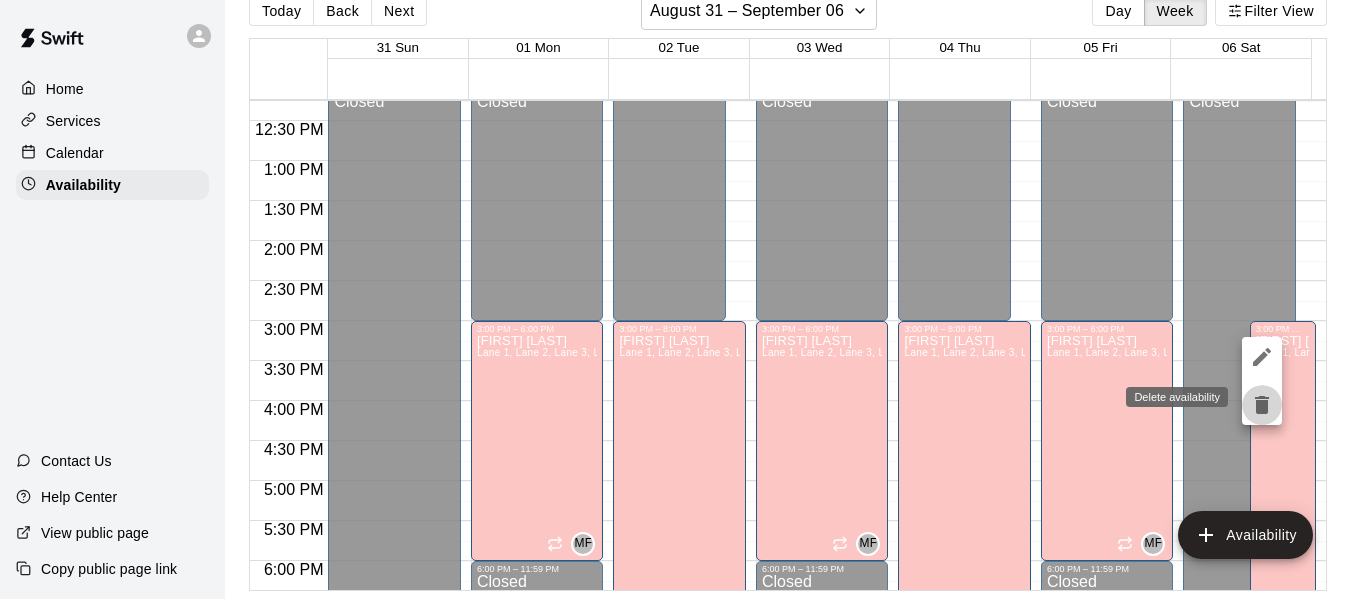 click 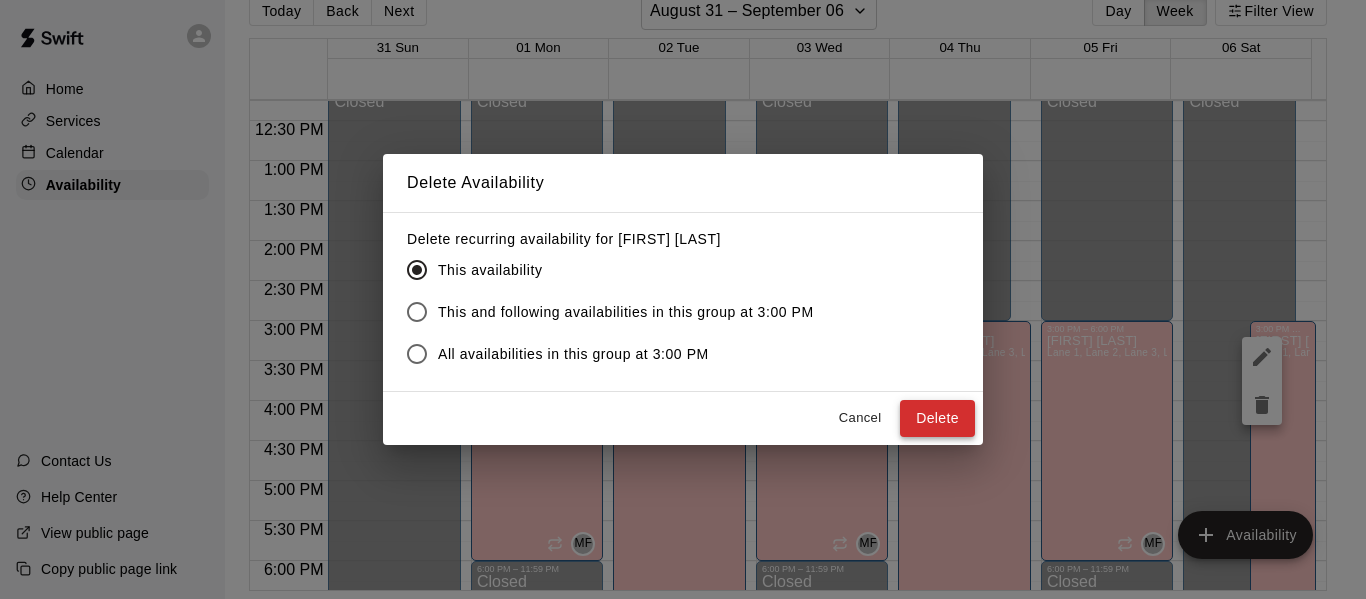click on "Delete" at bounding box center [937, 418] 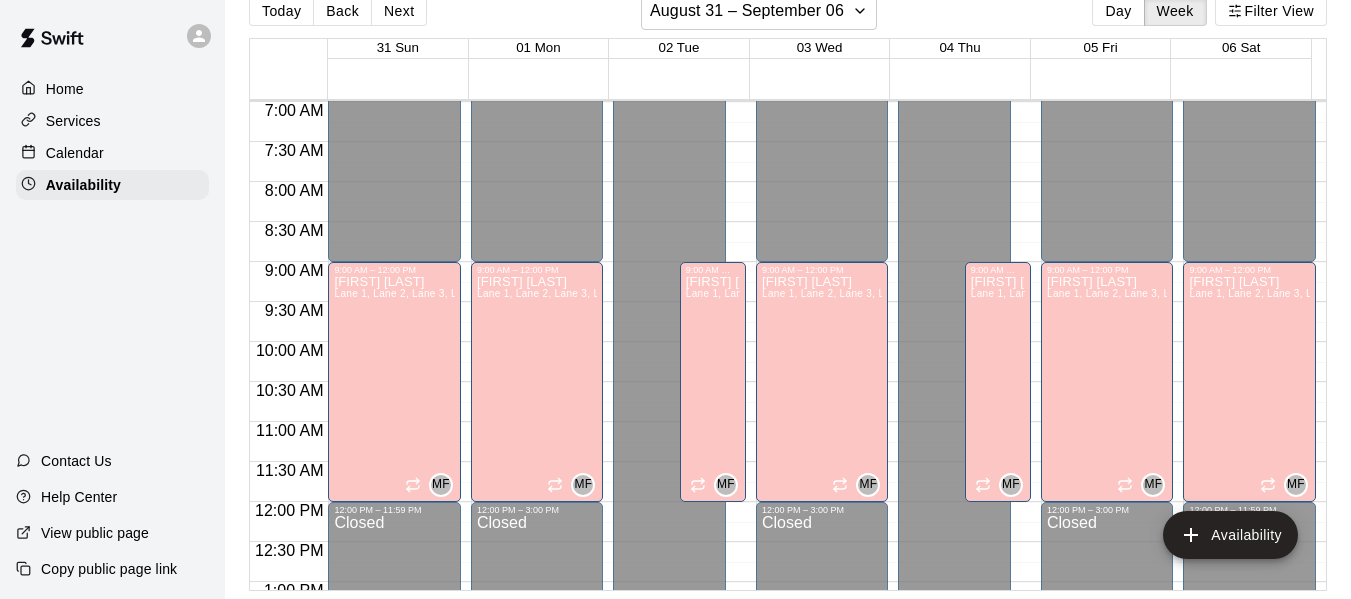 scroll, scrollTop: 553, scrollLeft: 0, axis: vertical 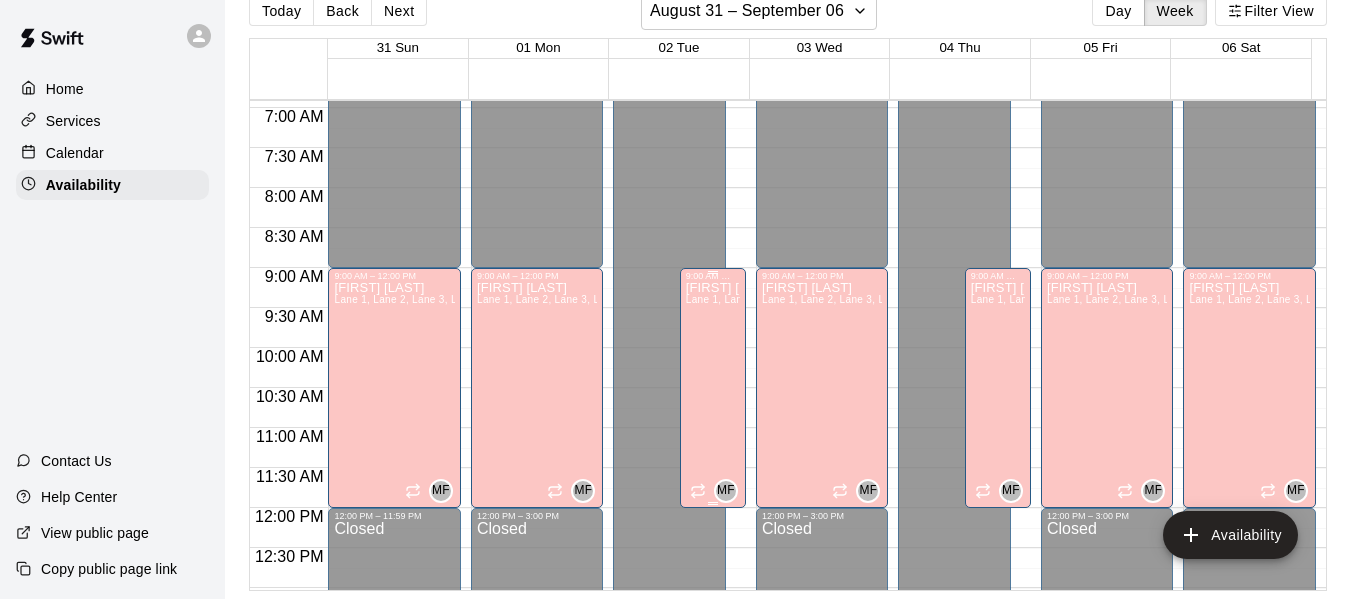 click on "[FIRST] [LAST] Lane 1, Lane 2, Lane 3, Lane 4, Lane 5, Lane 6, Lane 7" at bounding box center [713, 580] 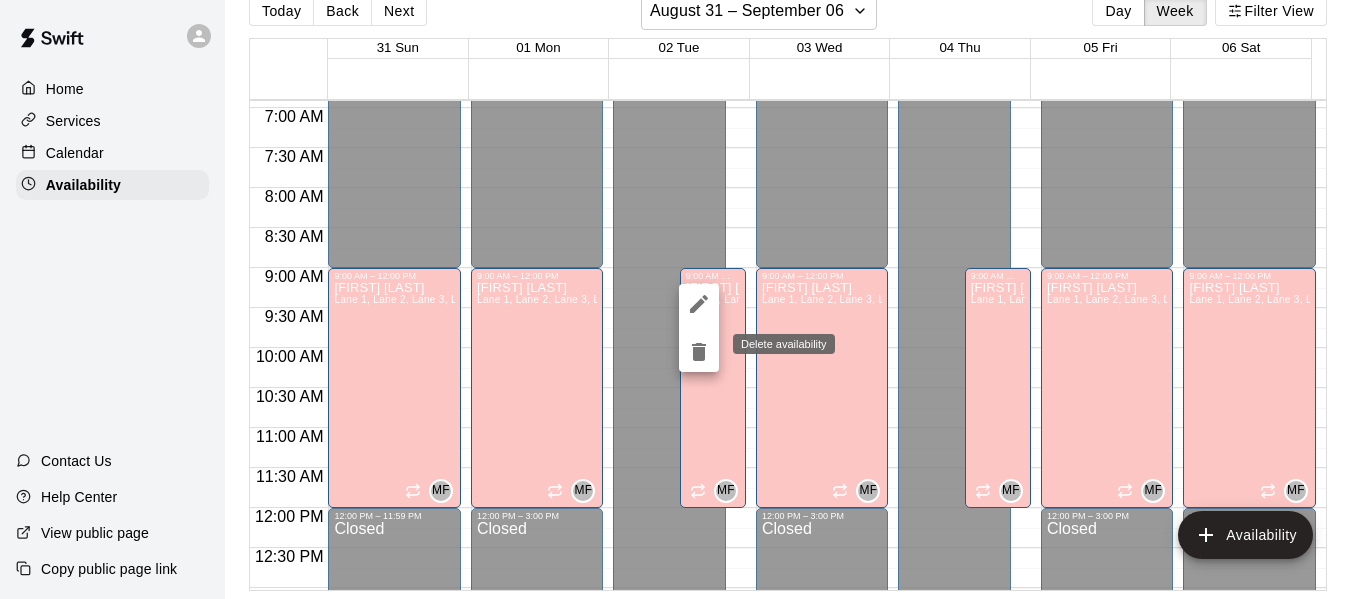 click 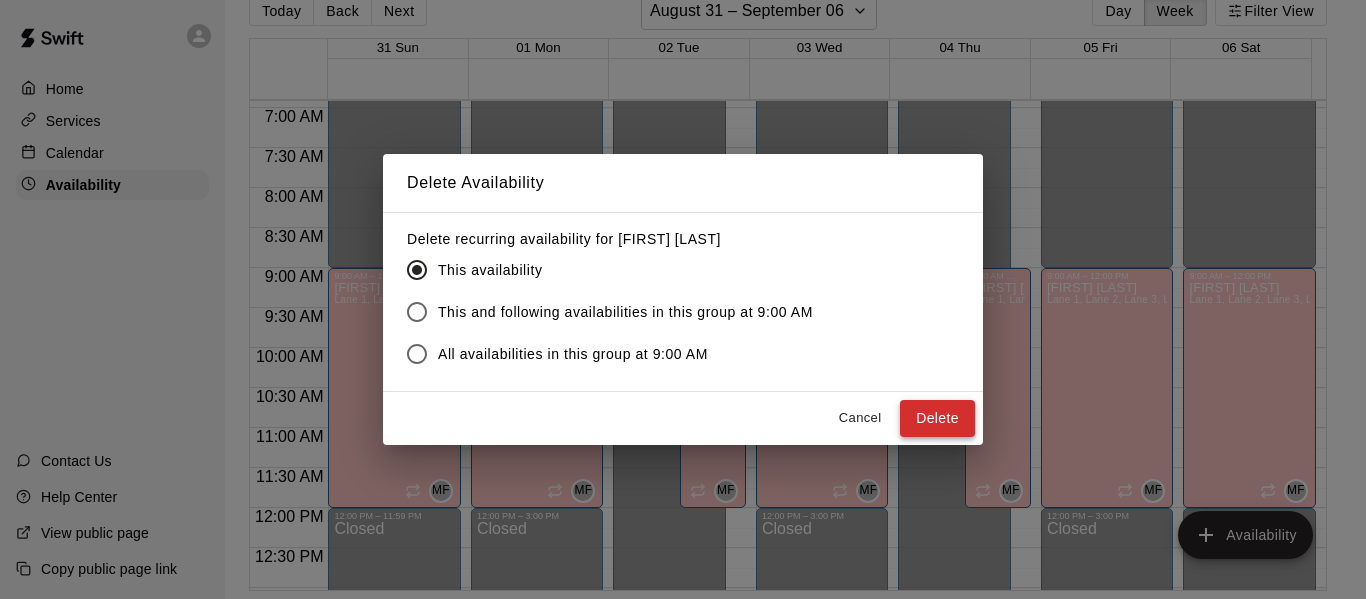 click on "Delete" at bounding box center [937, 418] 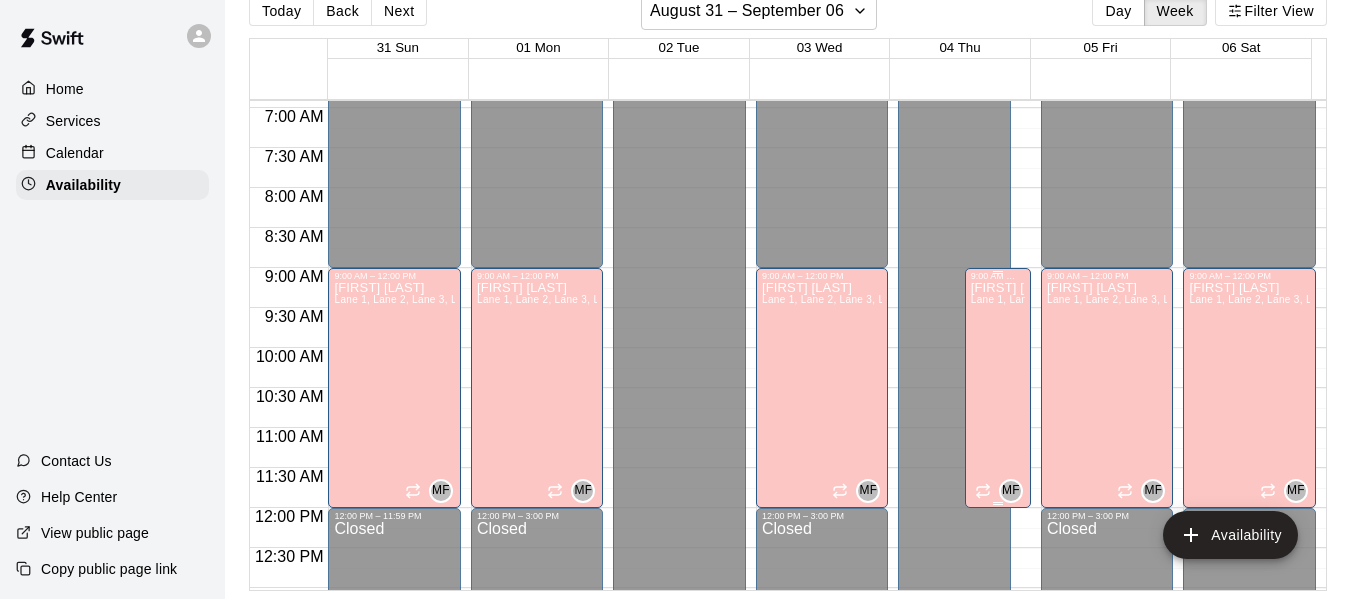 click on "[FIRST] [LAST] Lane 1, Lane 2, Lane 3, Lane 4, Lane 5, Lane 6, Lane 7" at bounding box center [998, 580] 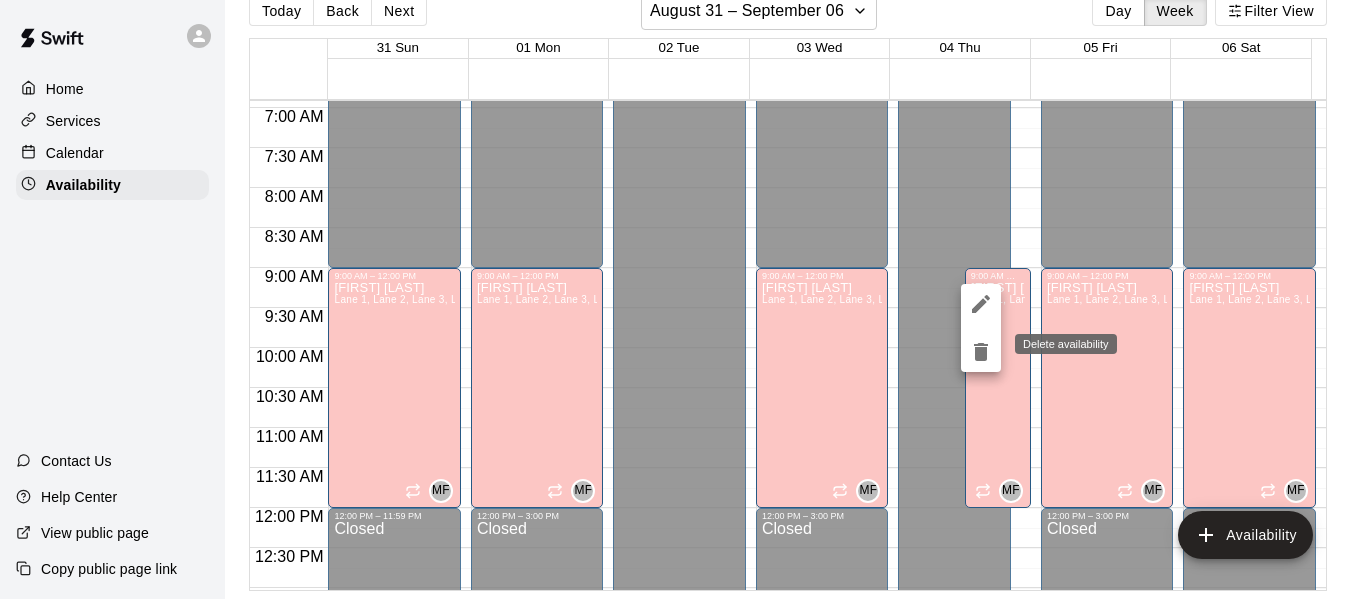 click 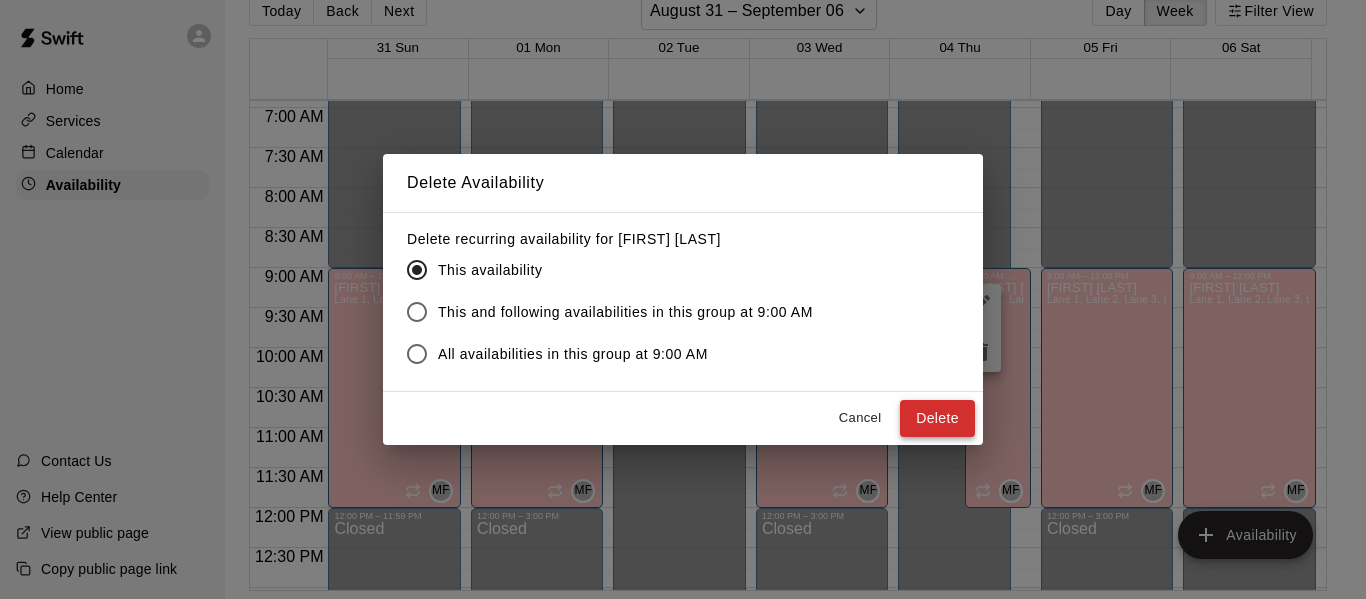click on "Delete" at bounding box center (937, 418) 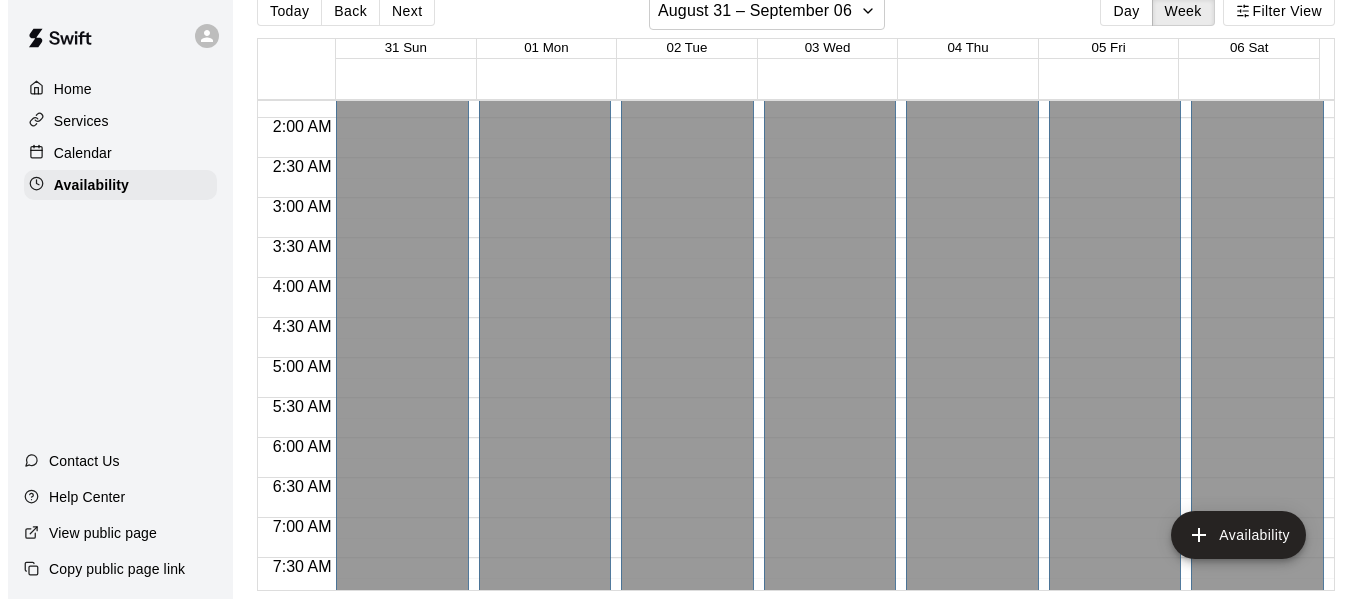 scroll, scrollTop: 0, scrollLeft: 0, axis: both 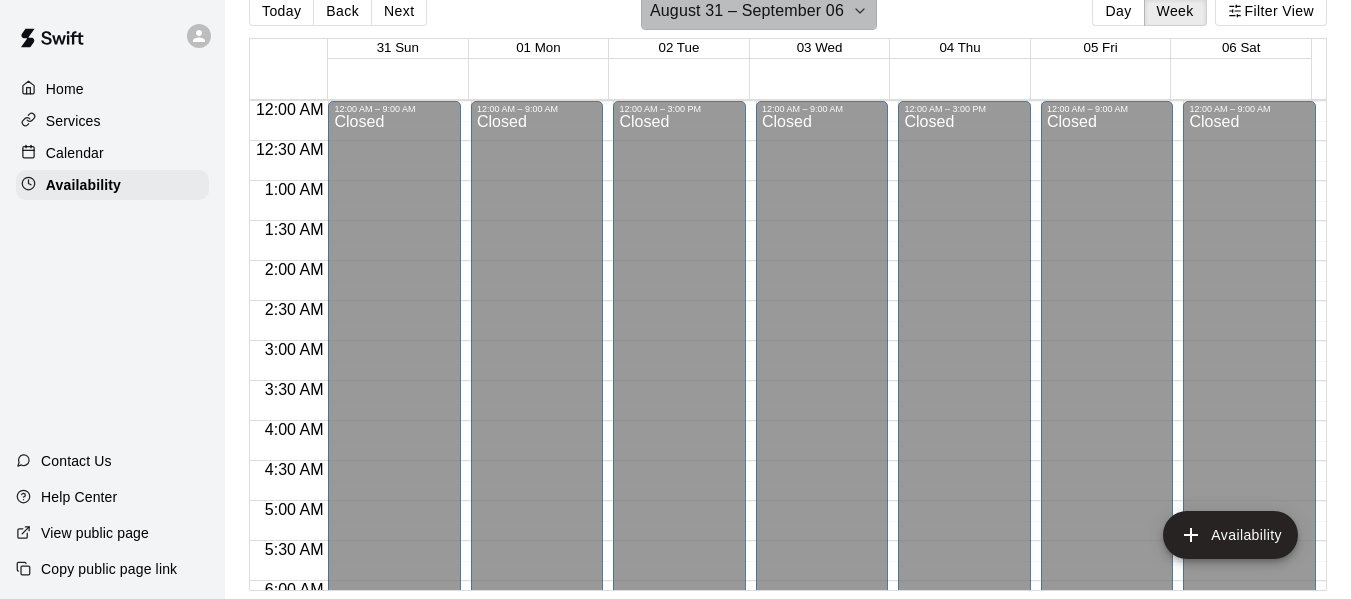 click 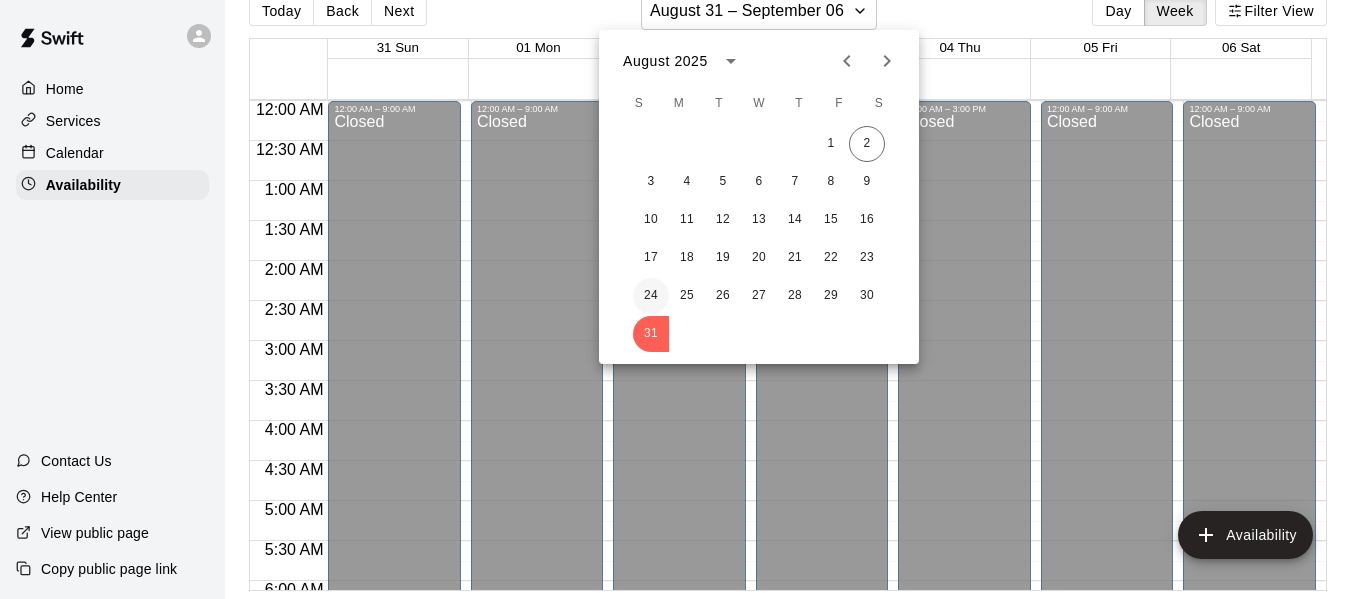 click on "24" at bounding box center [651, 296] 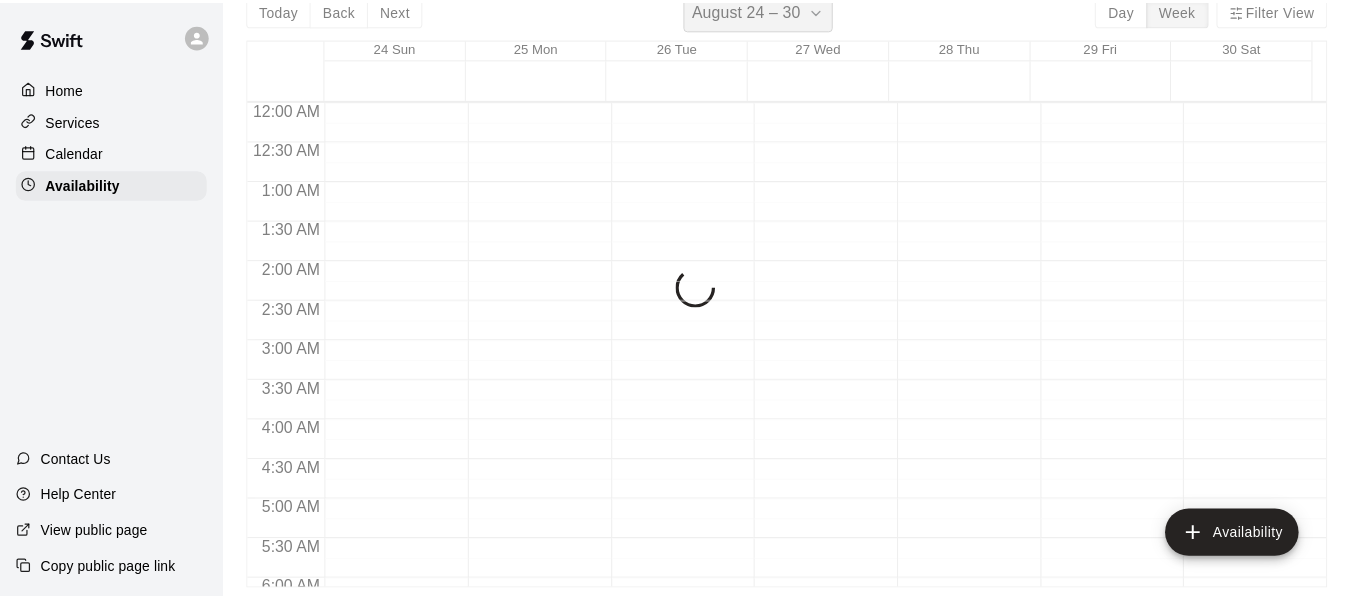 scroll, scrollTop: 24, scrollLeft: 0, axis: vertical 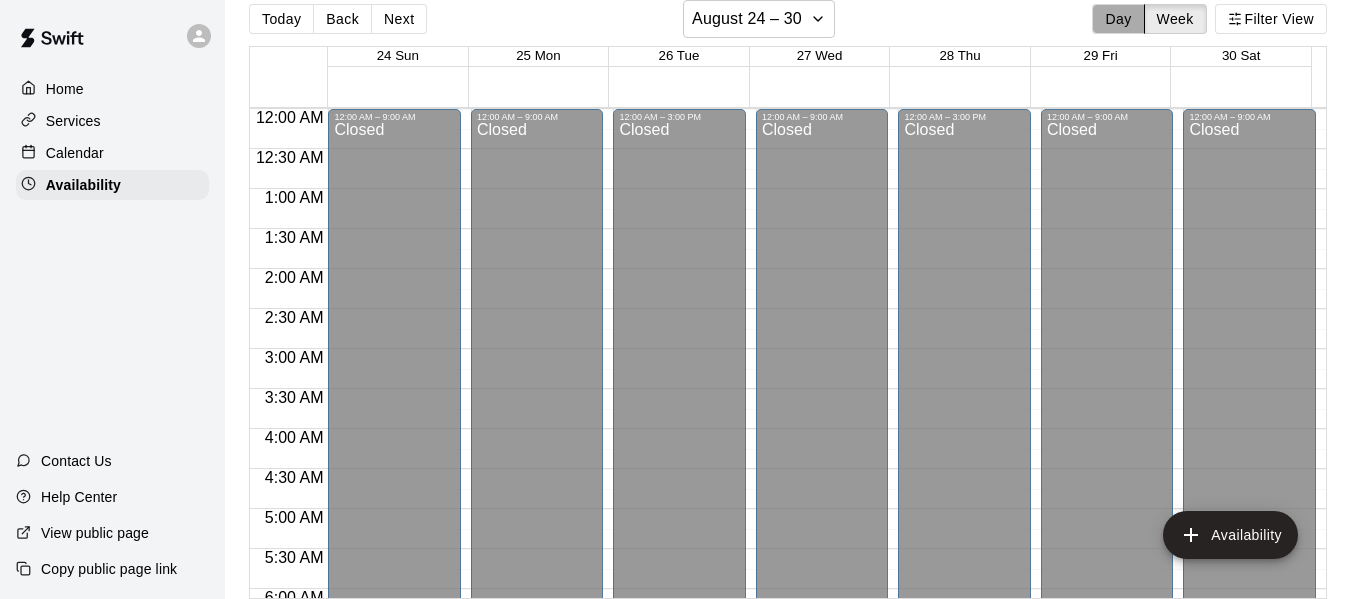 click on "Day" at bounding box center (1118, 19) 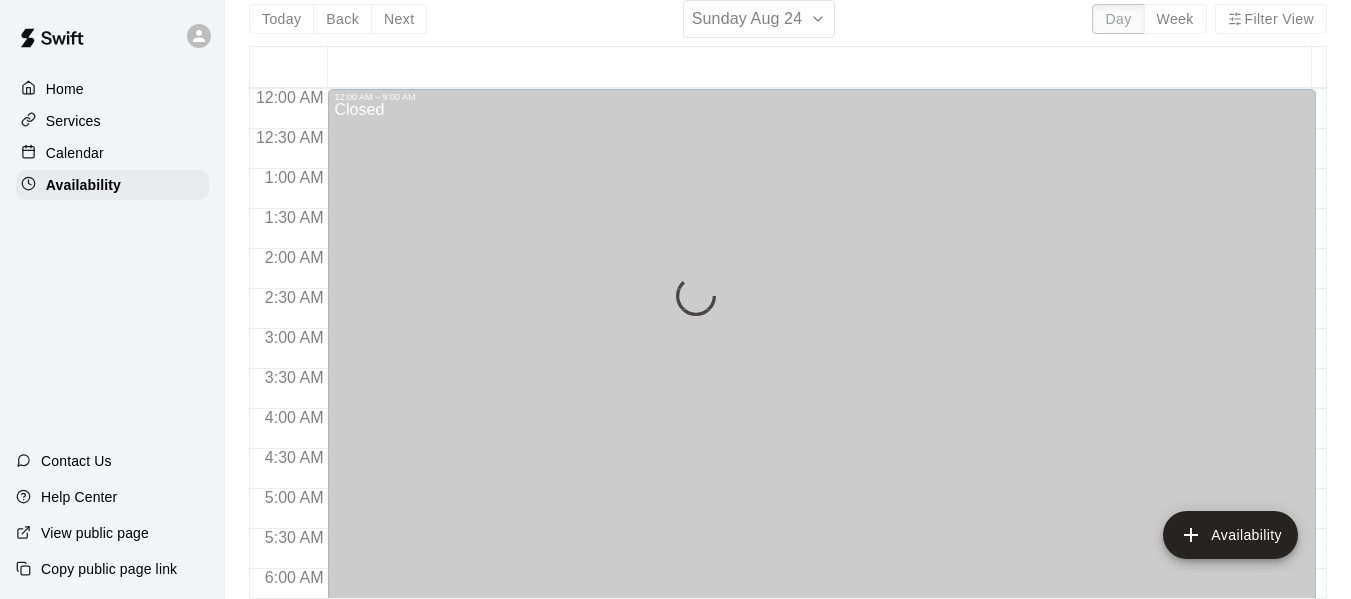 scroll, scrollTop: 847, scrollLeft: 0, axis: vertical 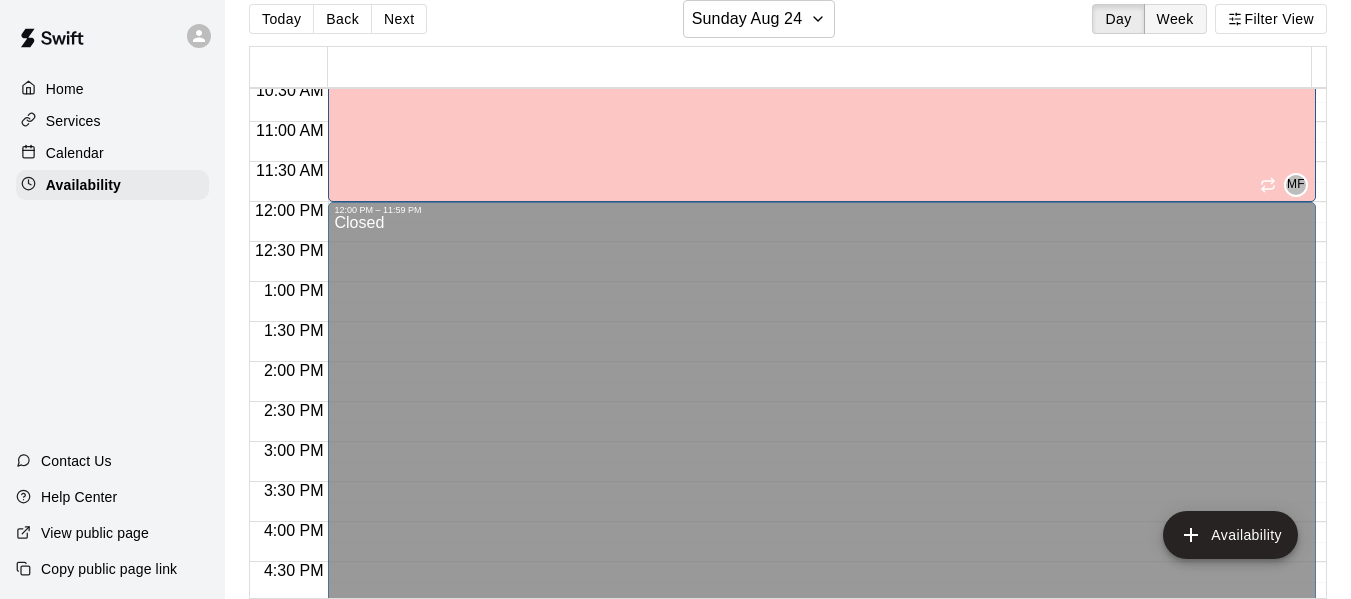 click on "Week" at bounding box center [1175, 19] 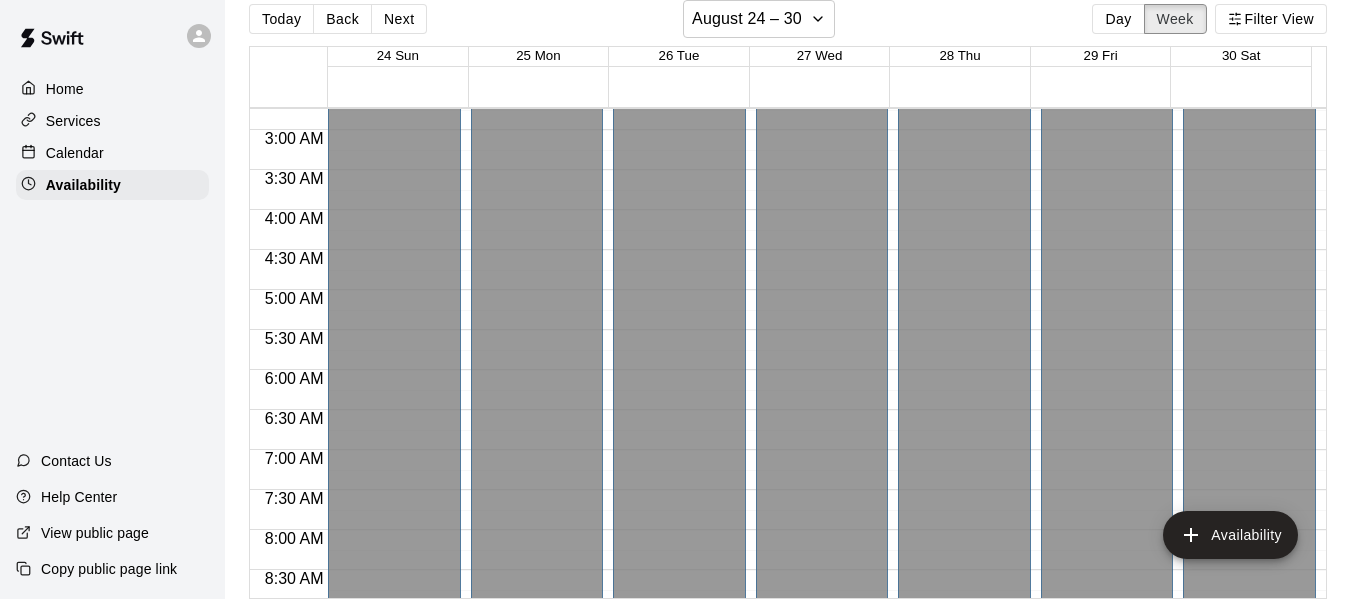 scroll, scrollTop: 218, scrollLeft: 0, axis: vertical 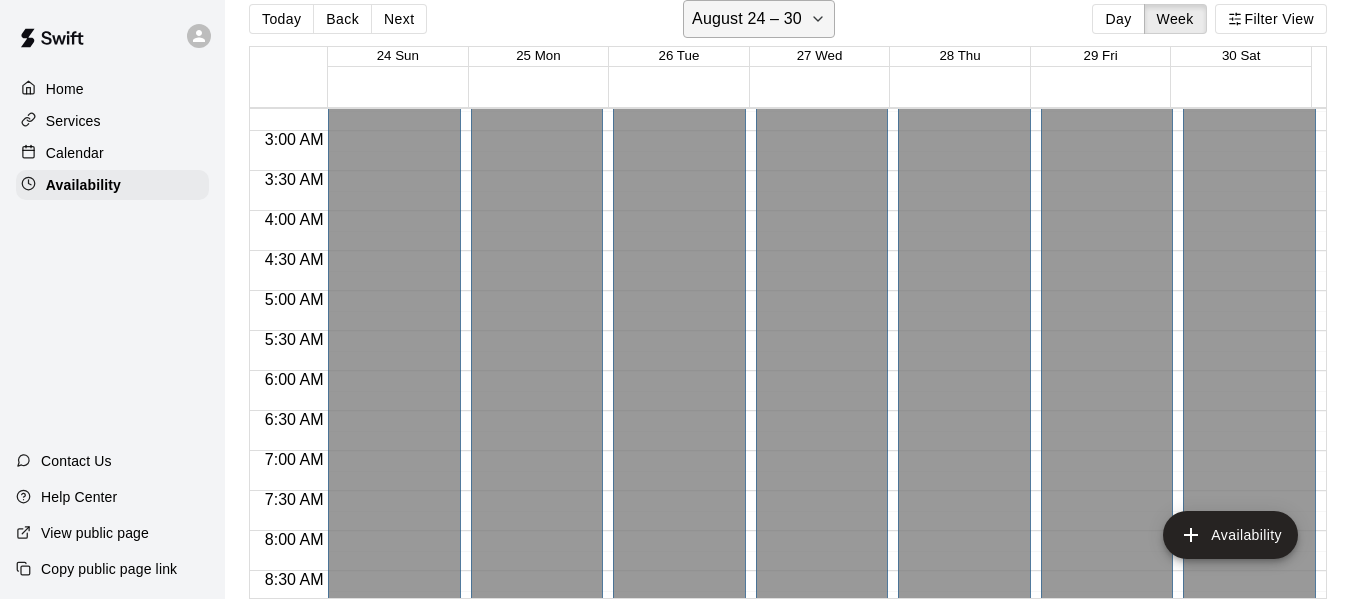 click 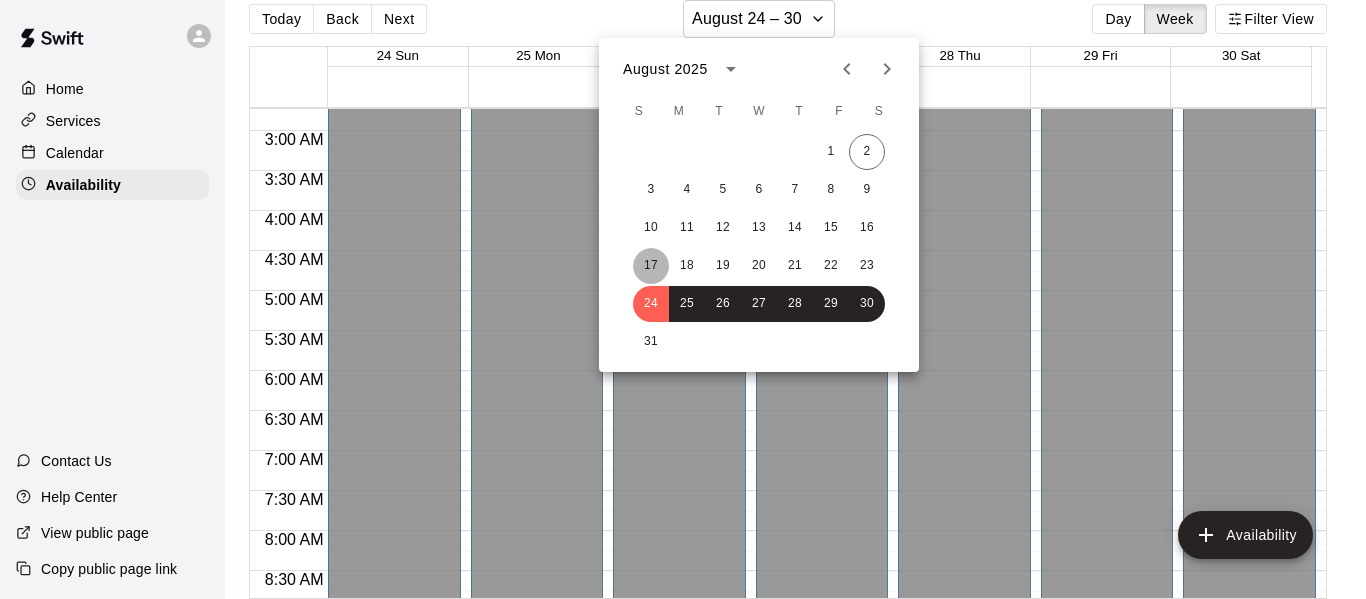 click on "17" at bounding box center [651, 266] 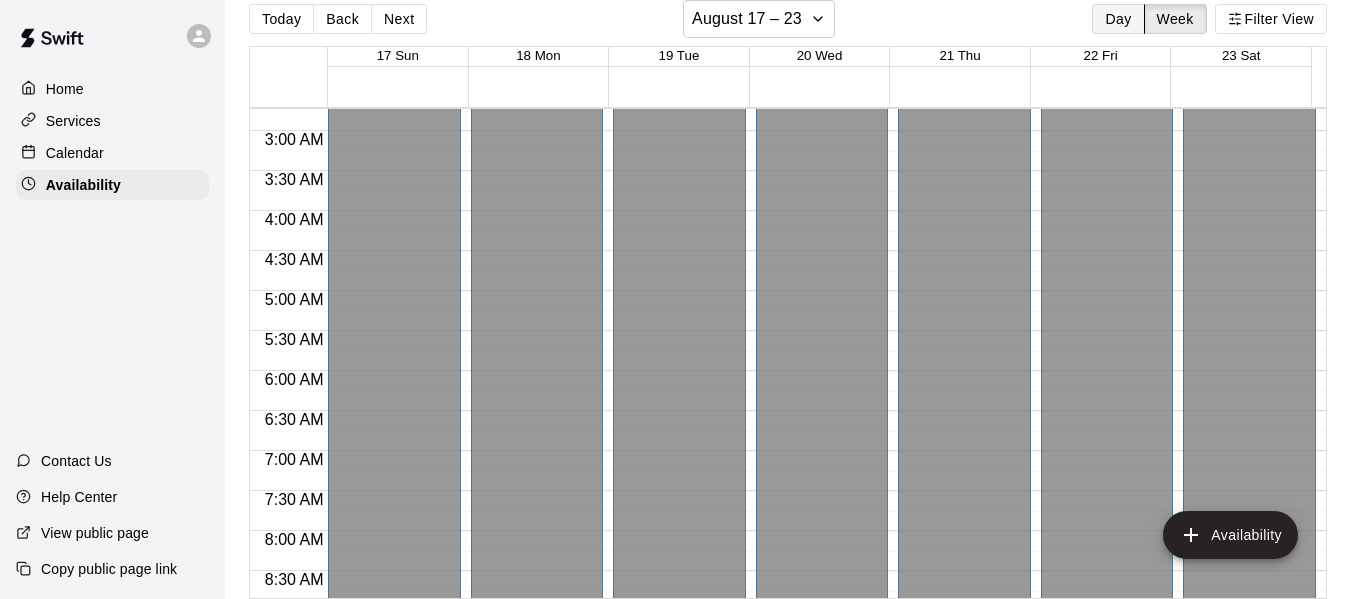 click on "Day" at bounding box center (1118, 19) 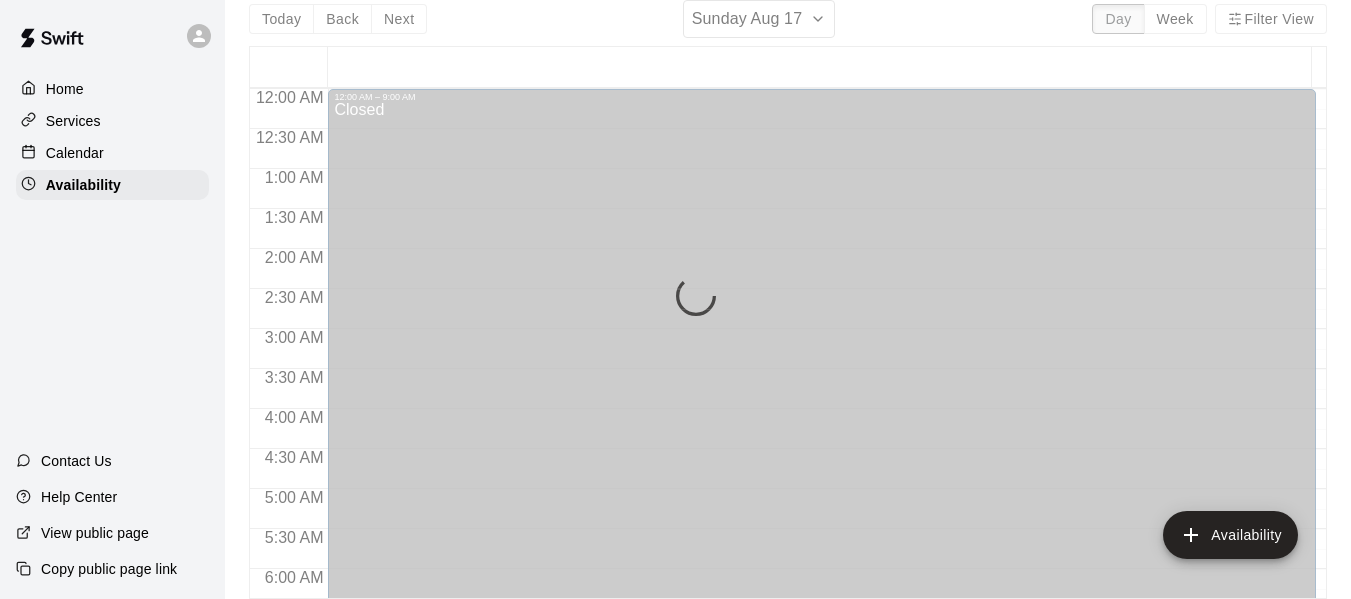 scroll, scrollTop: 848, scrollLeft: 0, axis: vertical 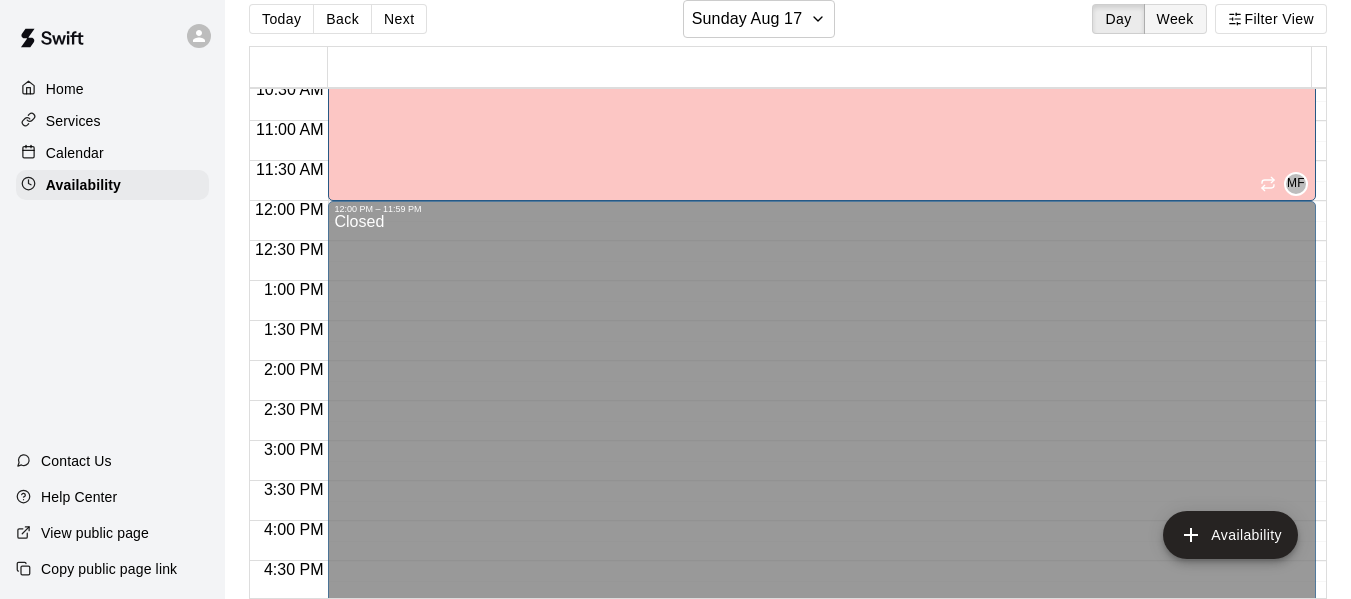 click on "Week" at bounding box center [1175, 19] 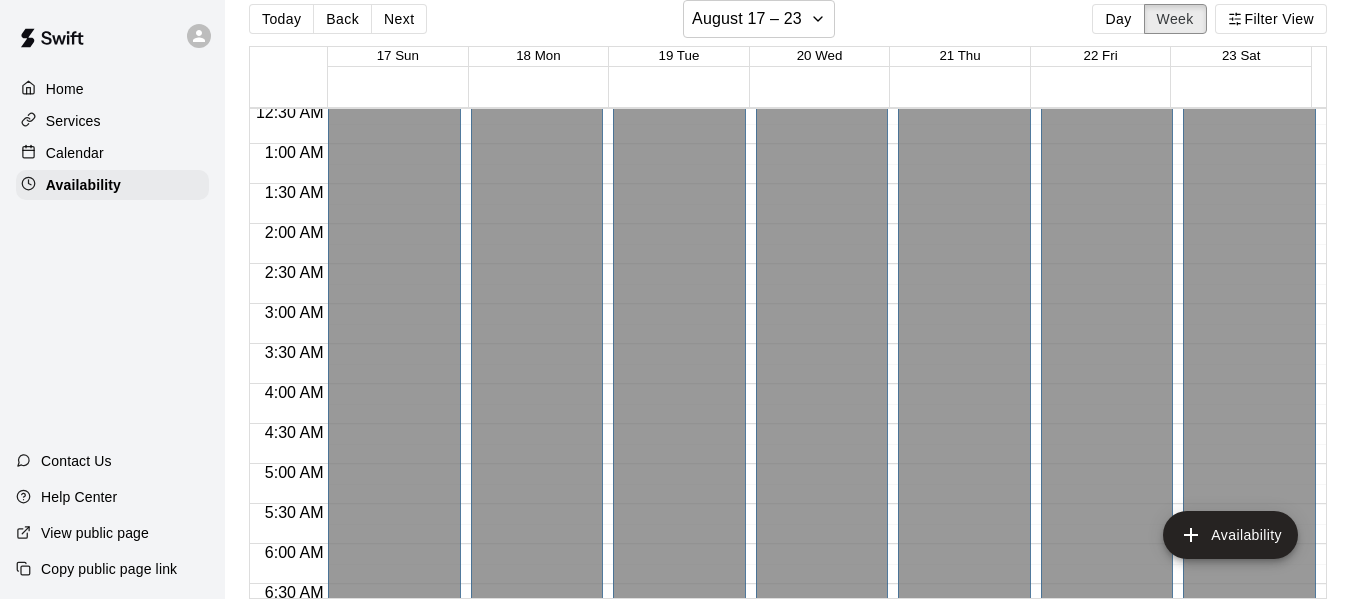 scroll, scrollTop: 38, scrollLeft: 0, axis: vertical 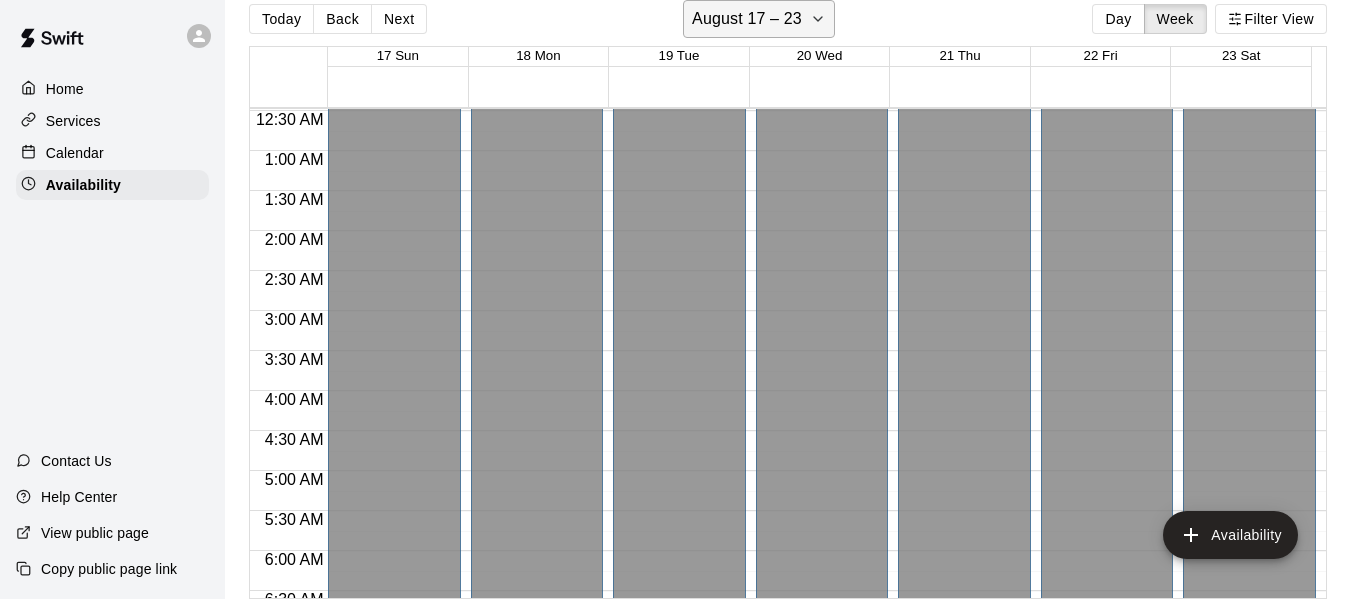 click 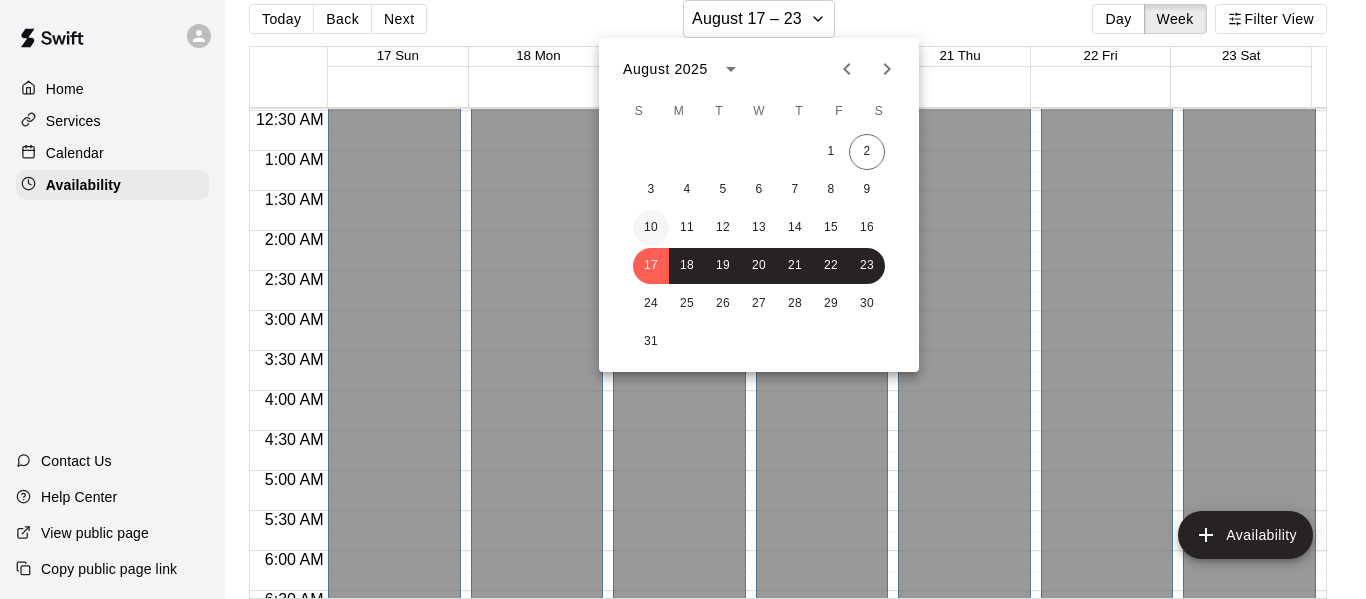 click on "10" at bounding box center (651, 228) 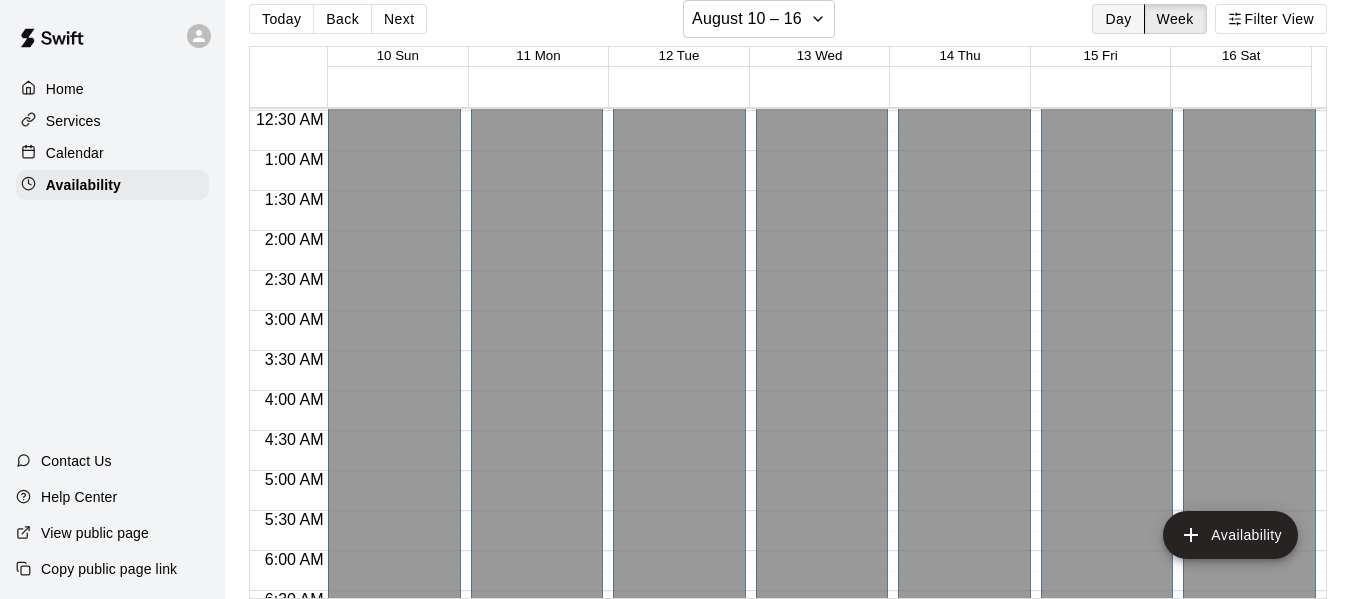 click on "Day" at bounding box center [1118, 19] 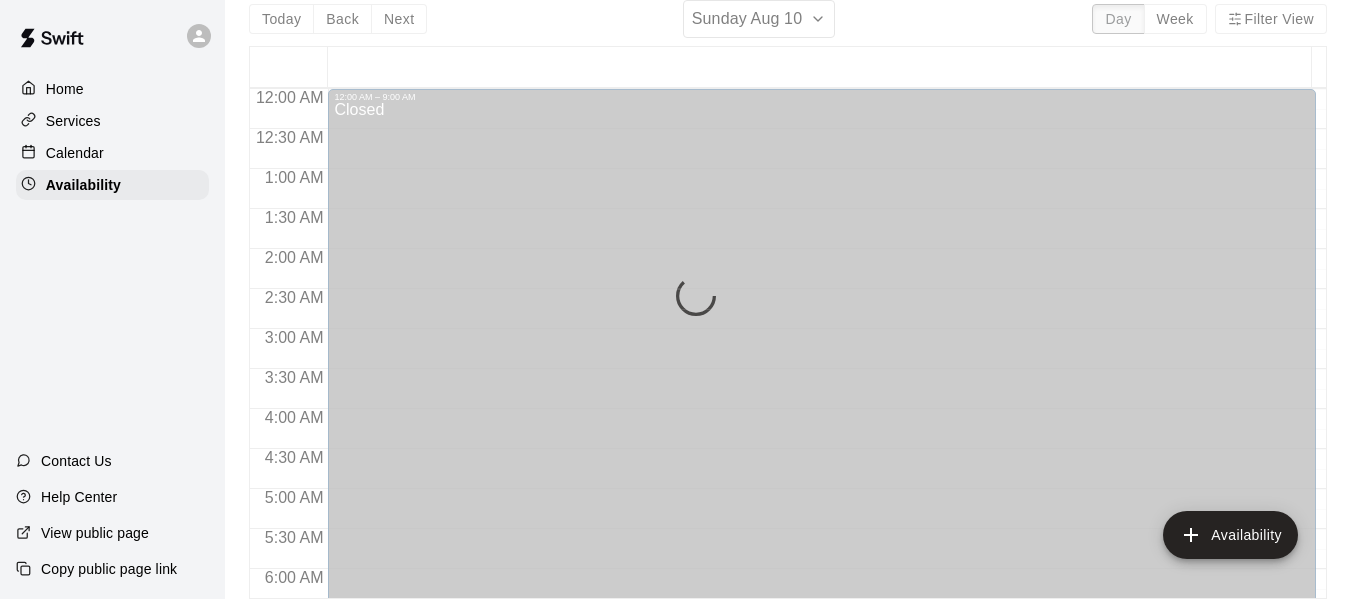 scroll, scrollTop: 848, scrollLeft: 0, axis: vertical 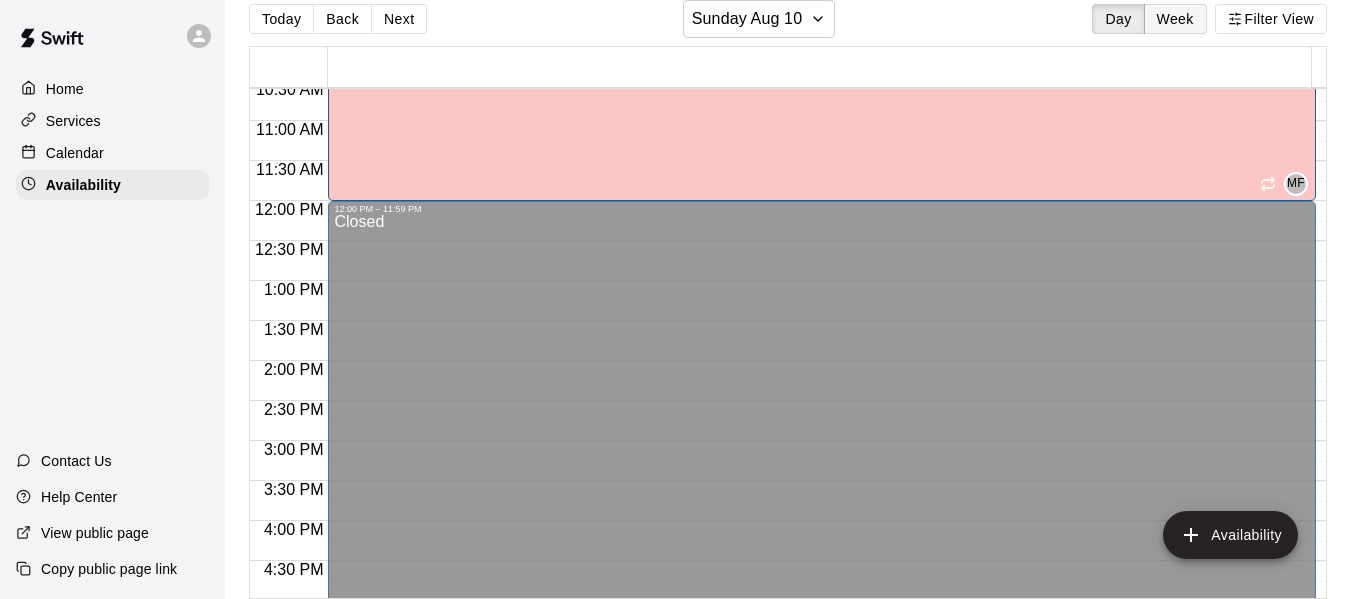 click on "Week" at bounding box center (1175, 19) 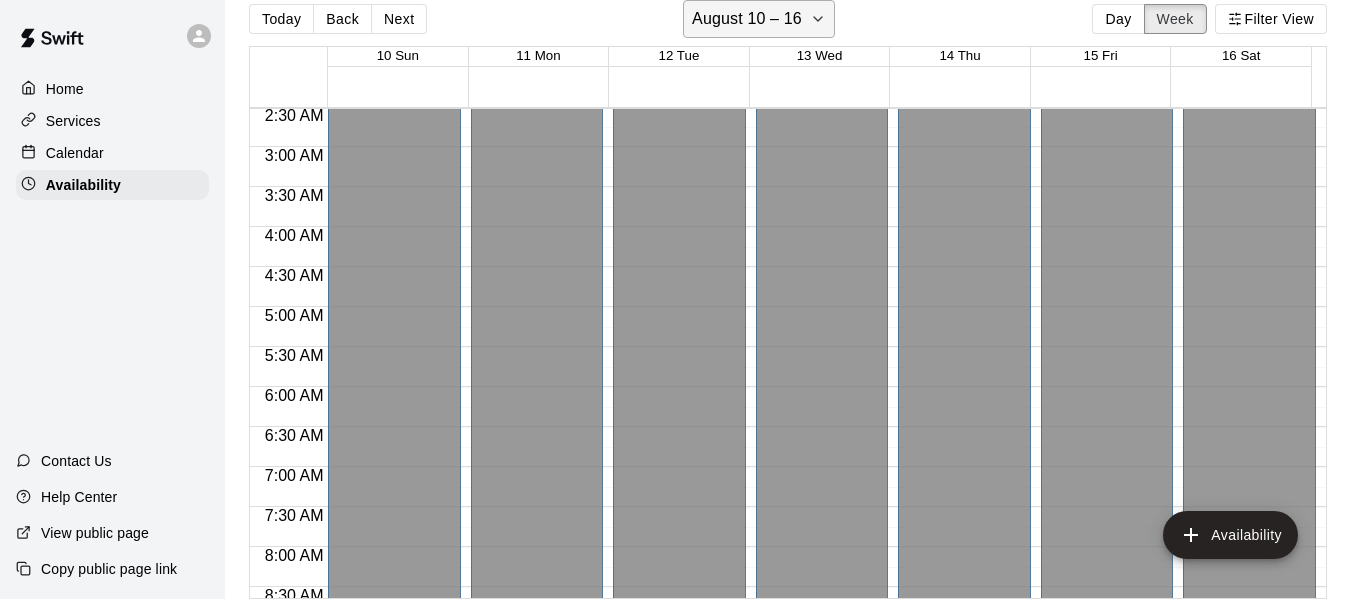 scroll, scrollTop: 201, scrollLeft: 0, axis: vertical 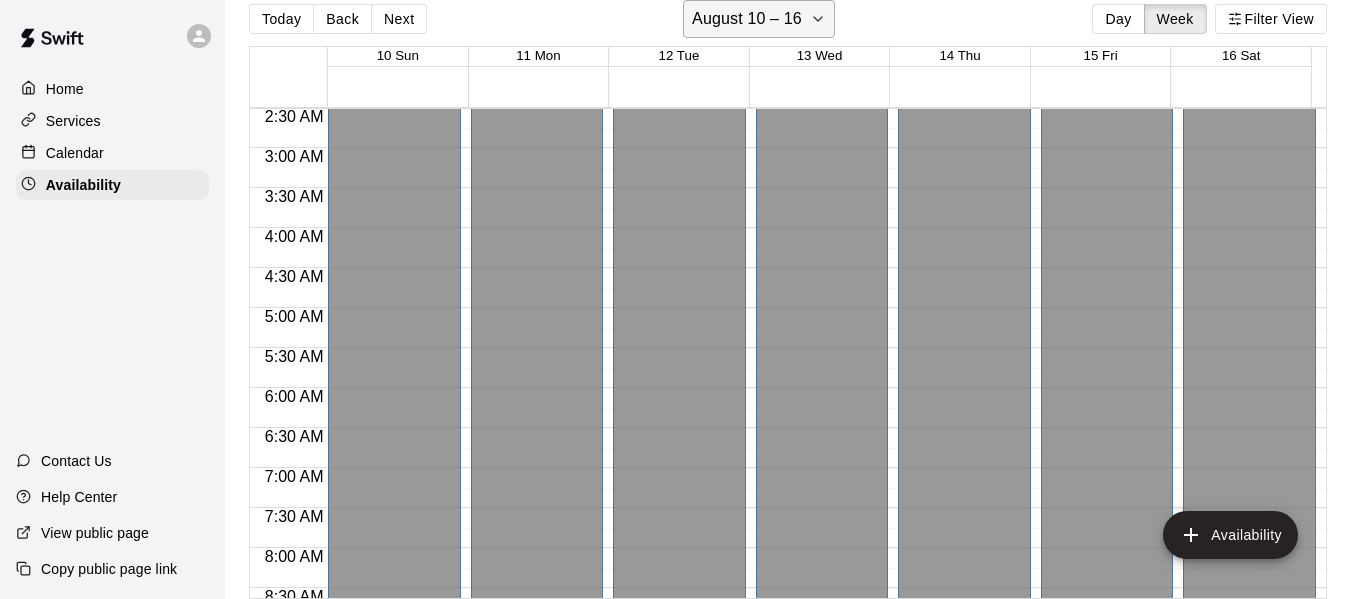 click 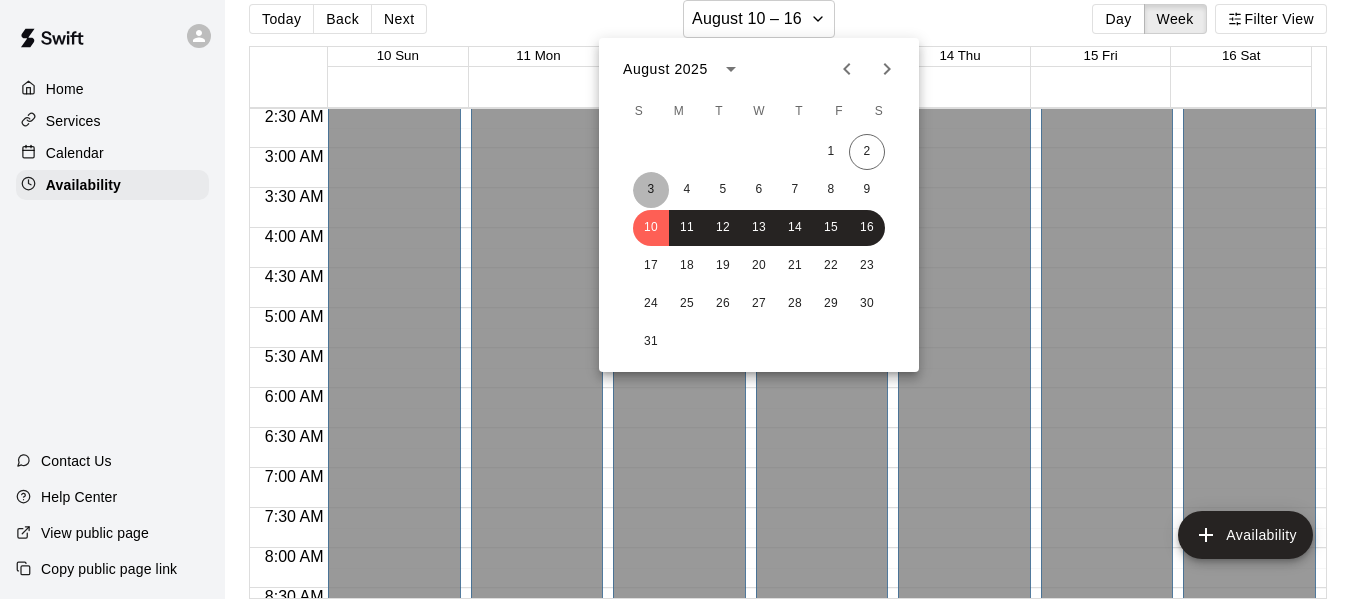 click on "3" at bounding box center [651, 190] 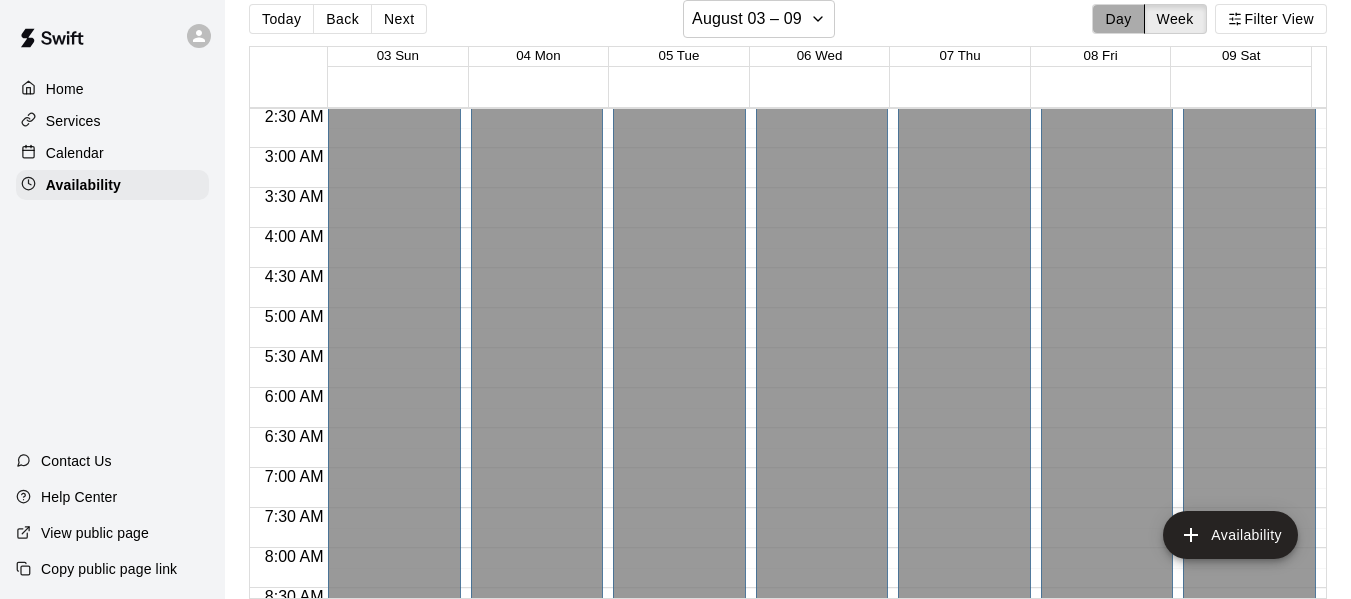 click on "Day" at bounding box center [1118, 19] 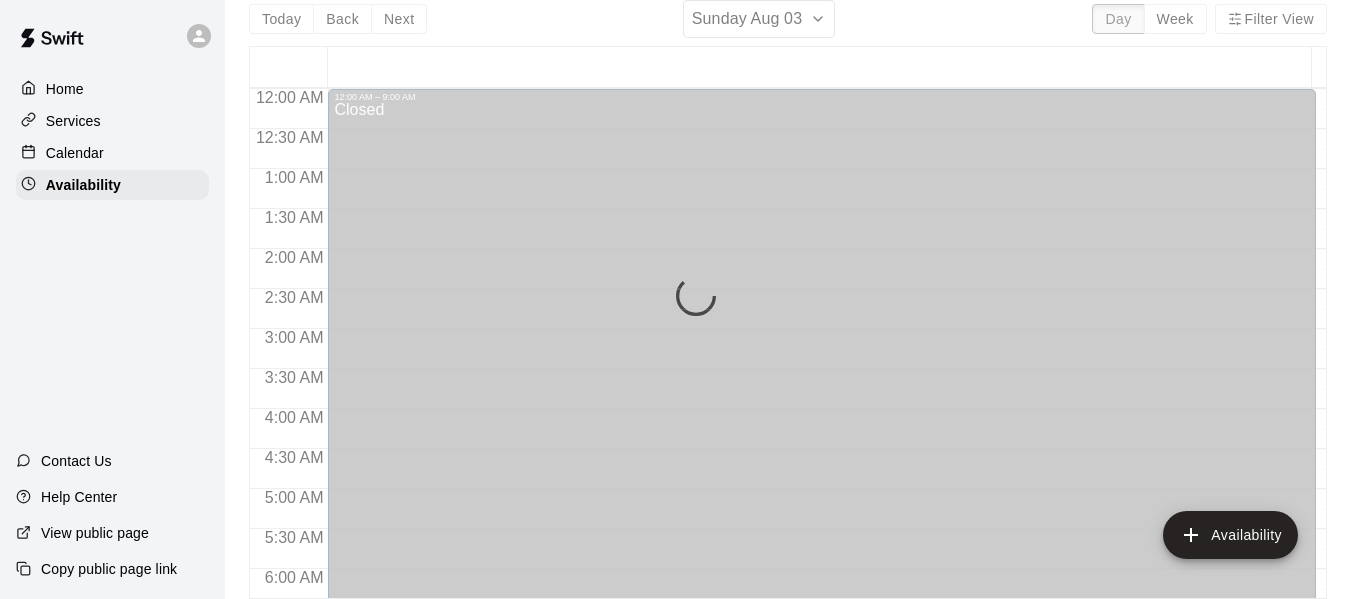 scroll, scrollTop: 848, scrollLeft: 0, axis: vertical 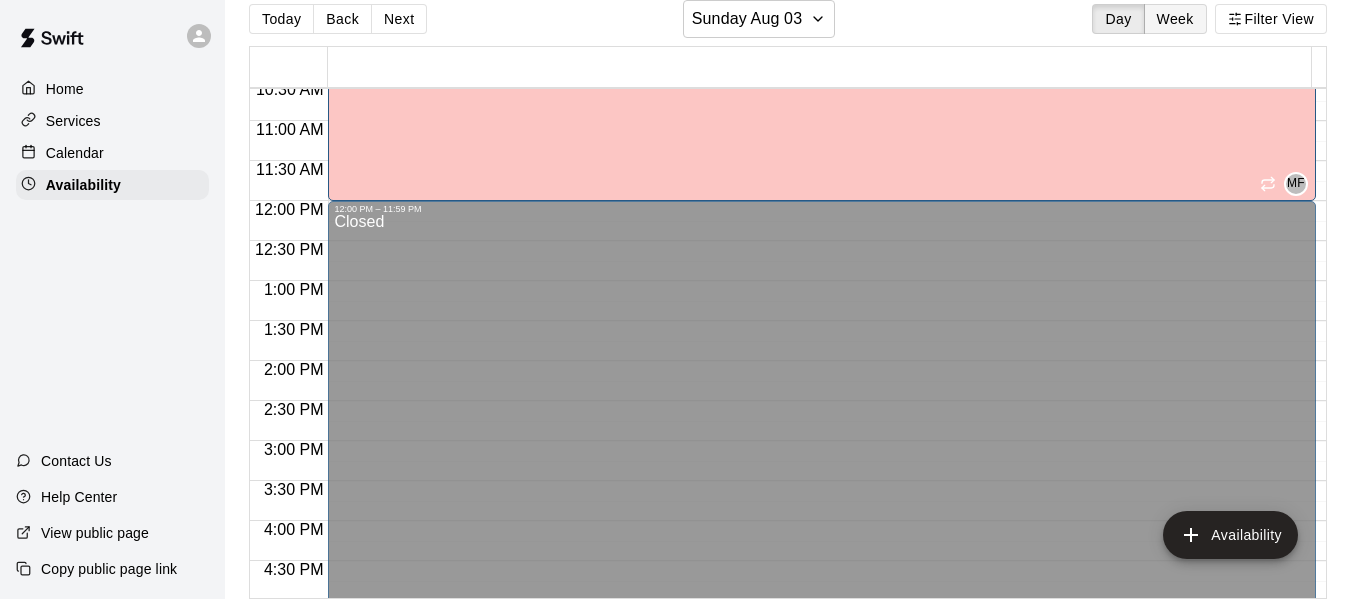 click on "Week" at bounding box center (1175, 19) 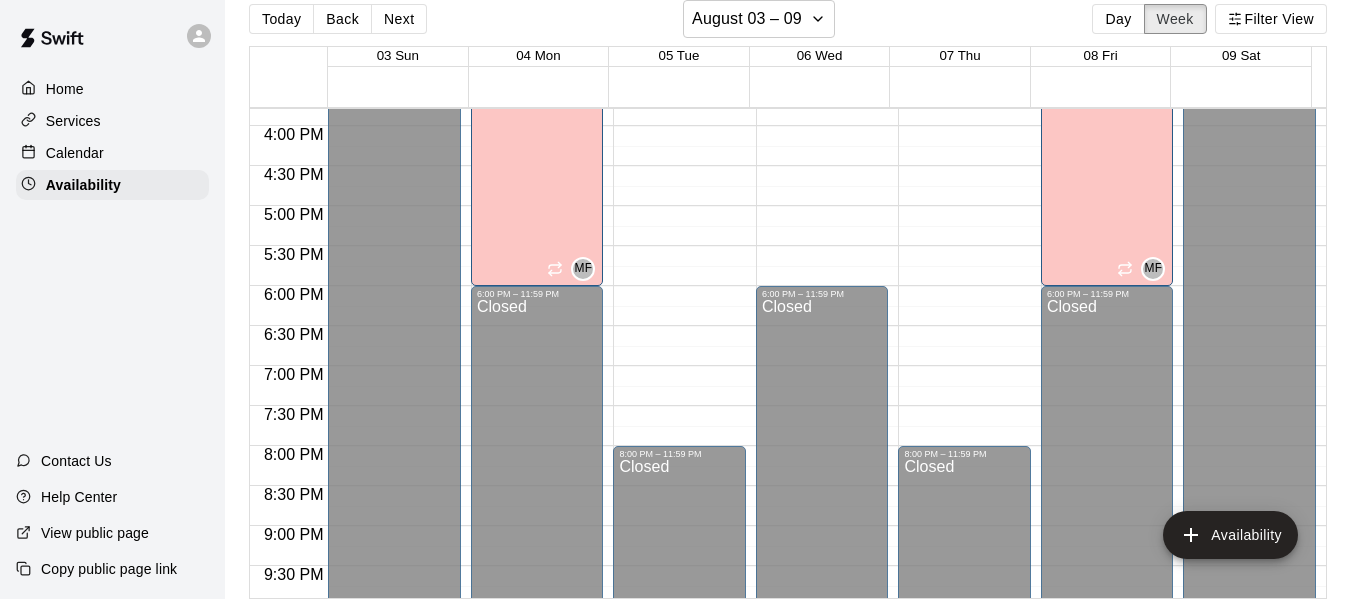 scroll, scrollTop: 1264, scrollLeft: 0, axis: vertical 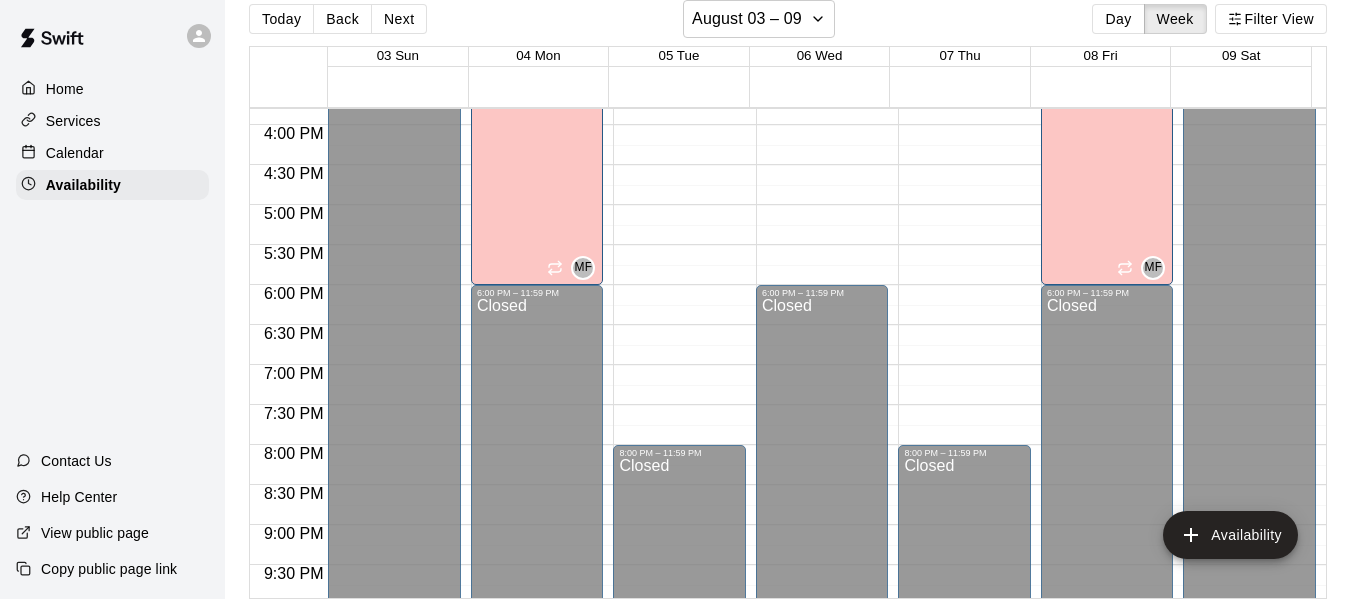 click on "Home" at bounding box center (65, 89) 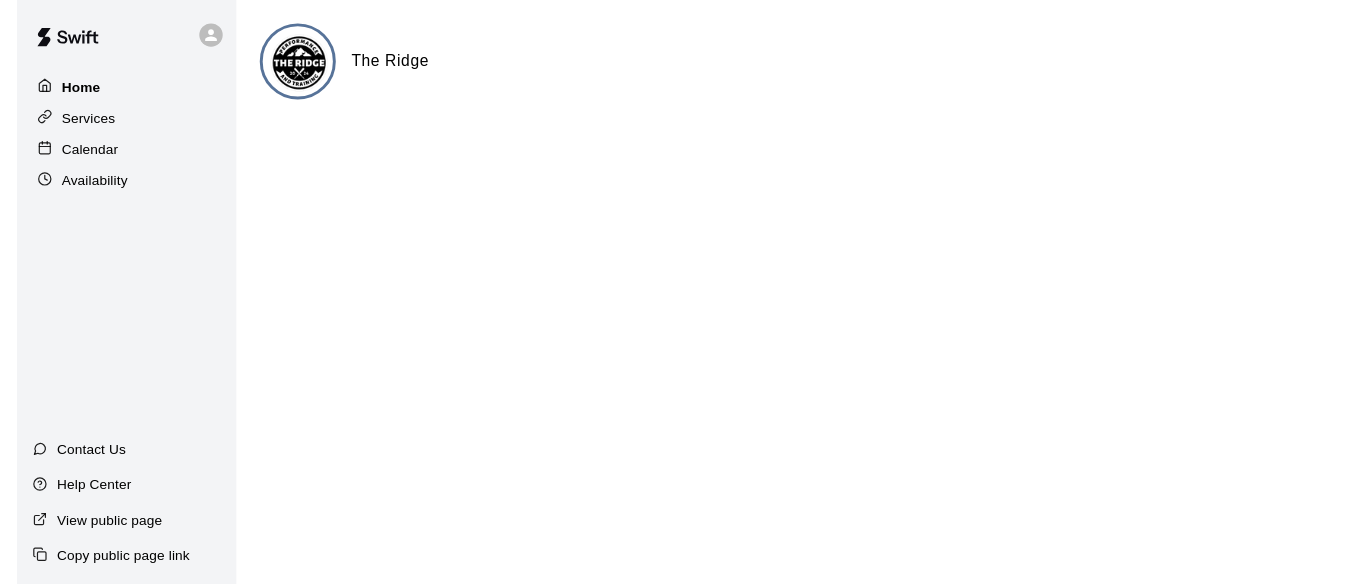 scroll, scrollTop: 0, scrollLeft: 0, axis: both 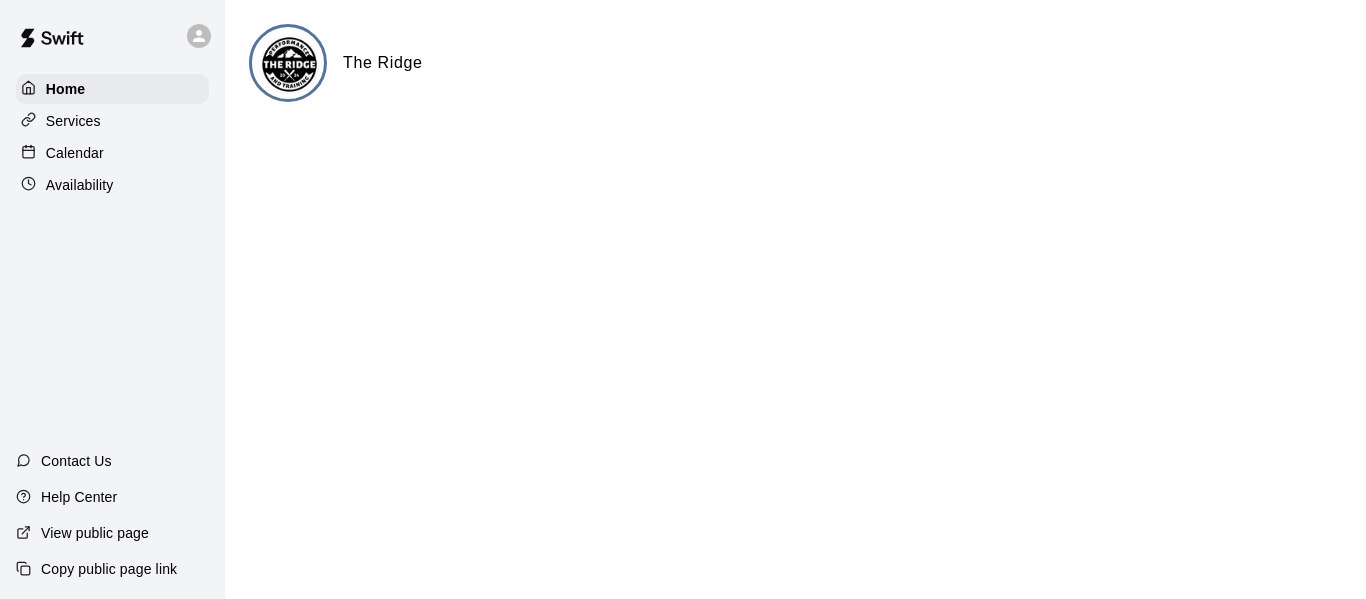 click on "Calendar" at bounding box center (75, 153) 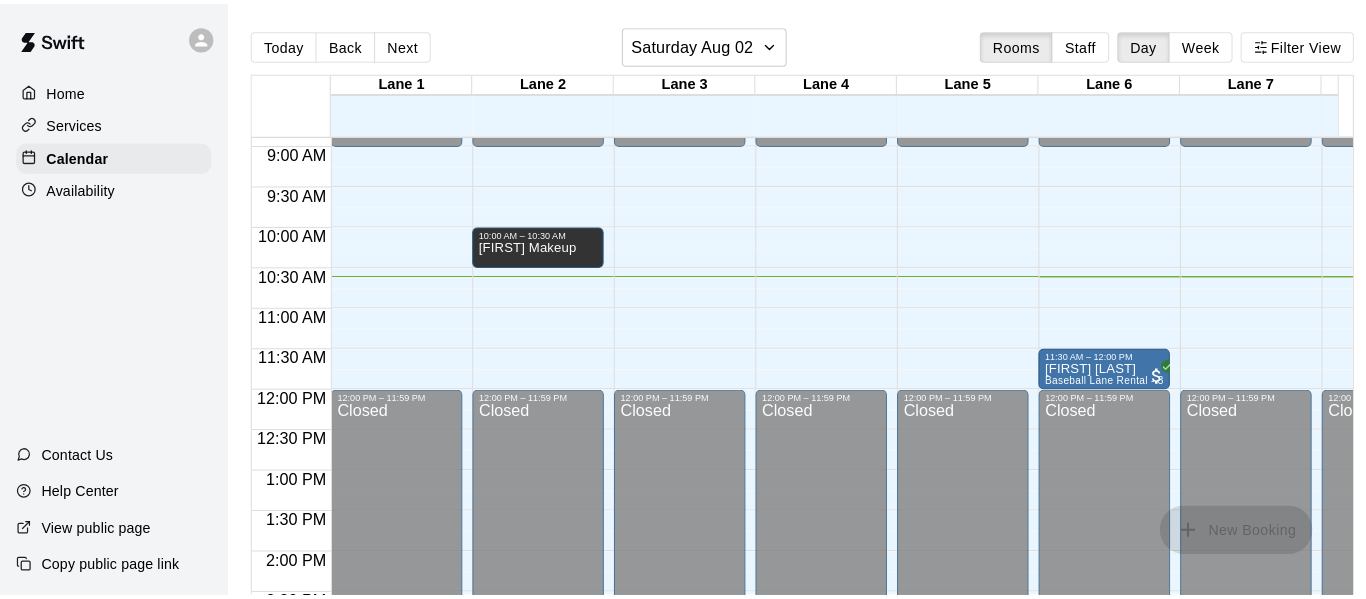 scroll, scrollTop: 703, scrollLeft: 0, axis: vertical 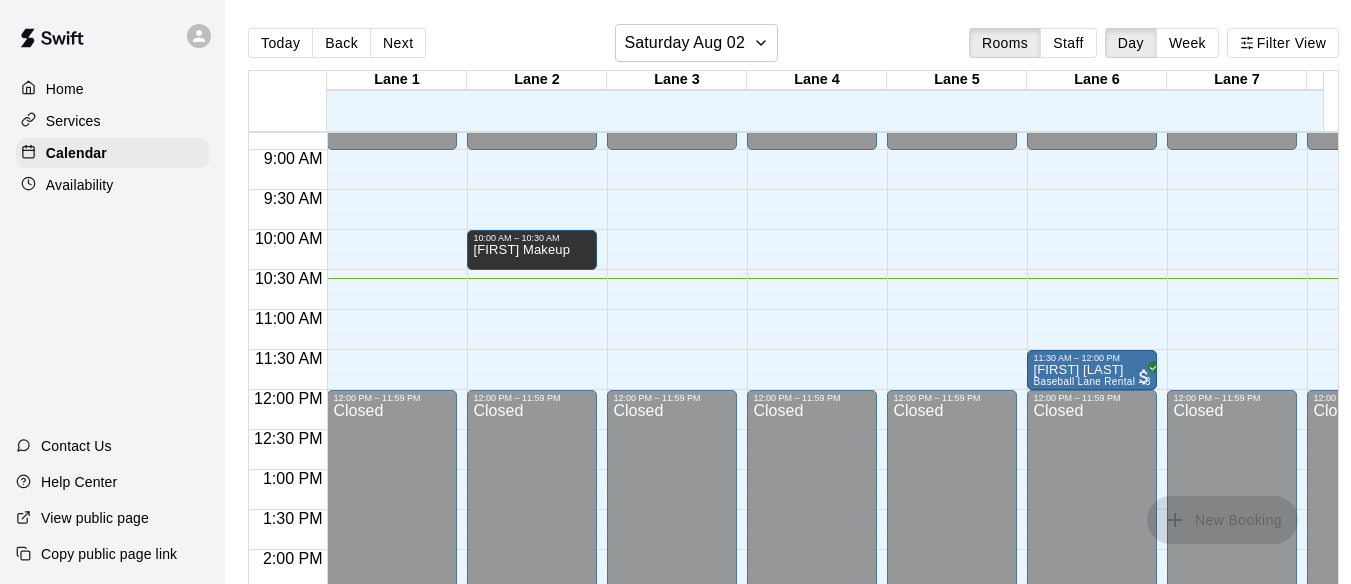 click on "Home" at bounding box center (65, 89) 